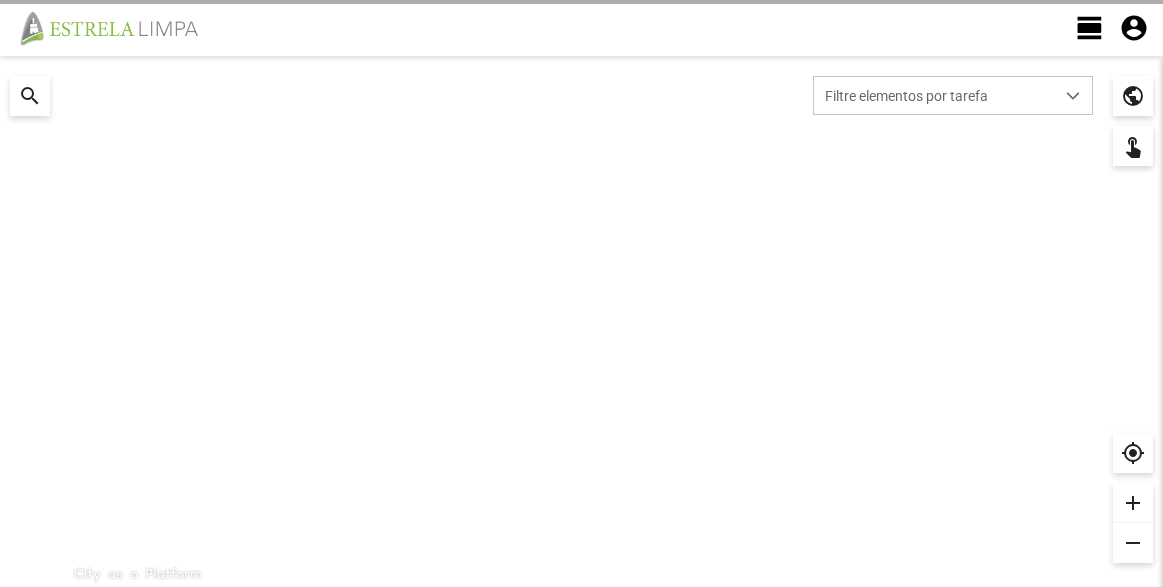 scroll, scrollTop: 0, scrollLeft: 0, axis: both 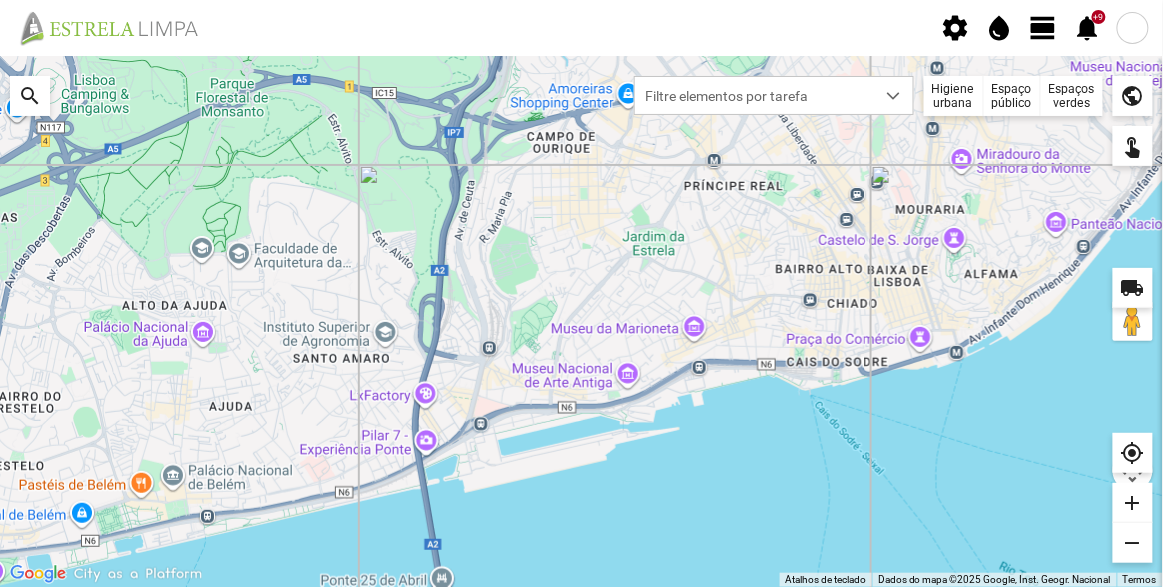 click on "Espaços verdes" 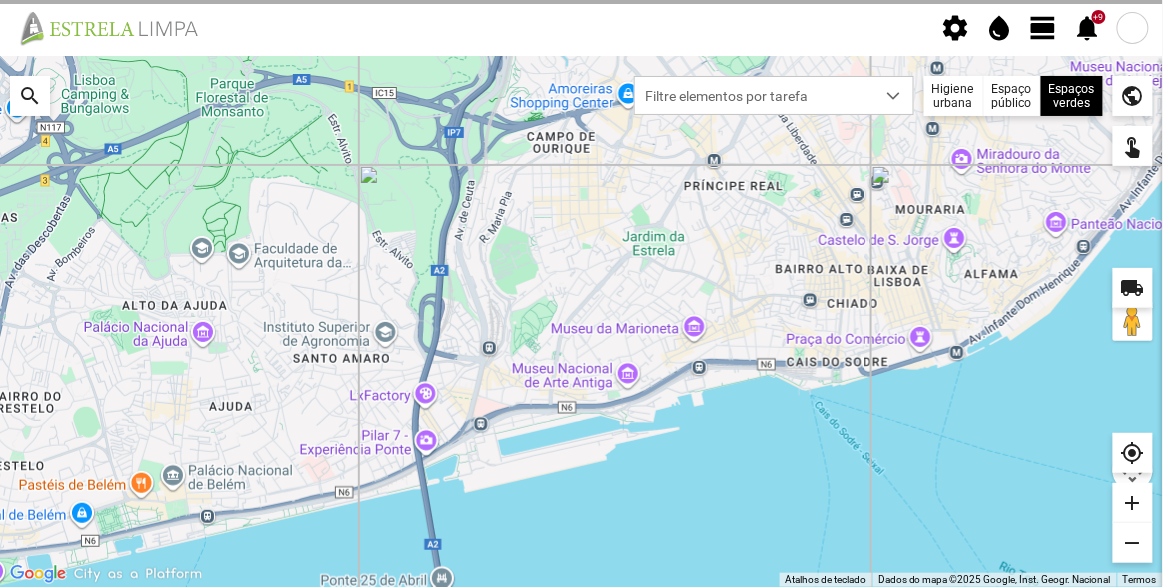 click on "view_day" 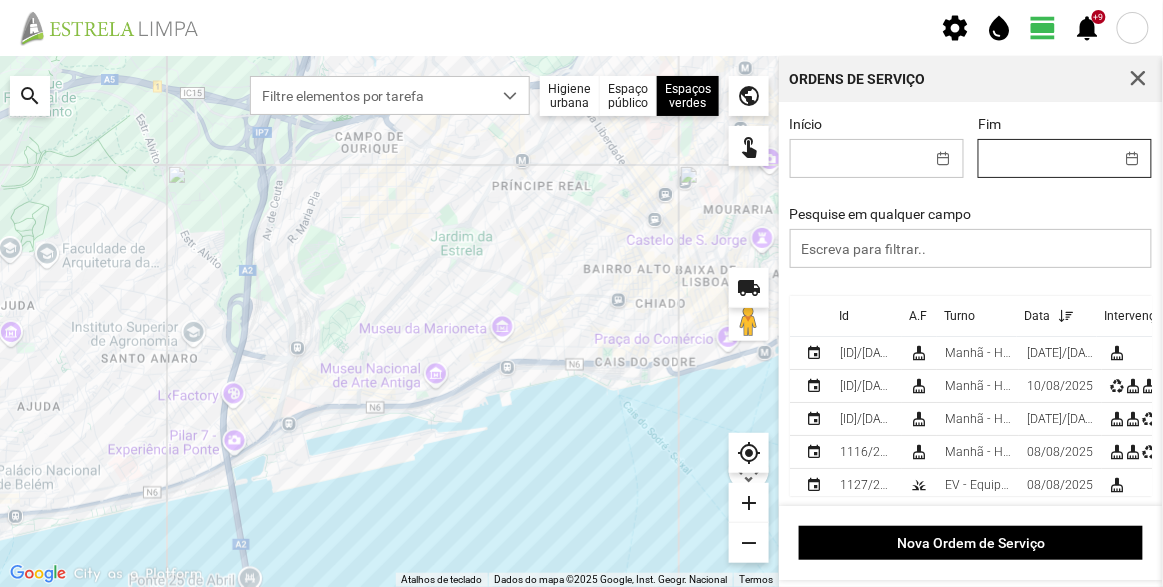 click on "settings  water_drop   view_day   +9   notifications
Para navegar no mapa com gestos de toque, toque duas vezes sem soltar no mapa e, em seguida, arraste-o. ← Mover para a esquerda → Mover para a direita ↑ Mover para cima ↓ Mover para baixo + Aumentar (zoom) - Diminuir (zoom) Casa Avançar 75% para a esquerda Fim Avançar 75% para a direita Página para cima Avançar 75% para cima Página para baixo Avançar 75% para baixo Atalhos de teclado Dados do mapa Dados do mapa ©2025 Google, Inst. Geogr. Nacional Dados do mapa ©2025 Google, Inst. Geogr. Nacional 500 m  Clique no botão para alternar entre as unidades métricas e imperiais Termos Comunicar um erro no mapa local_shipping  search
Filtre elementos por tarefa  Higiene urbana   Espaço público   Espaços verdes  Árvores  Espaços verdes  public  touch_app  my_location add remove Ordens de Serviço Início [DATE]   Fim [DATE]   Pesquise em qualquer campo Id  A.F  Turno Data Intervenções  event   [ID]/[DATE]   cleaning_services   Manhã - HU 1" at bounding box center (581, 293) 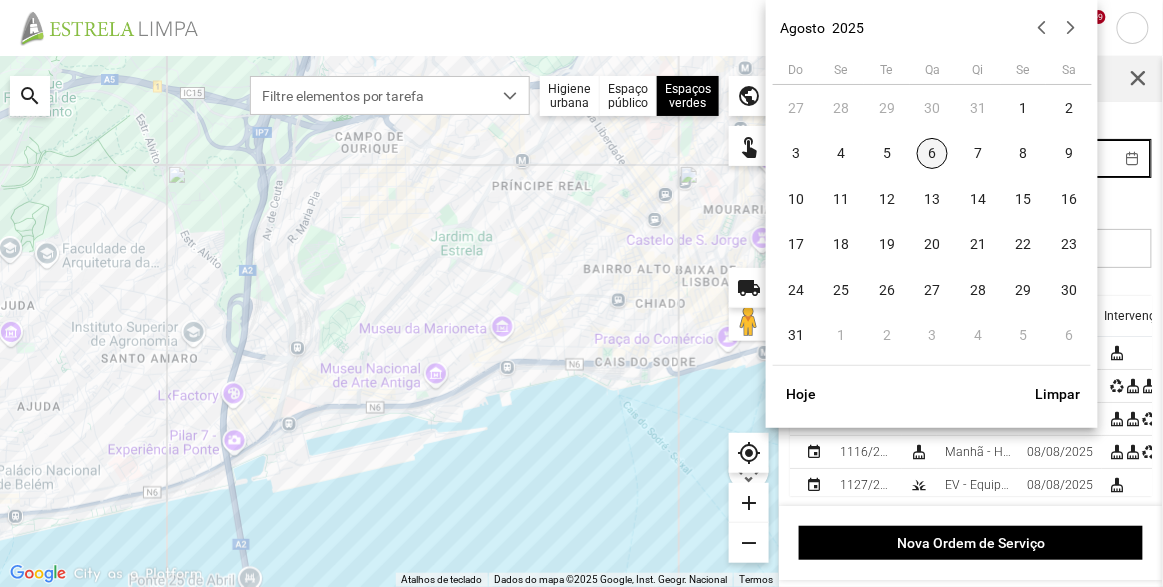 click on "6" at bounding box center [933, 154] 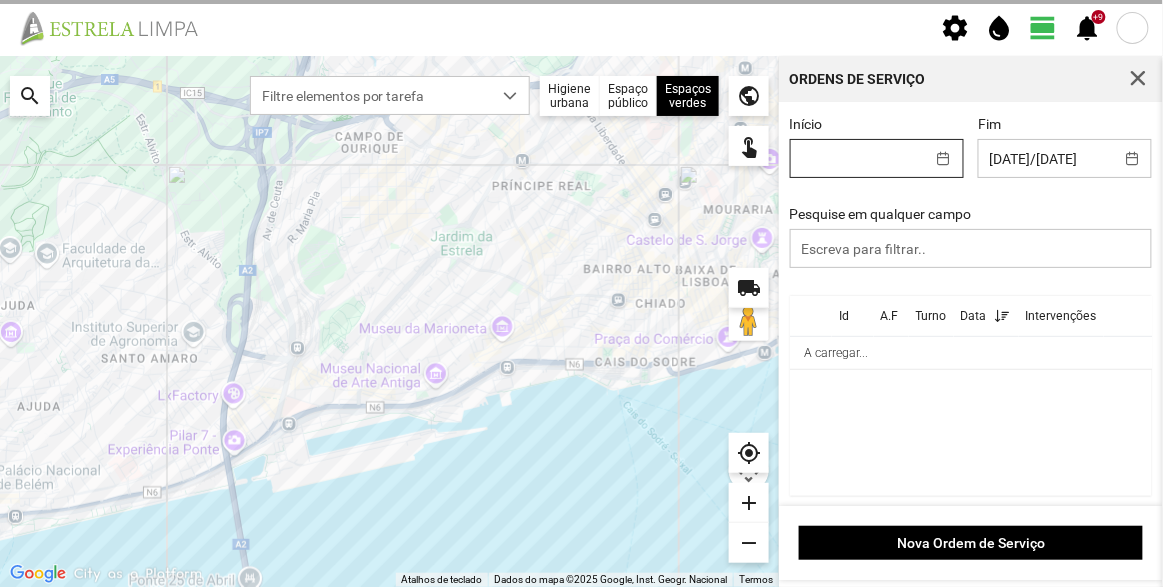 click on "settings  water_drop   view_day   +9   notifications
Para navegar no mapa com gestos de toque, toque duas vezes sem soltar no mapa e, em seguida, arraste-o. ← Mover para a esquerda → Mover para a direita ↑ Mover para cima ↓ Mover para baixo + Aumentar (zoom) - Diminuir (zoom) Casa Avançar 75% para a esquerda Fim Avançar 75% para a direita Página para cima Avançar 75% para cima Página para baixo Avançar 75% para baixo Atalhos de teclado Dados do mapa Dados do mapa ©2025 Google, Inst. Geogr. Nacional Dados do mapa ©2025 Google, Inst. Geogr. Nacional 500 m  Clique no botão para alternar entre as unidades métricas e imperiais Termos Comunicar um erro no mapa local_shipping  search
Filtre elementos por tarefa  Higiene urbana   Espaço público   Espaços verdes  Árvores  Espaços verdes  public  touch_app  my_location add remove Ordens de Serviço Início   Fim [DATE]   Pesquise em qualquer campo Id  A.F  Turno Data Intervenções  event   [ID]/[DATE]   cleaning_services" at bounding box center [581, 293] 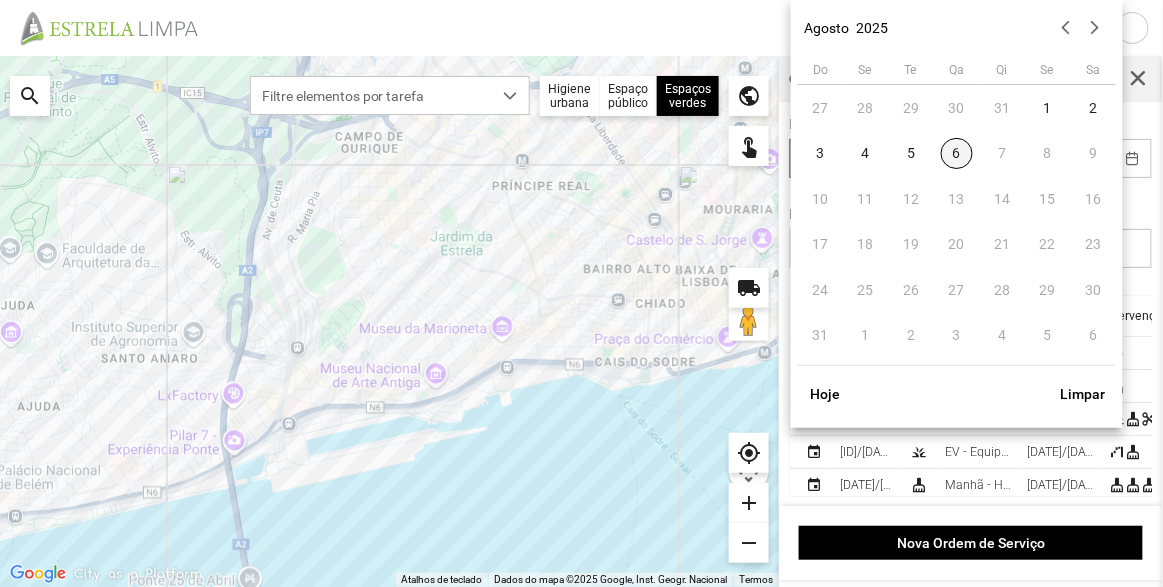 click on "6" at bounding box center (957, 154) 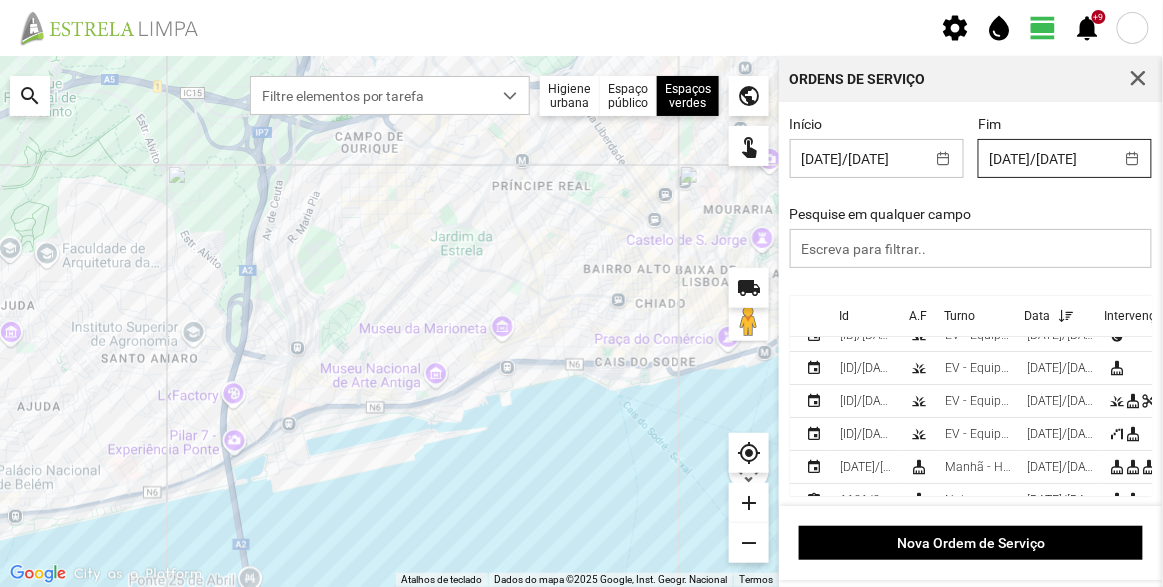 scroll, scrollTop: 0, scrollLeft: 0, axis: both 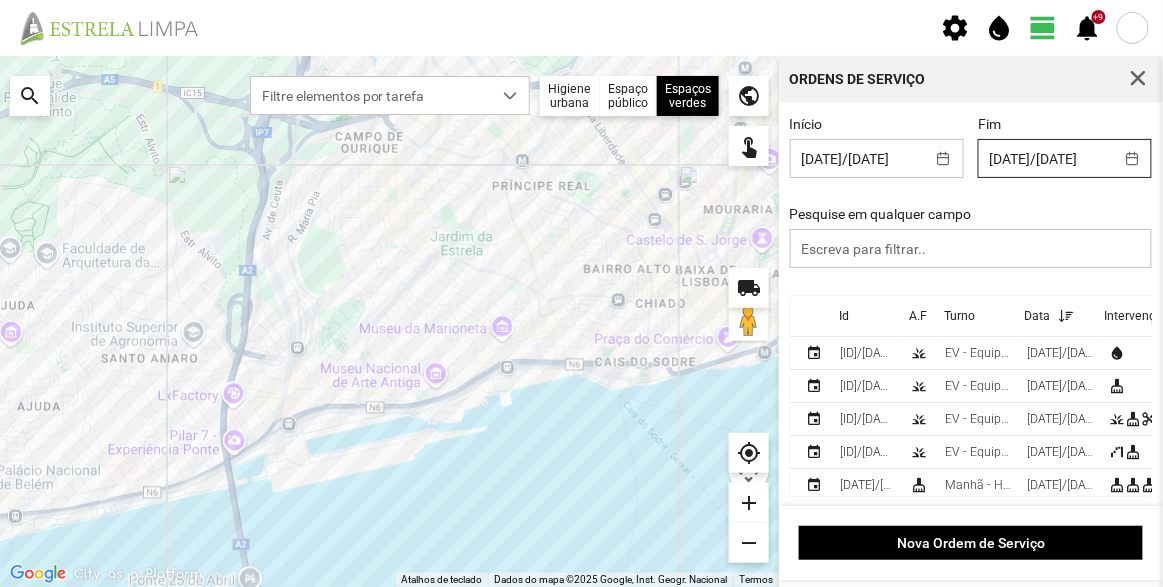 click on "settings  water_drop   view_day   +9   notifications
Para navegar no mapa com gestos de toque, toque duas vezes sem soltar no mapa e, em seguida, arraste-o. ← Mover para a esquerda → Mover para a direita ↑ Mover para cima ↓ Mover para baixo + Aumentar (zoom) - Diminuir (zoom) Casa Avançar 75% para a esquerda Fim Avançar 75% para a direita Página para cima Avançar 75% para cima Página para baixo Avançar 75% para baixo Atalhos de teclado Dados do mapa Dados do mapa ©2025 Google, Inst. Geogr. Nacional Dados do mapa ©2025 Google, Inst. Geogr. Nacional 500 m  Clique no botão para alternar entre as unidades métricas e imperiais Termos Comunicar um erro no mapa local_shipping  search
Filtre elementos por tarefa  Higiene urbana   Espaço público   Espaços verdes  Árvores  Espaços verdes  public  touch_app  my_location add remove Ordens de Serviço Início 06/08/2025   Fim 06/08/2025   Pesquise em qualquer campo Id  A.F  Turno Data Intervenções  event   1128/2025   grass" at bounding box center (581, 293) 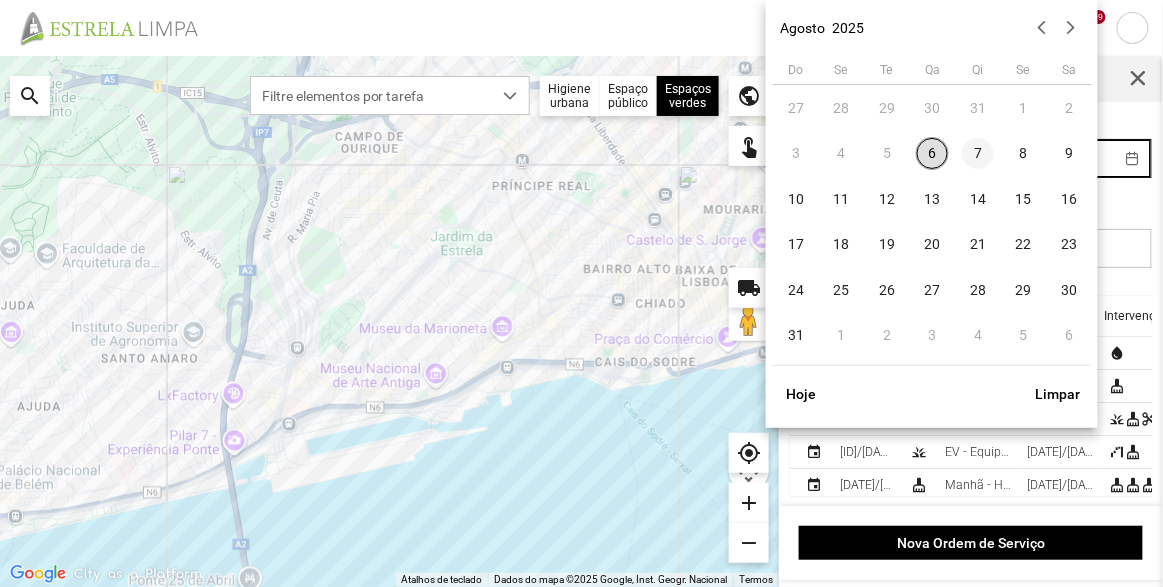 click on "7" at bounding box center (978, 154) 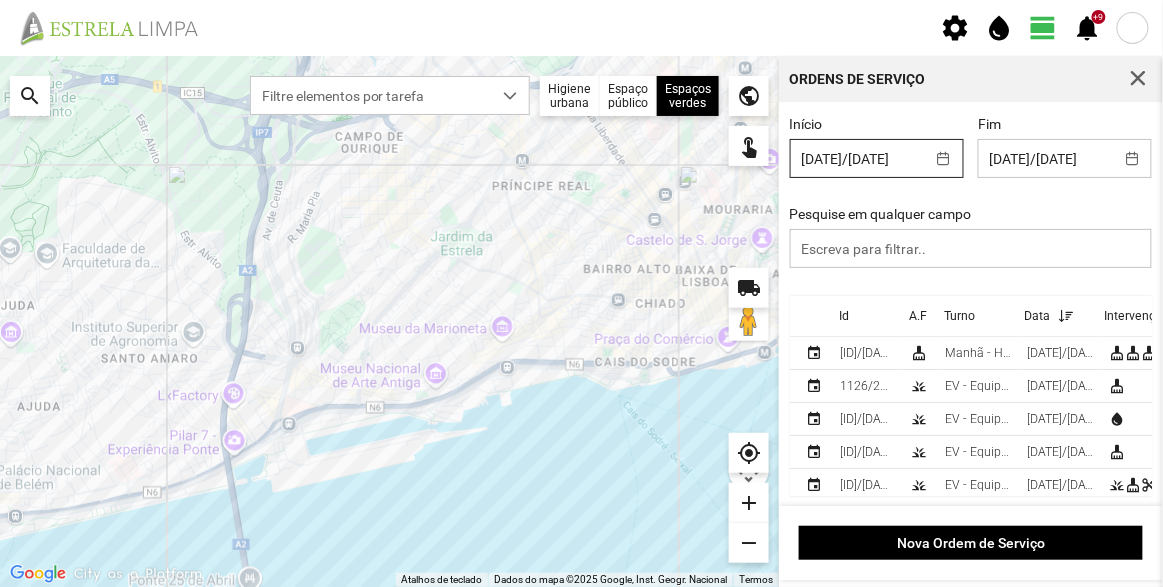 click on "settings  water_drop   view_day   +9   notifications
Para navegar no mapa com gestos de toque, toque duas vezes sem soltar no mapa e, em seguida, arraste-o. ← Mover para a esquerda → Mover para a direita ↑ Mover para cima ↓ Mover para baixo + Aumentar (zoom) - Diminuir (zoom) Casa Avançar 75% para a esquerda Fim Avançar 75% para a direita Página para cima Avançar 75% para cima Página para baixo Avançar 75% para baixo Atalhos de teclado Dados do mapa Dados do mapa ©2025 Google, Inst. Geogr. Nacional Dados do mapa ©2025 Google, Inst. Geogr. Nacional 500 m  Clique no botão para alternar entre as unidades métricas e imperiais Termos Comunicar um erro no mapa local_shipping  search
Filtre elementos por tarefa  Higiene urbana   Espaço público   Espaços verdes  Árvores  Espaços verdes  public  touch_app  my_location add remove Ordens de Serviço Início [DATE]   Fim [DATE]   Pesquise em qualquer campo Id  A.F  Turno Data Intervenções  event   [ID]/[DATE]   cleaning_services" at bounding box center (581, 293) 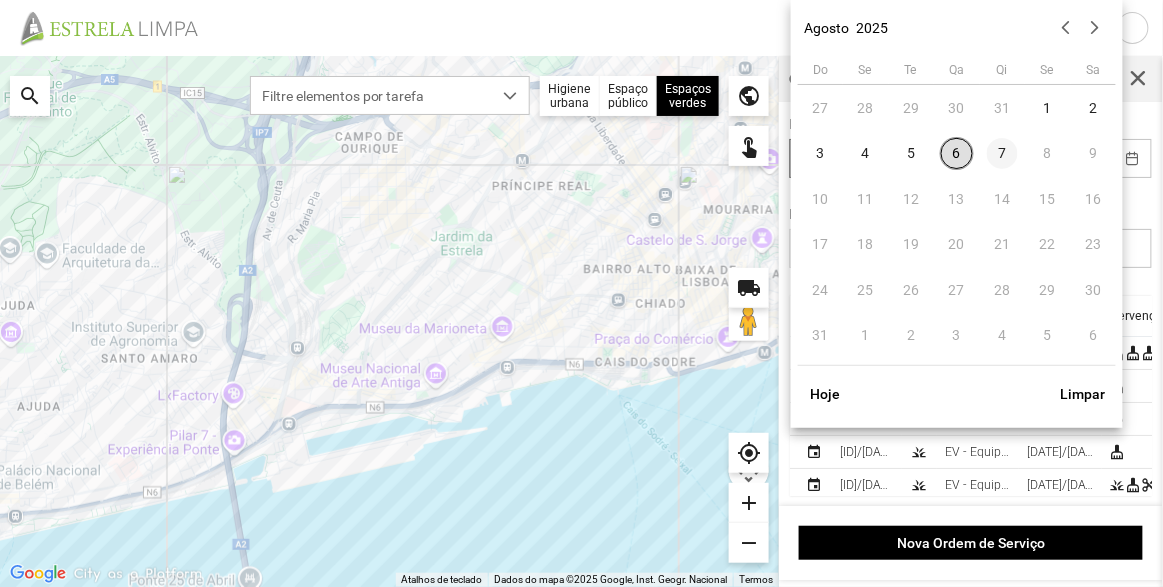 click on "7" at bounding box center [1003, 154] 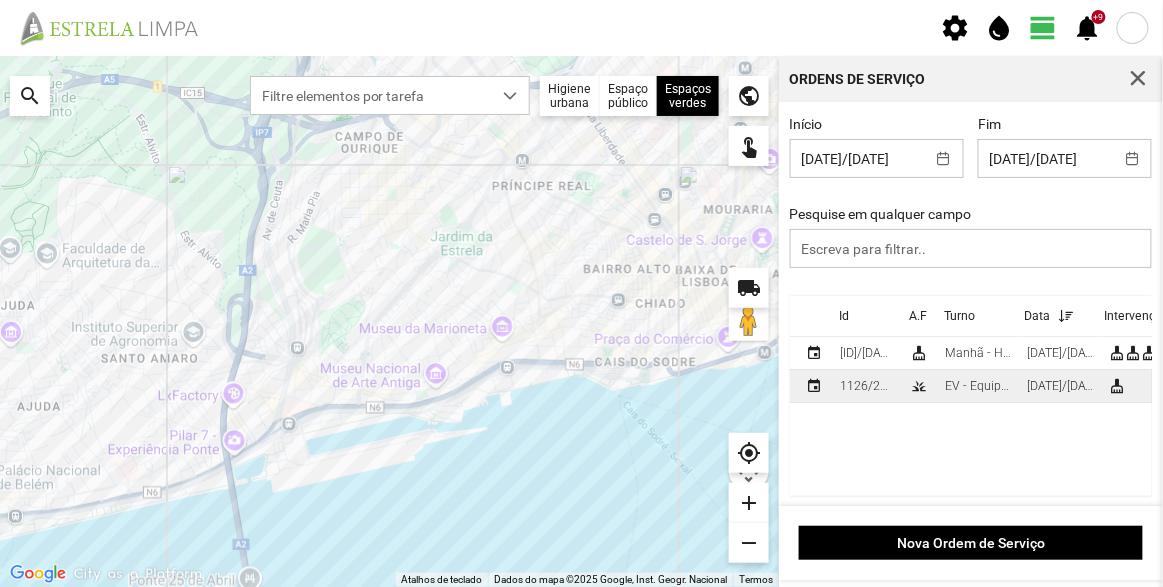 click on "EV - Equipa A" at bounding box center [978, 386] 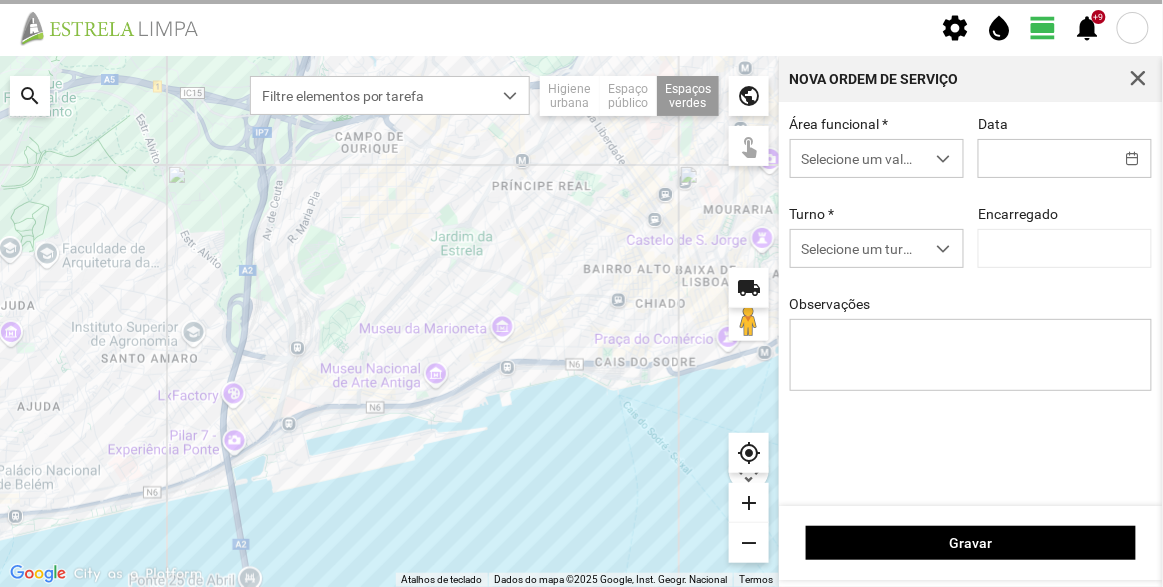 type on "[DATE]/[DATE]" 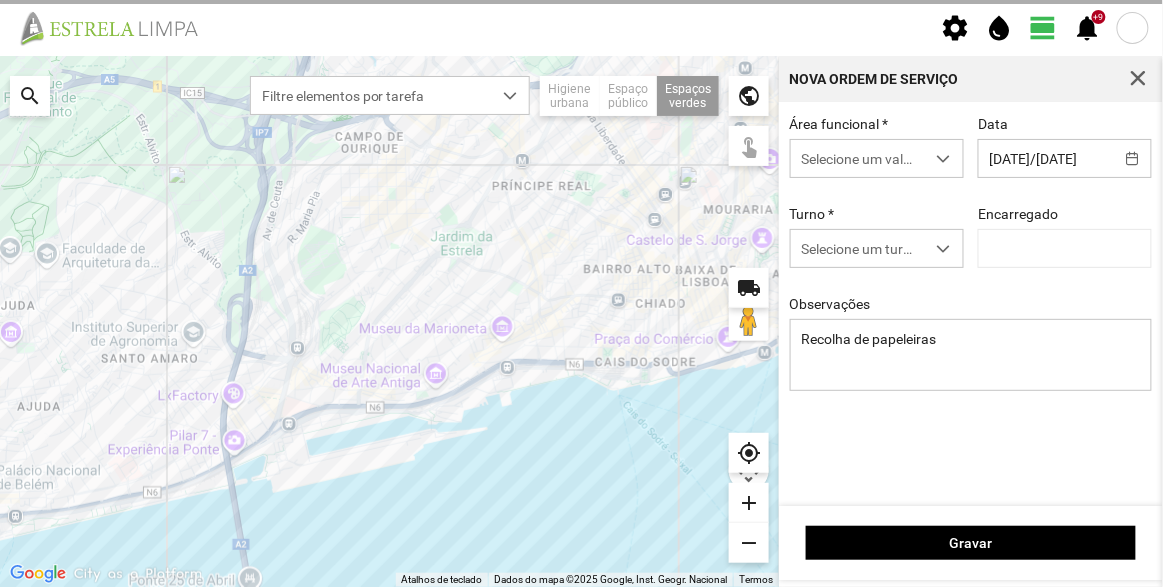 type on "[PERSON]" 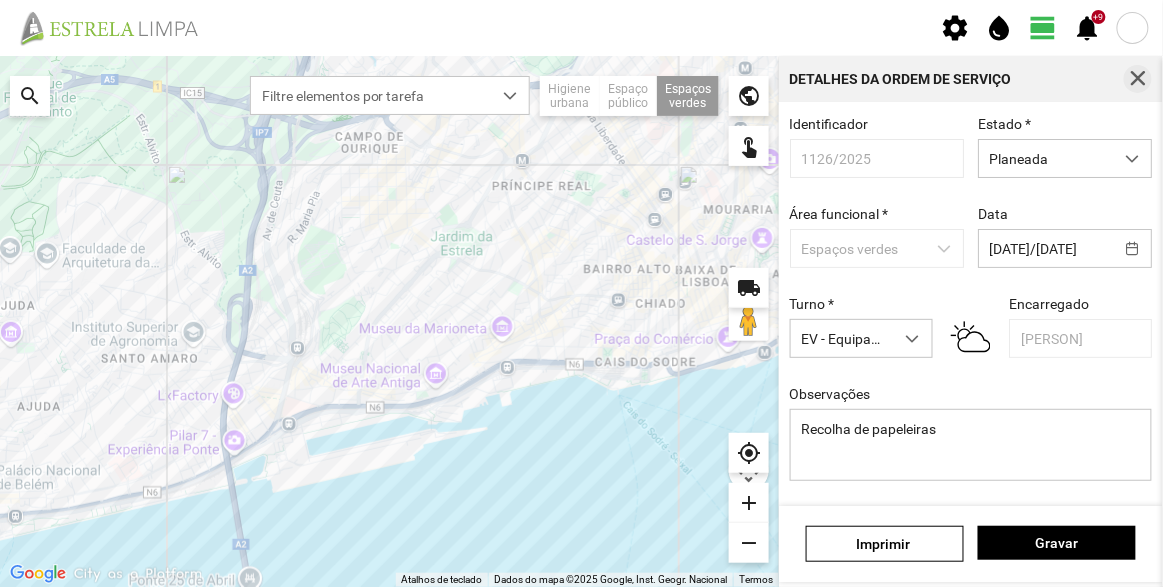 click at bounding box center [1138, 79] 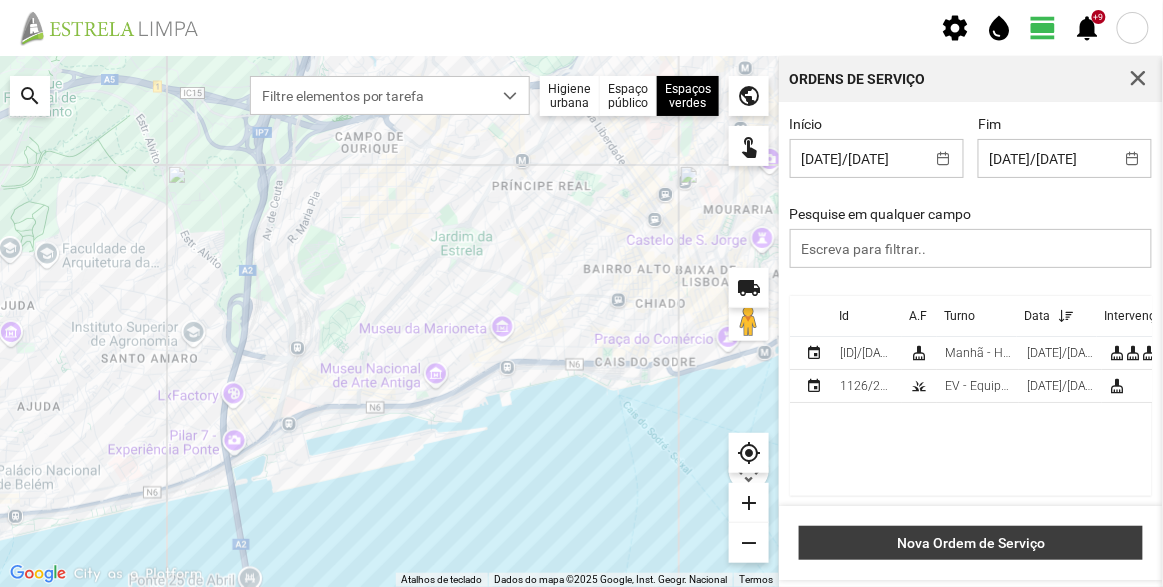 click on "Nova Ordem de Serviço" at bounding box center (971, 543) 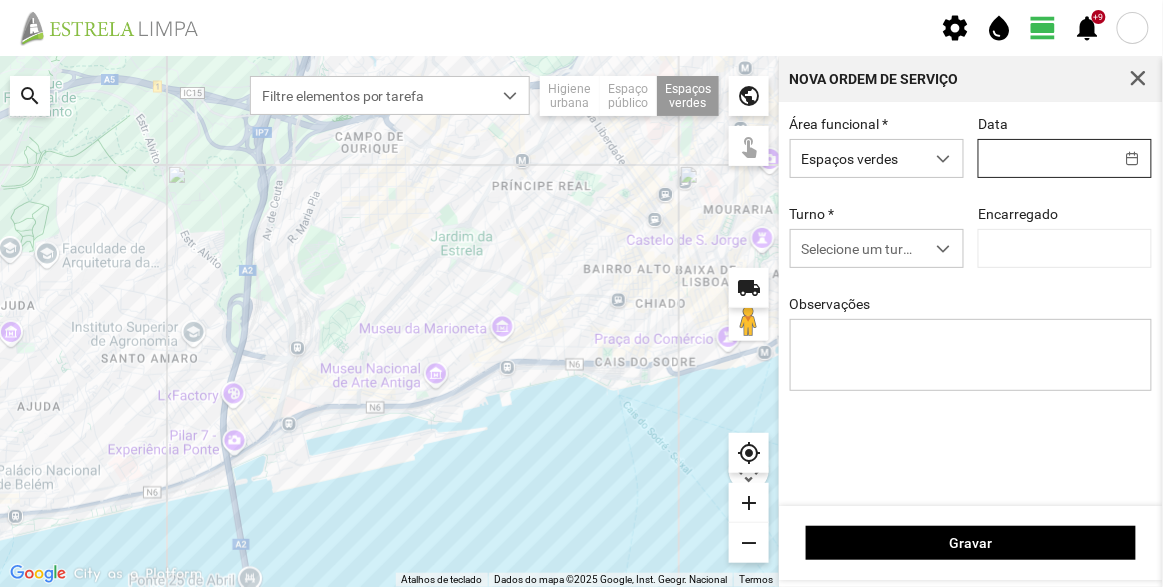 click on "settings  water_drop   view_day   +9   notifications
Para navegar no mapa com gestos de toque, toque duas vezes sem soltar no mapa e, em seguida, arraste-o. ← Mover para a esquerda → Mover para a direita ↑ Mover para cima ↓ Mover para baixo + Aumentar (zoom) - Diminuir (zoom) Casa Avançar 75% para a esquerda Fim Avançar 75% para a direita Página para cima Avançar 75% para cima Página para baixo Avançar 75% para baixo Atalhos de teclado Dados do mapa Dados do mapa ©2025 Google, Inst. Geogr. Nacional Dados do mapa ©2025 Google, Inst. Geogr. Nacional 500 m  Clique no botão para alternar entre as unidades métricas e imperiais Termos Comunicar um erro no mapa local_shipping  search
Filtre elementos por tarefa  Higiene urbana   Espaço público   Espaços verdes  Árvores  Espaços verdes  public  touch_app  my_location add remove Nova Ordem de Serviço Área funcional * Espaços verdes Data   Turno * Selecione um turno Encarregado Observações Gravar" at bounding box center [581, 293] 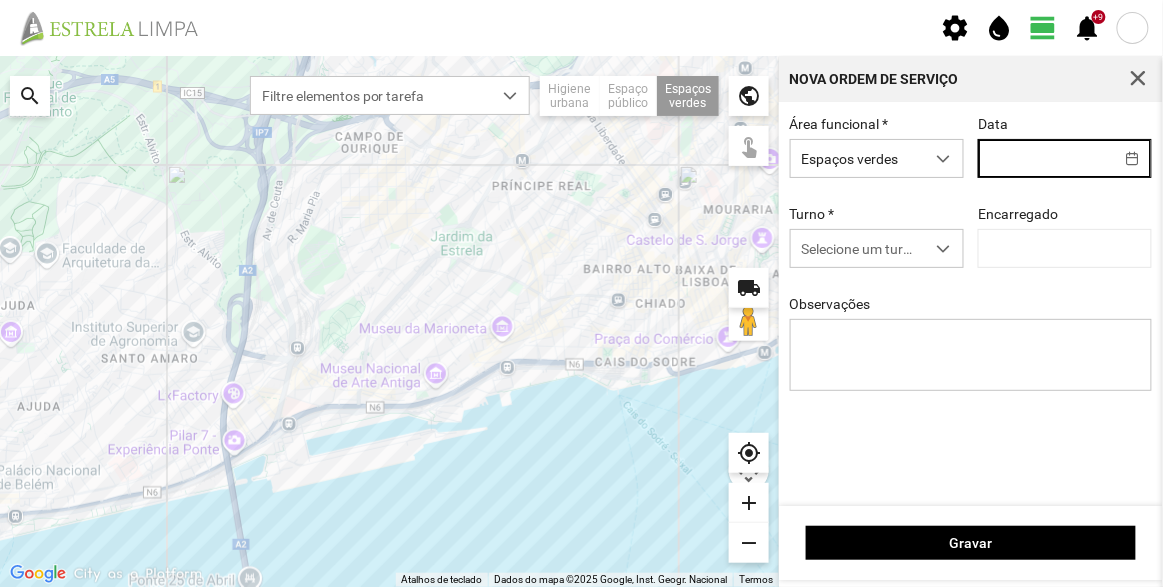 click on "Área funcional * Espaços verdes Data 	 Turno * Selecione um turno Encarregado Observações" at bounding box center (971, 304) 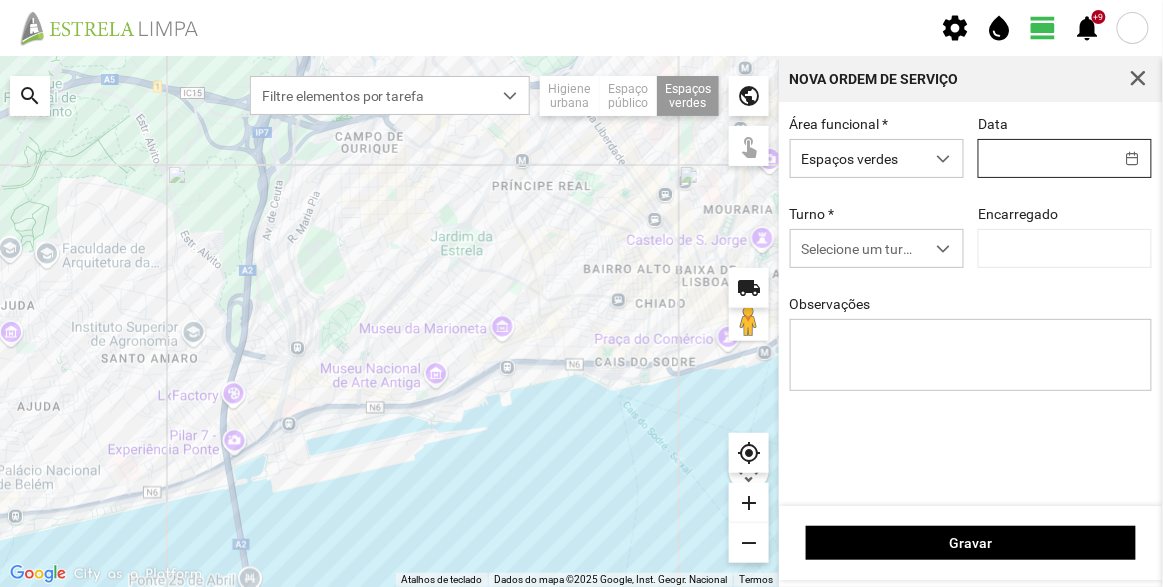 click on "settings  water_drop   view_day   +9   notifications
Para navegar no mapa com gestos de toque, toque duas vezes sem soltar no mapa e, em seguida, arraste-o. ← Mover para a esquerda → Mover para a direita ↑ Mover para cima ↓ Mover para baixo + Aumentar (zoom) - Diminuir (zoom) Casa Avançar 75% para a esquerda Fim Avançar 75% para a direita Página para cima Avançar 75% para cima Página para baixo Avançar 75% para baixo Atalhos de teclado Dados do mapa Dados do mapa ©2025 Google, Inst. Geogr. Nacional Dados do mapa ©2025 Google, Inst. Geogr. Nacional 500 m  Clique no botão para alternar entre as unidades métricas e imperiais Termos Comunicar um erro no mapa local_shipping  search
Filtre elementos por tarefa  Higiene urbana   Espaço público   Espaços verdes  Árvores  Espaços verdes  public  touch_app  my_location add remove Nova Ordem de Serviço Área funcional * Espaços verdes Data   Turno * Selecione um turno Encarregado Observações Gravar" at bounding box center (581, 293) 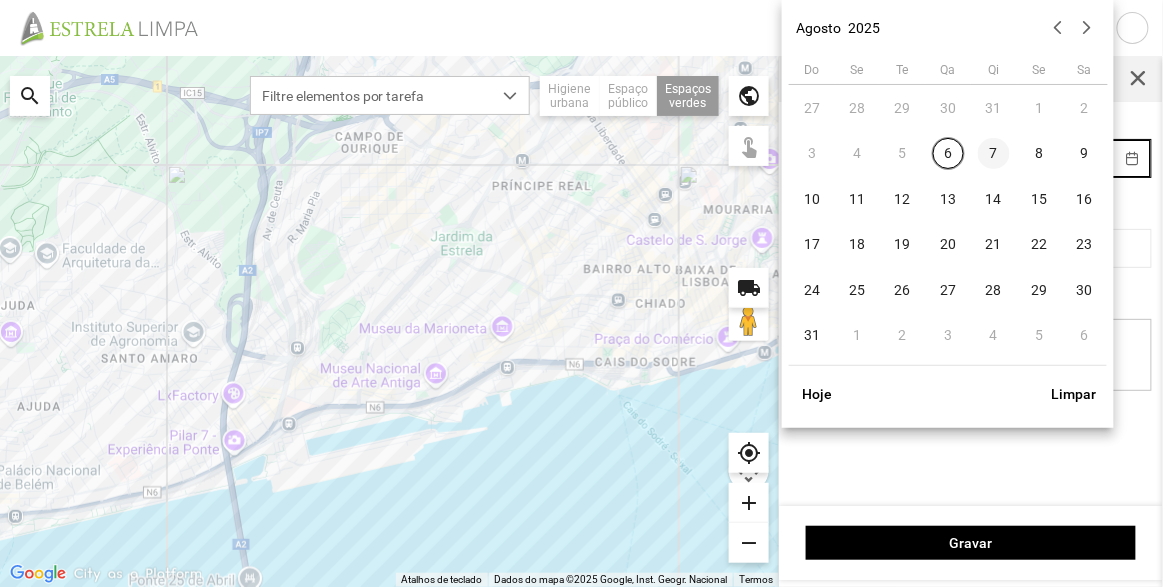 click on "7" at bounding box center [994, 154] 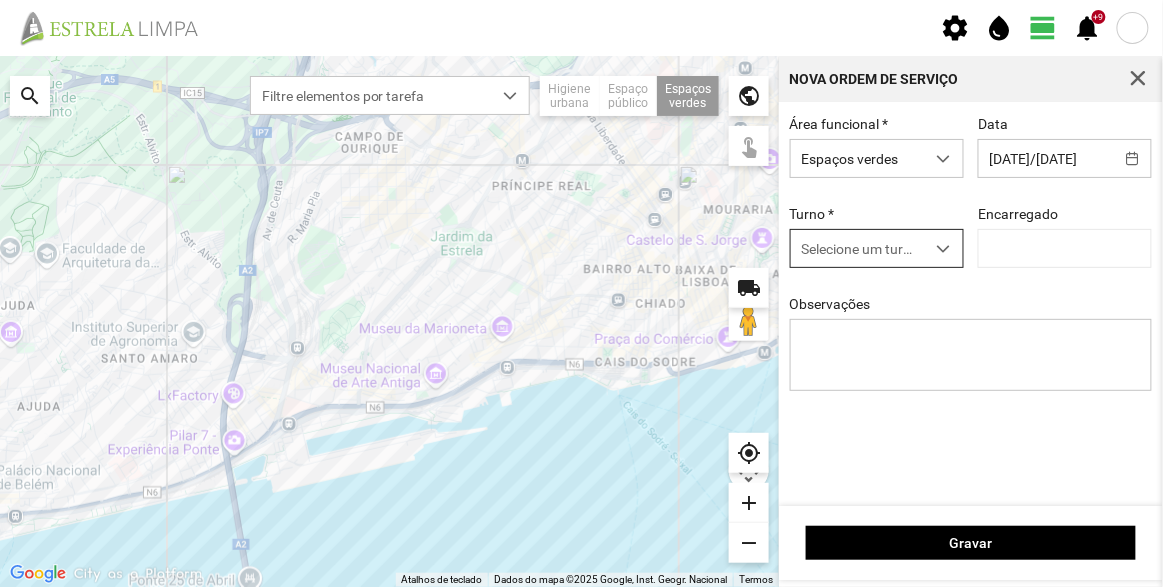 click on "Selecione um turno" at bounding box center (858, 248) 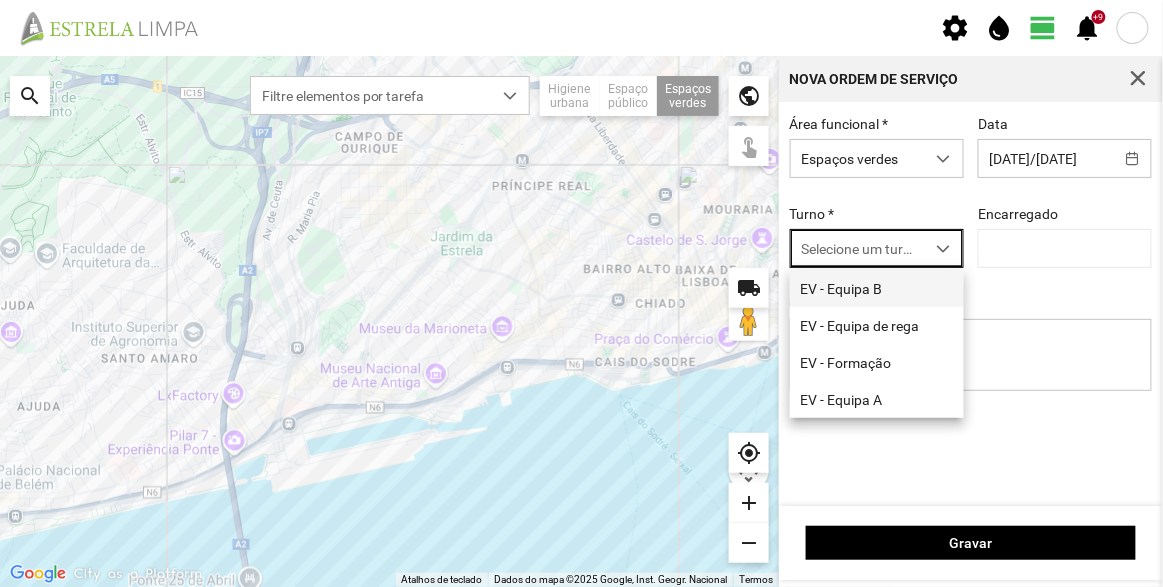 click on "EV - Equipa B" at bounding box center (877, 288) 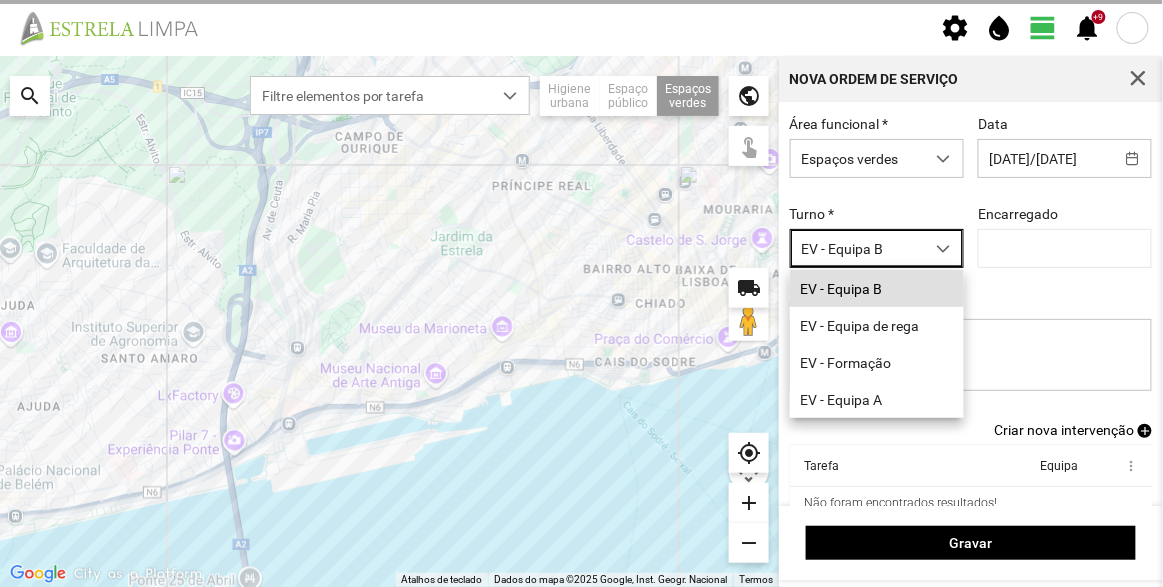 type on "[PERSON]" 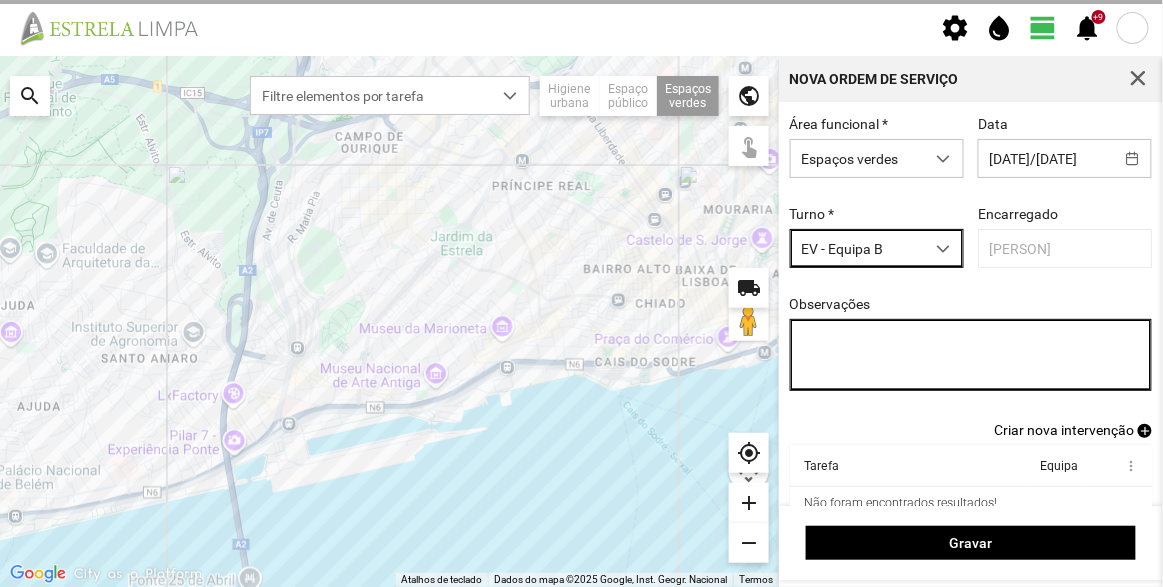 click on "Observações" at bounding box center (971, 355) 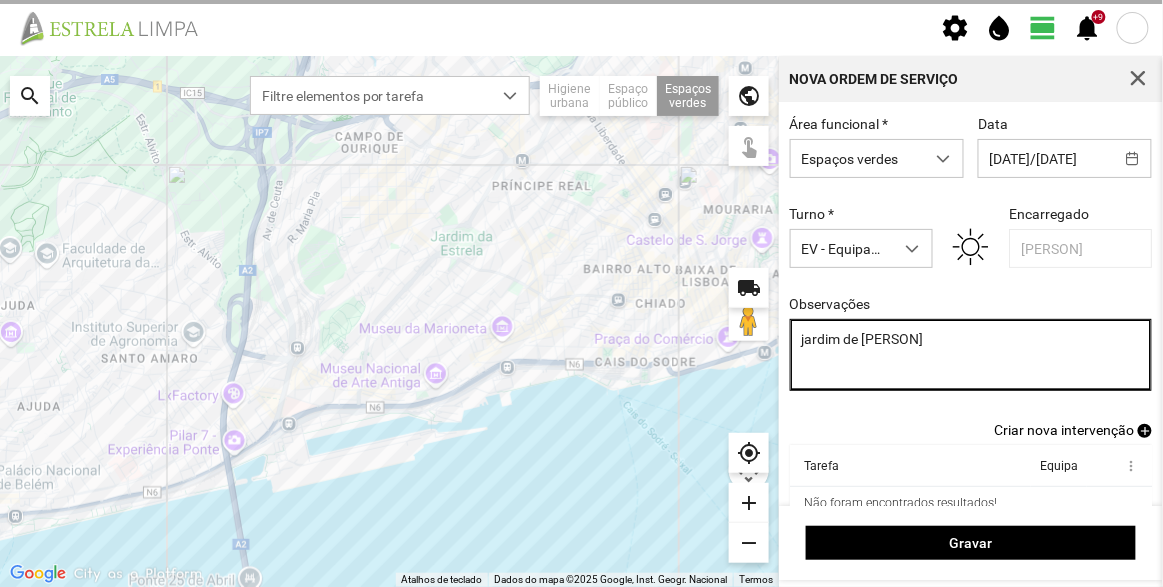 click on "jardim de [PERSON]" at bounding box center [971, 355] 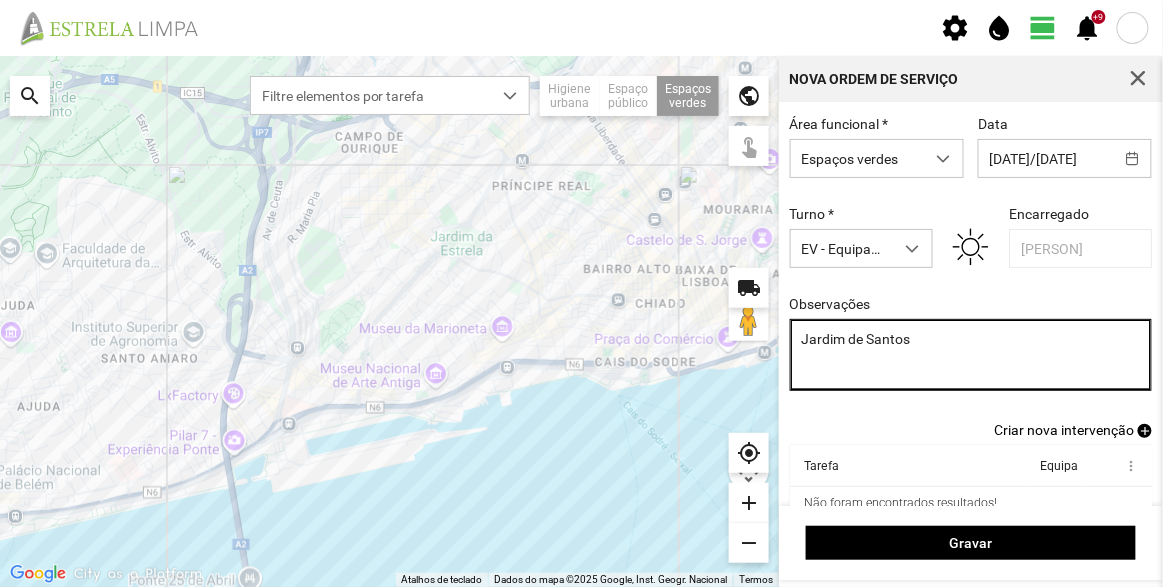 type on "Jardim de Santos" 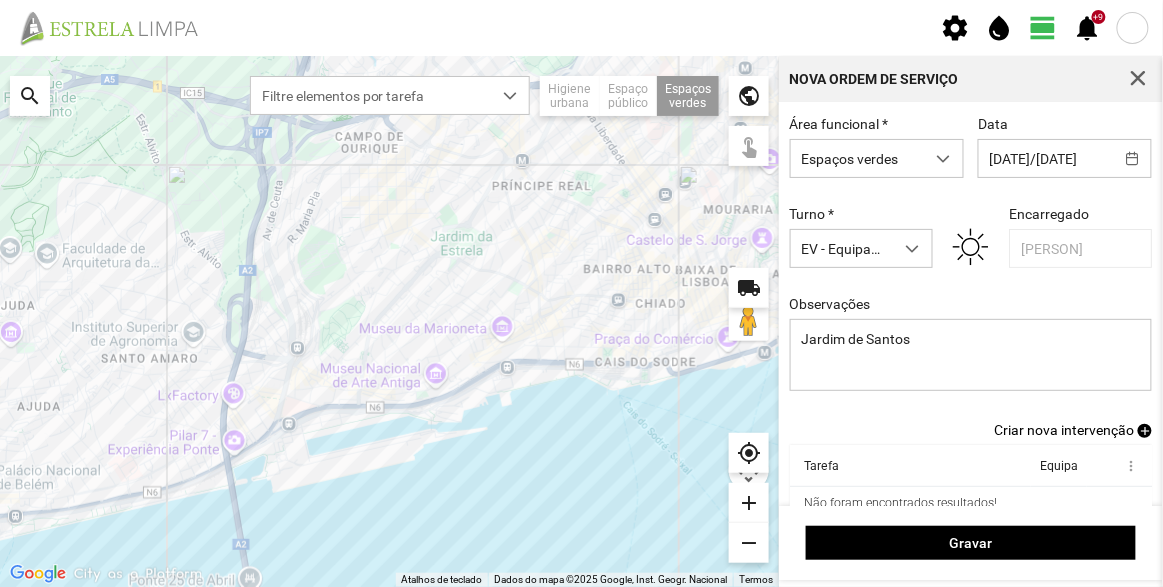 click on "Criar nova intervenção" at bounding box center [1064, 430] 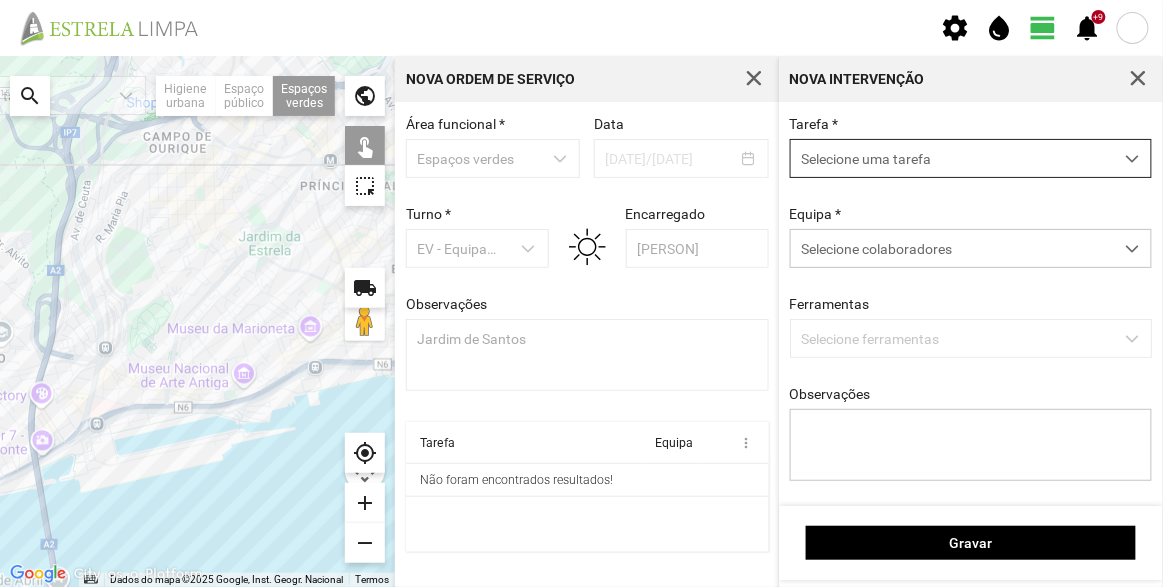 click on "Selecione uma tarefa" at bounding box center [952, 158] 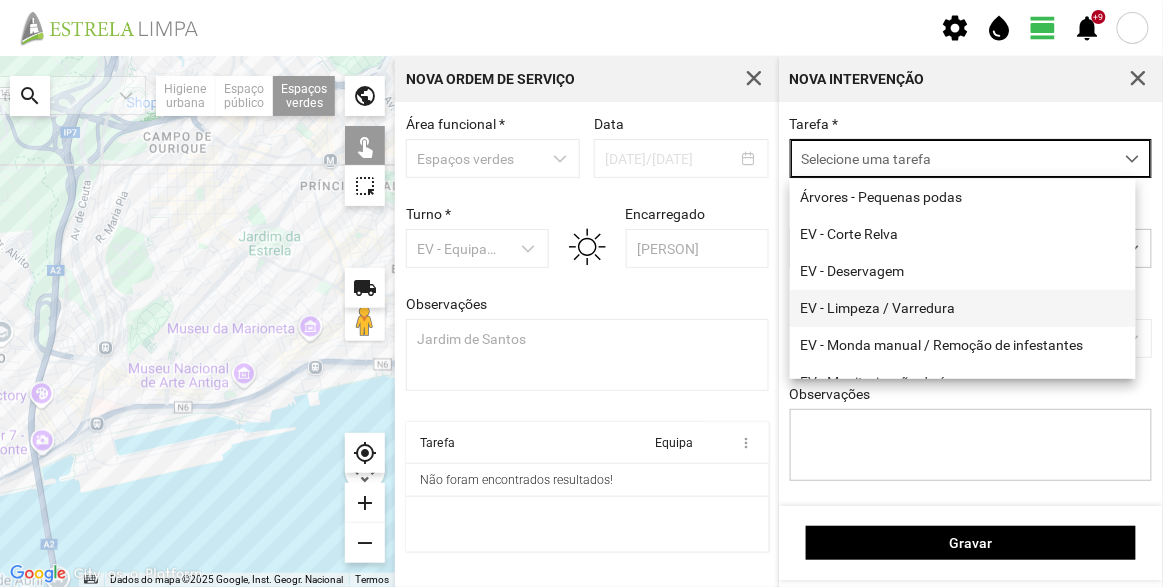 click on "EV - Limpeza / Varredura" at bounding box center (963, 308) 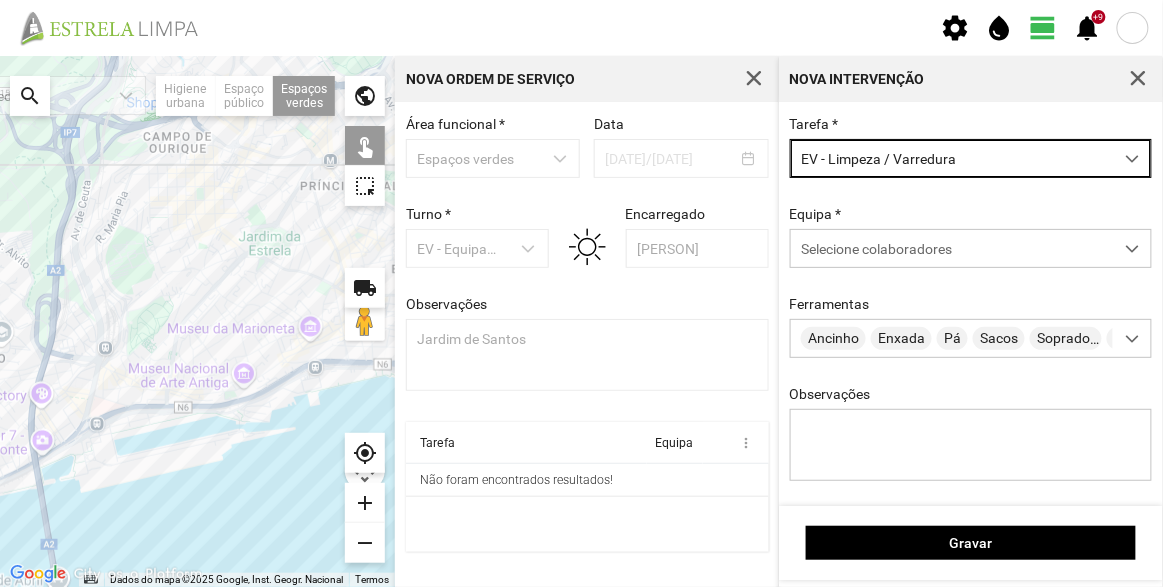 click on "EV - Limpeza / Varredura" at bounding box center [952, 158] 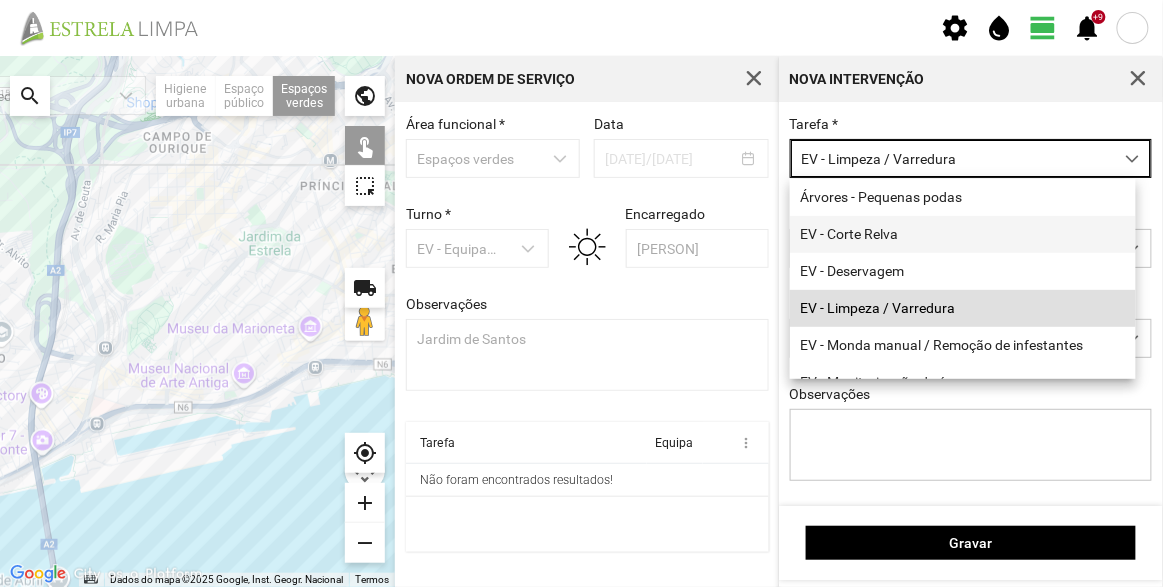 click on "EV - Corte Relva" at bounding box center (963, 234) 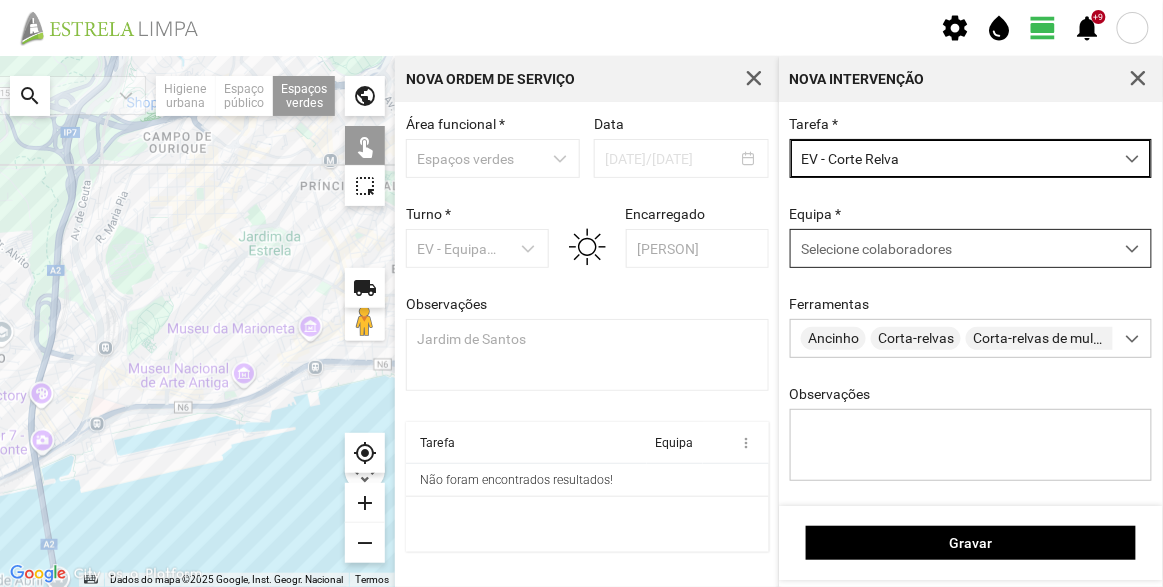click on "Selecione colaboradores" at bounding box center (876, 249) 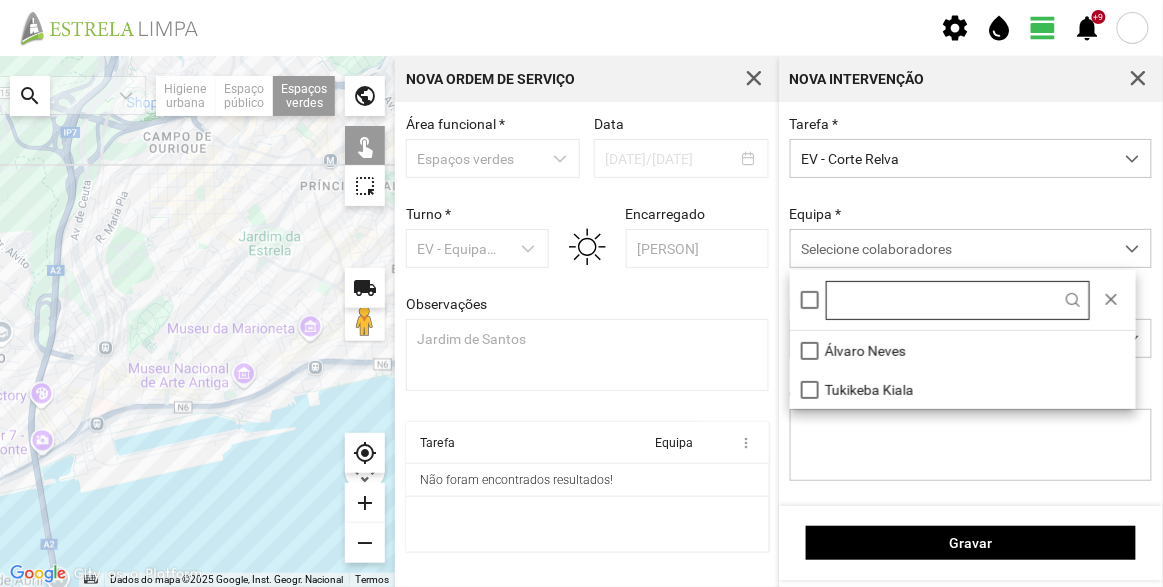 scroll, scrollTop: 10, scrollLeft: 84, axis: both 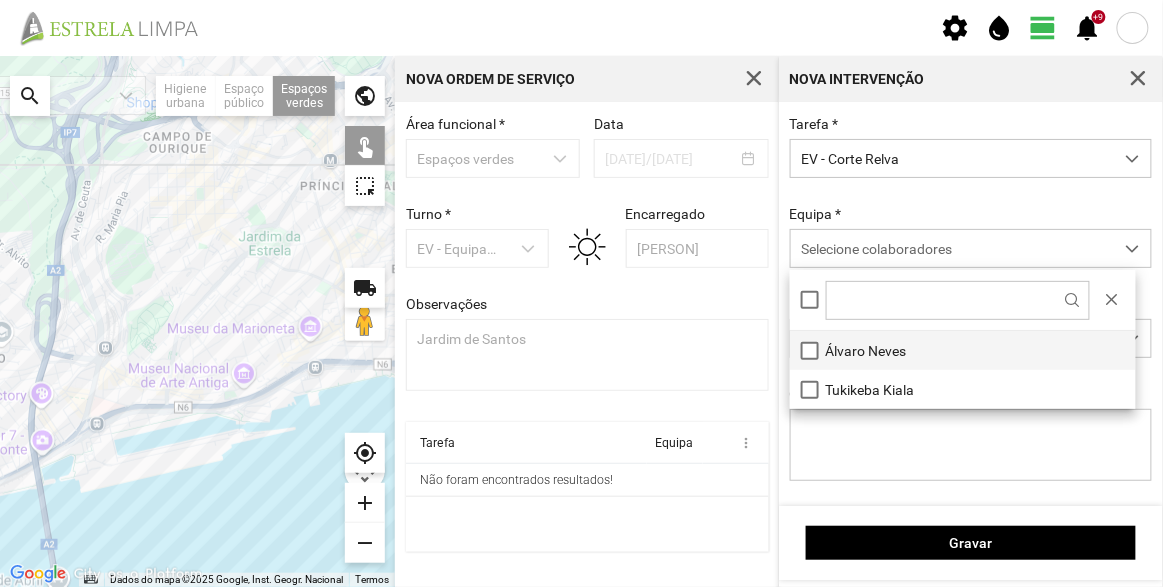 click on "Álvaro Neves" at bounding box center (963, 350) 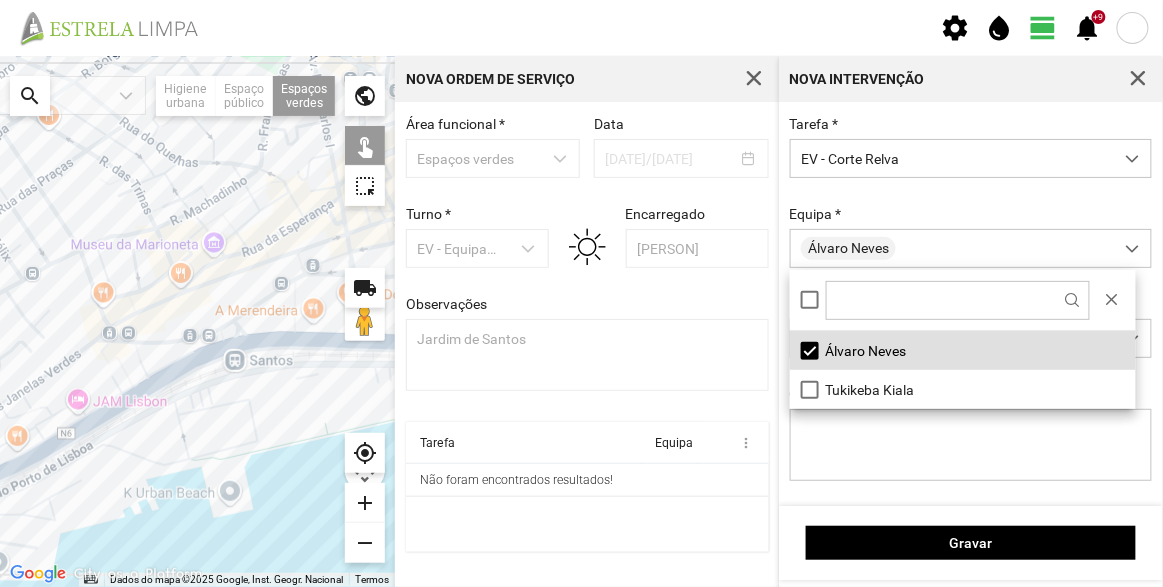 click 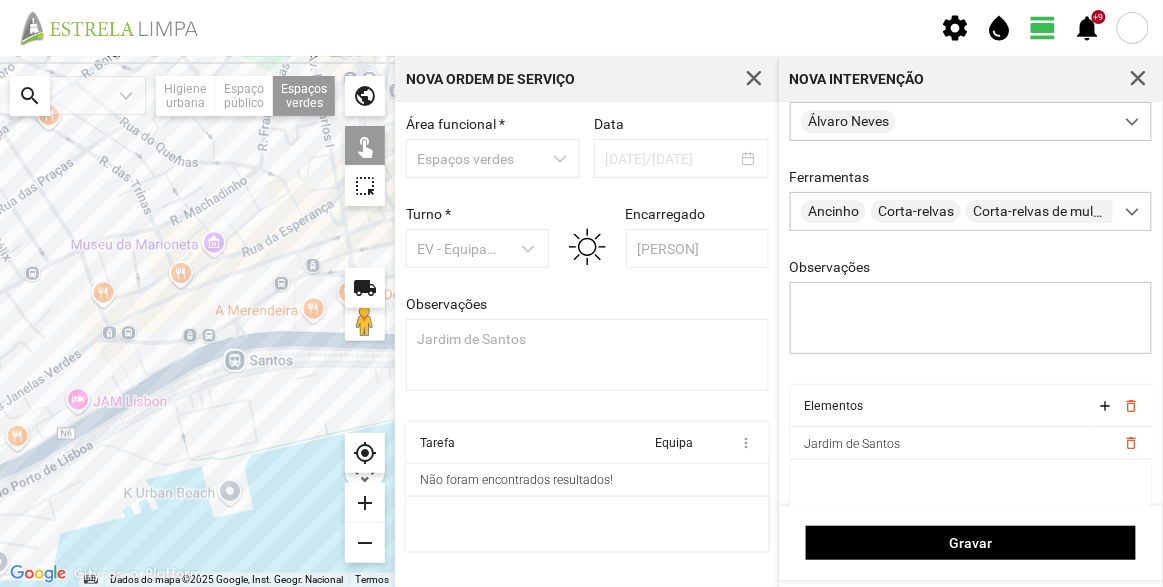 scroll, scrollTop: 150, scrollLeft: 0, axis: vertical 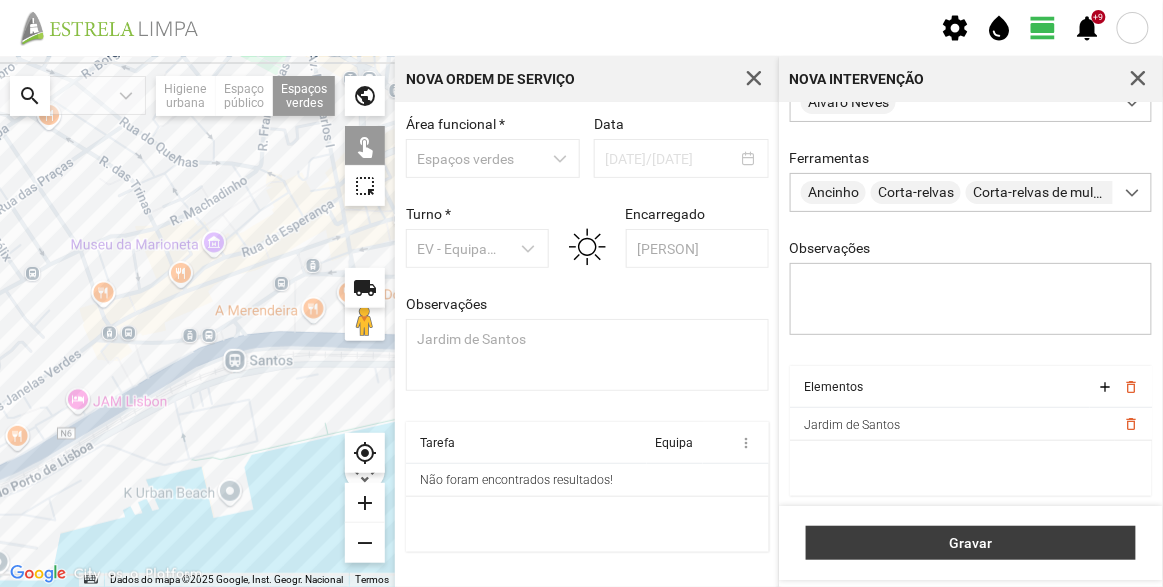 click on "Gravar" at bounding box center (971, 543) 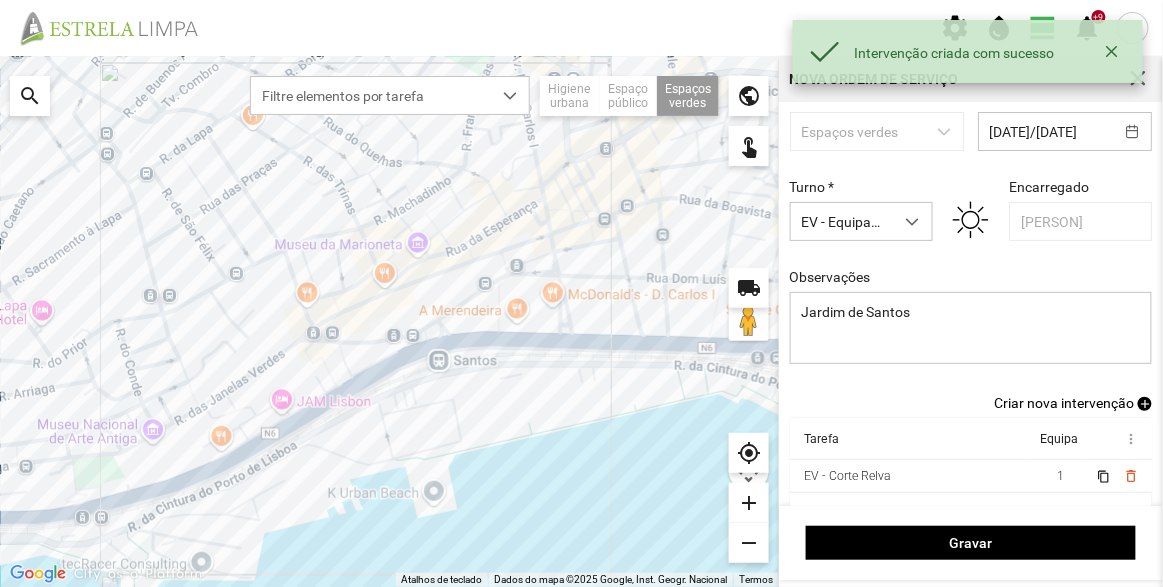 scroll, scrollTop: 0, scrollLeft: 0, axis: both 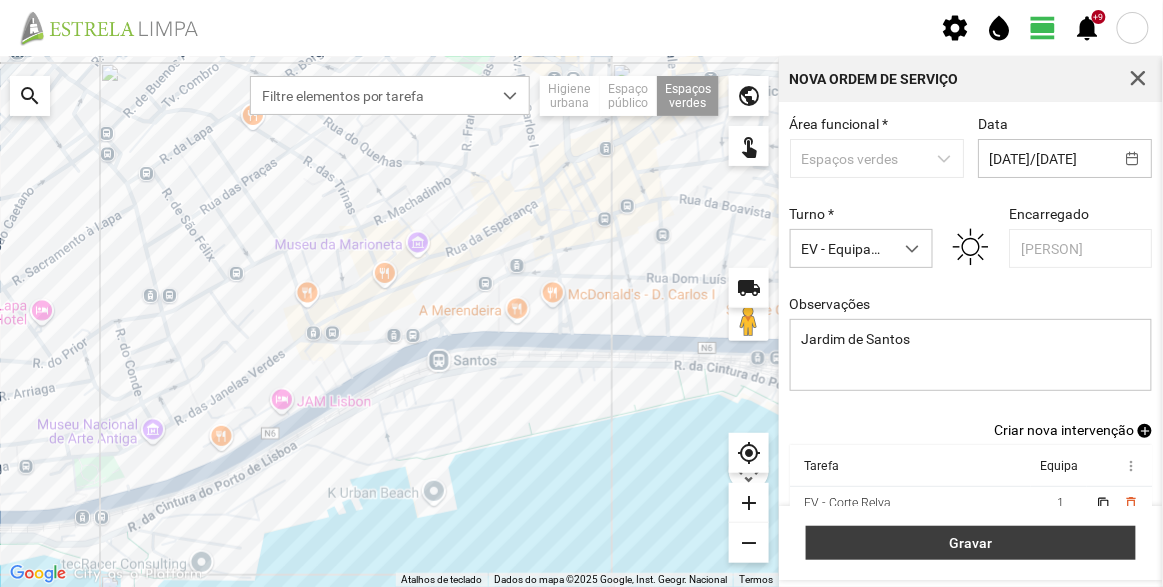 click on "Gravar" at bounding box center (971, 543) 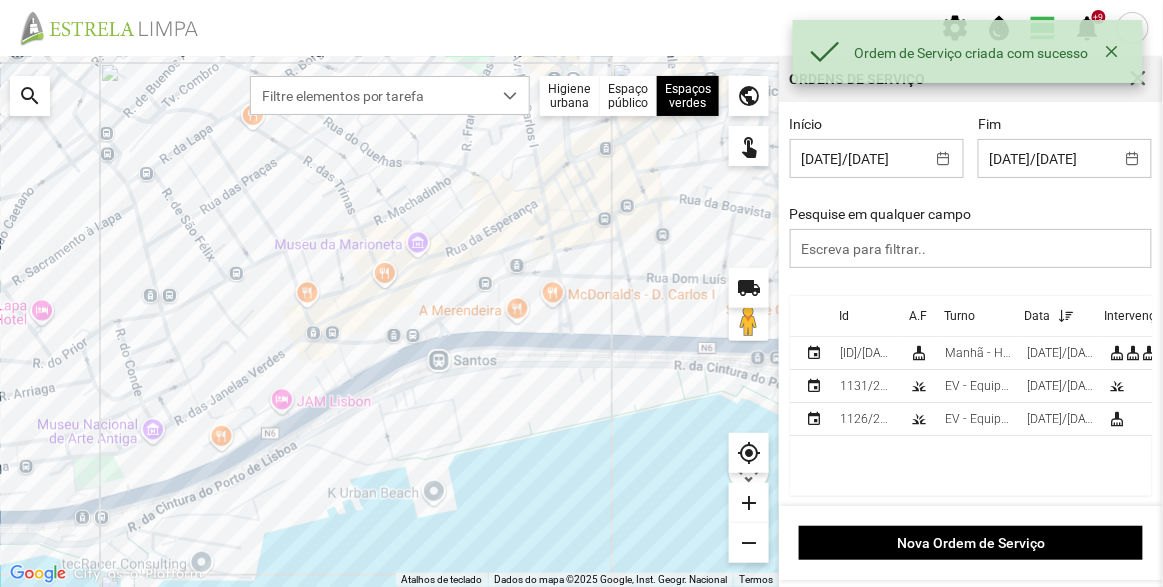 click on "Id" at bounding box center (844, 316) 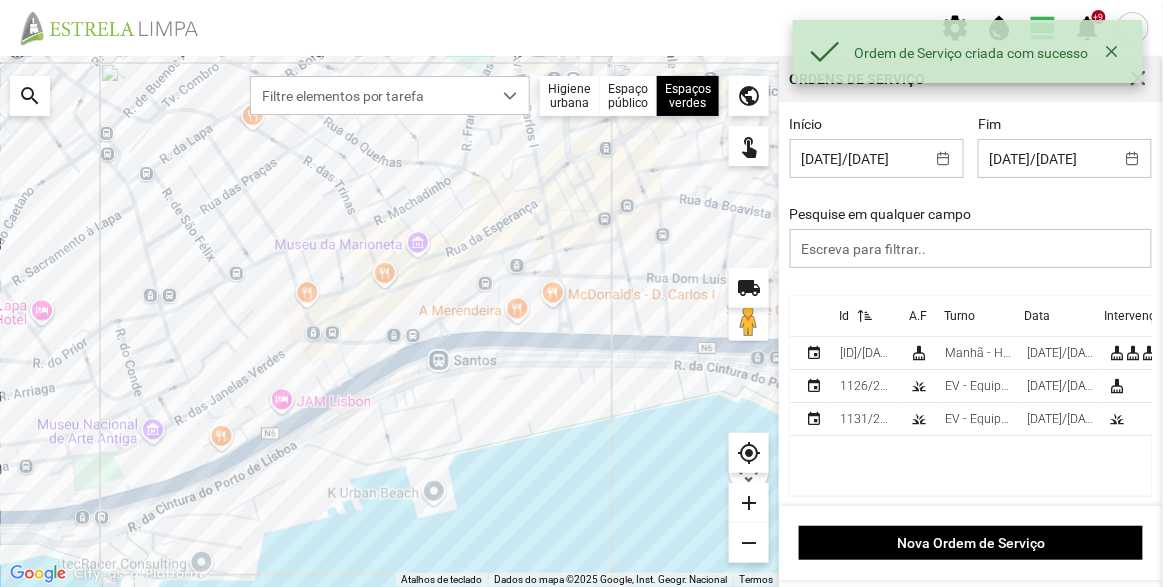click at bounding box center [861, 316] 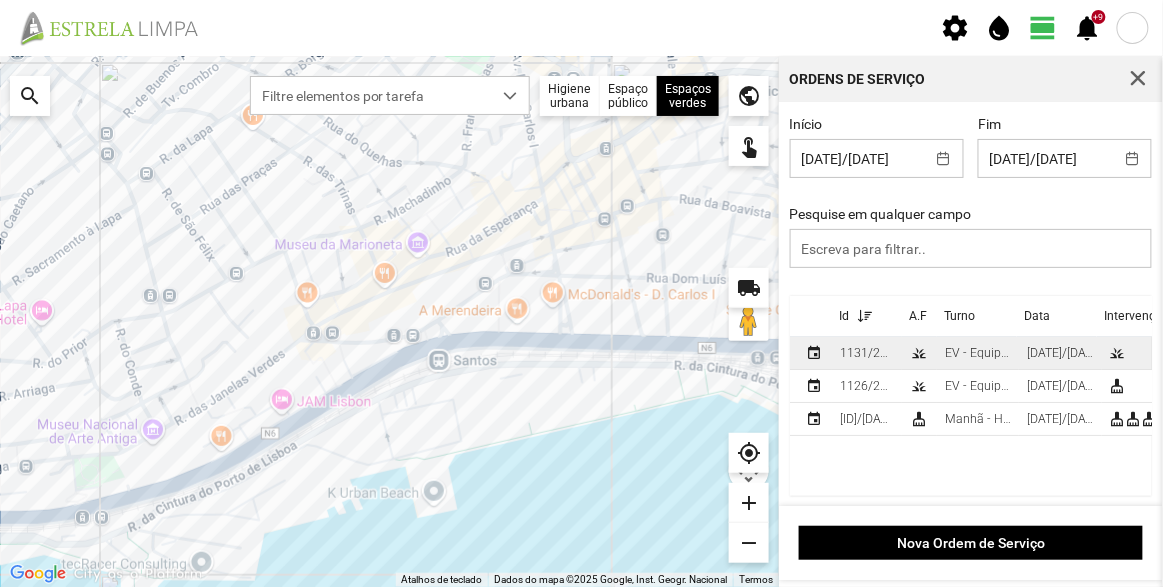 click on "1131/2025" at bounding box center [867, 353] 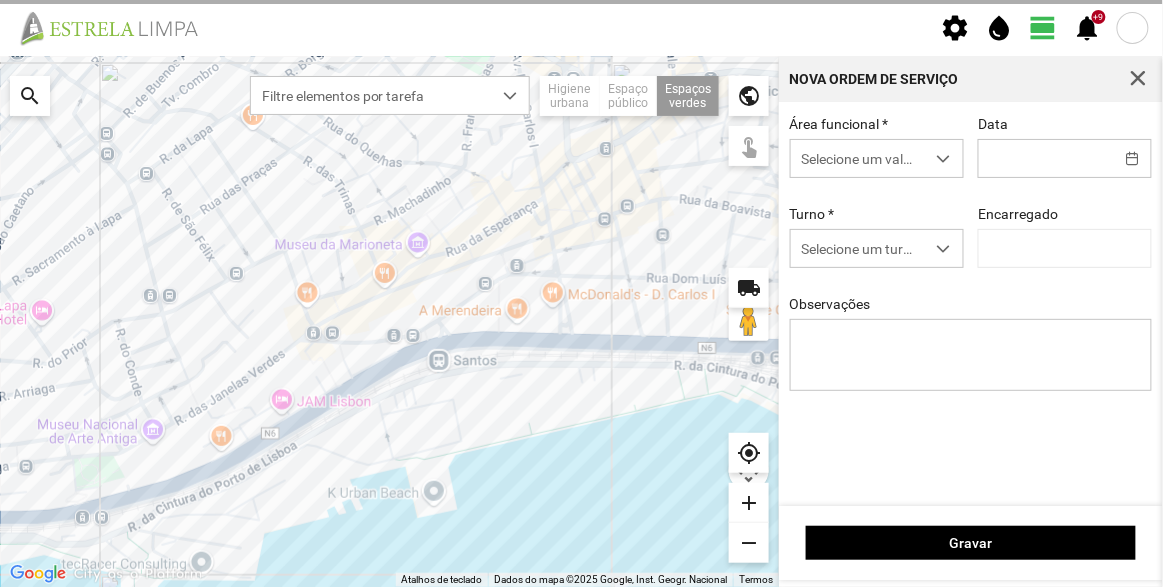 type on "[DATE]/[DATE]" 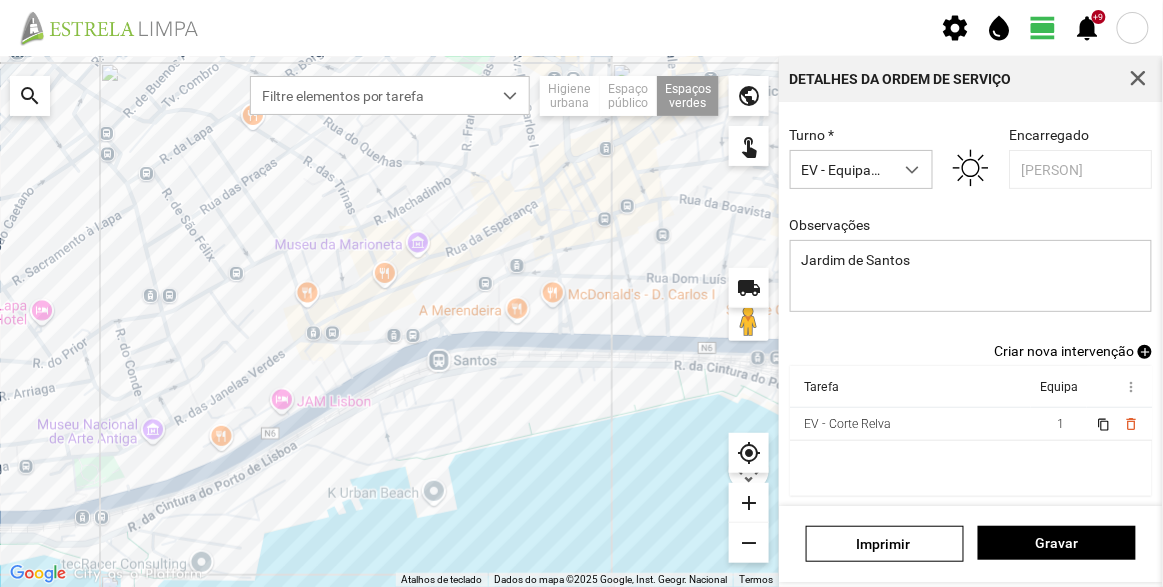 click on "Criar nova intervenção" at bounding box center [1064, 351] 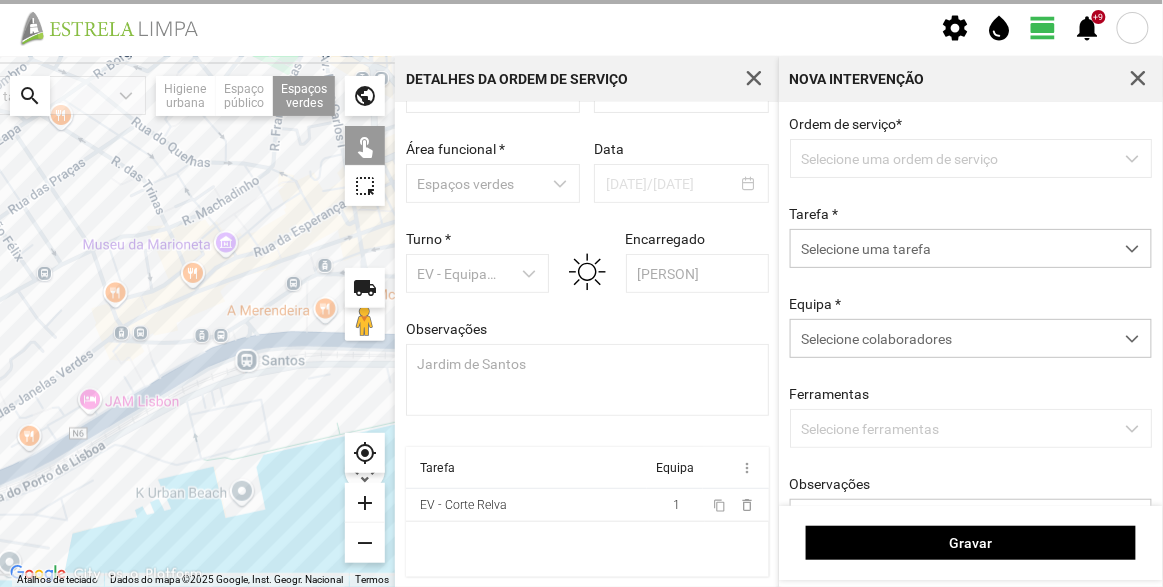 scroll, scrollTop: 69, scrollLeft: 0, axis: vertical 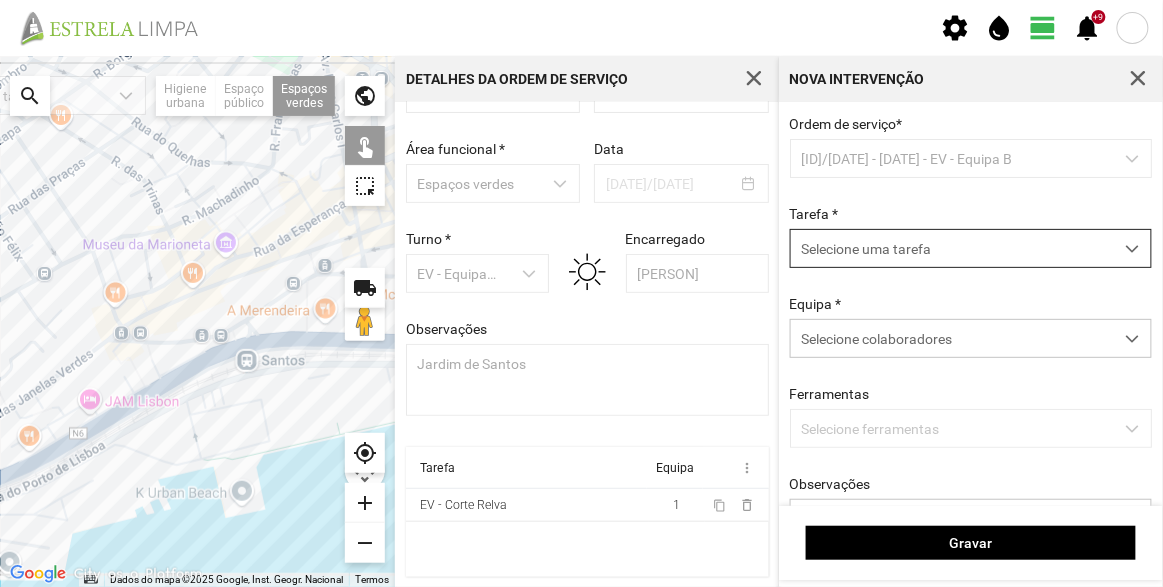 click on "Selecione uma tarefa" at bounding box center (952, 248) 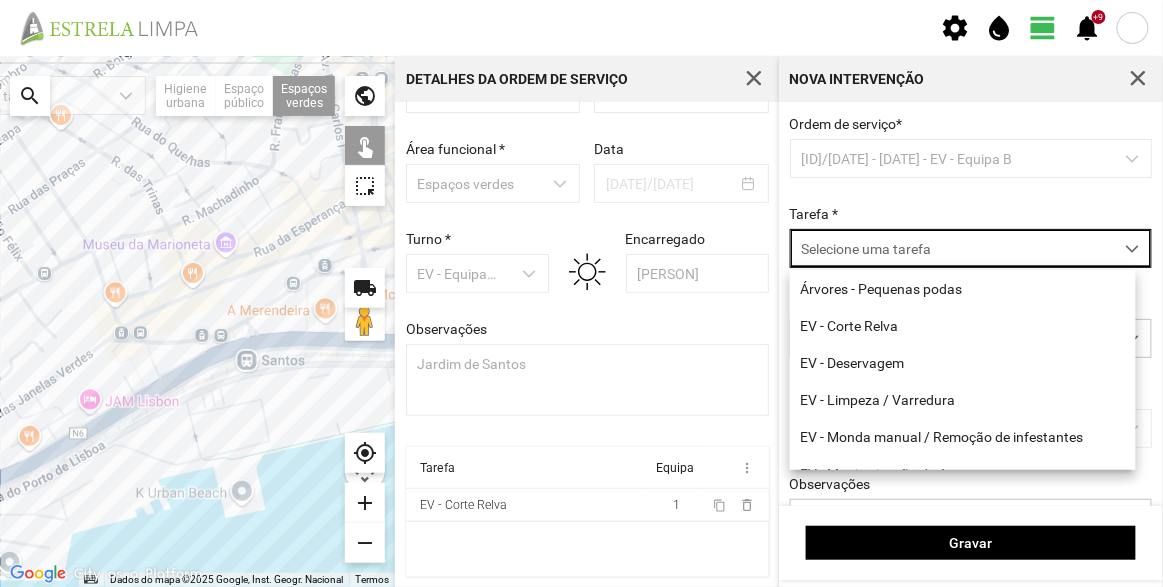 scroll, scrollTop: 10, scrollLeft: 84, axis: both 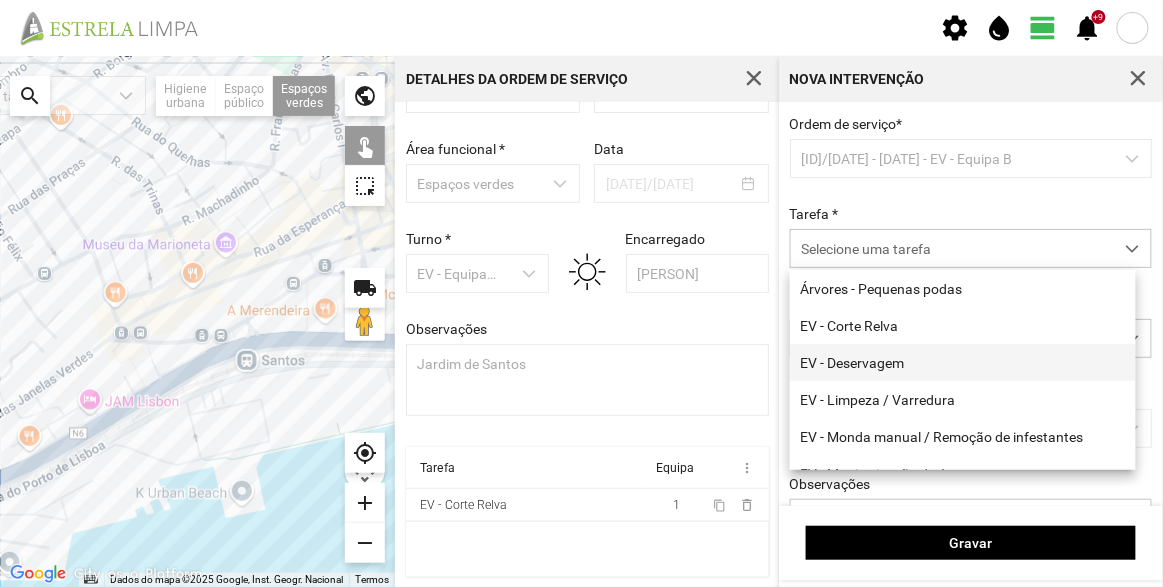 click on "EV - Deservagem" at bounding box center [963, 362] 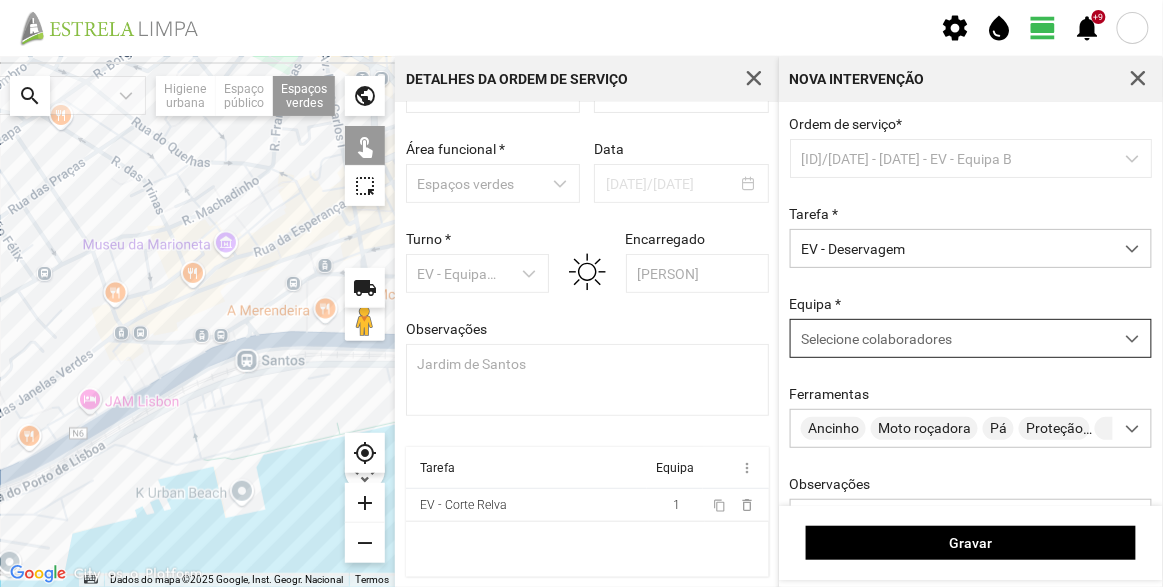 click on "Selecione colaboradores" at bounding box center (876, 339) 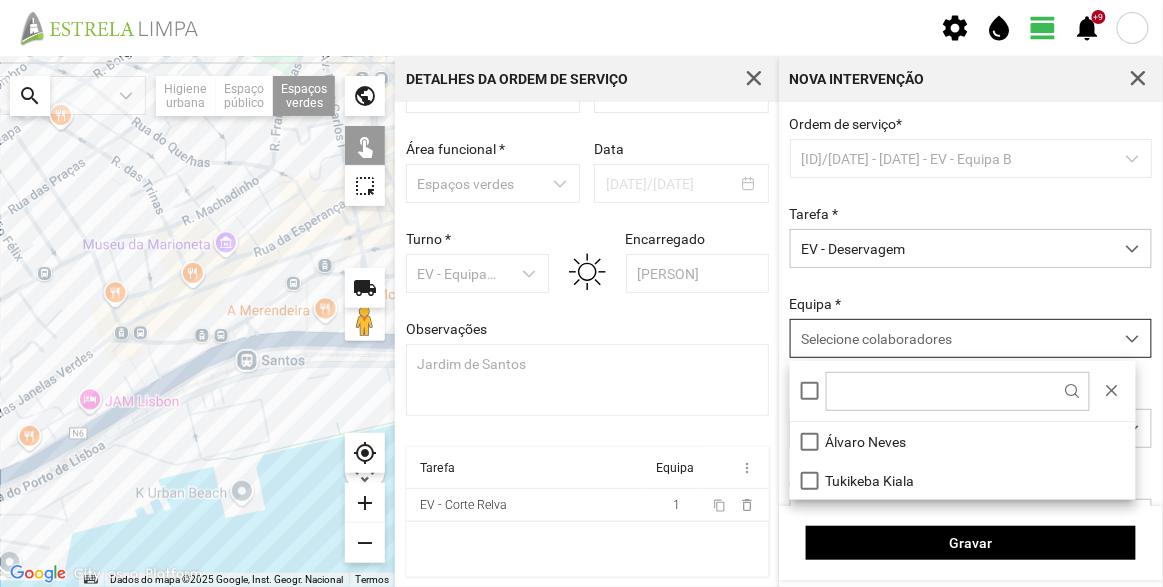 drag, startPoint x: 874, startPoint y: 438, endPoint x: 893, endPoint y: 326, distance: 113.600174 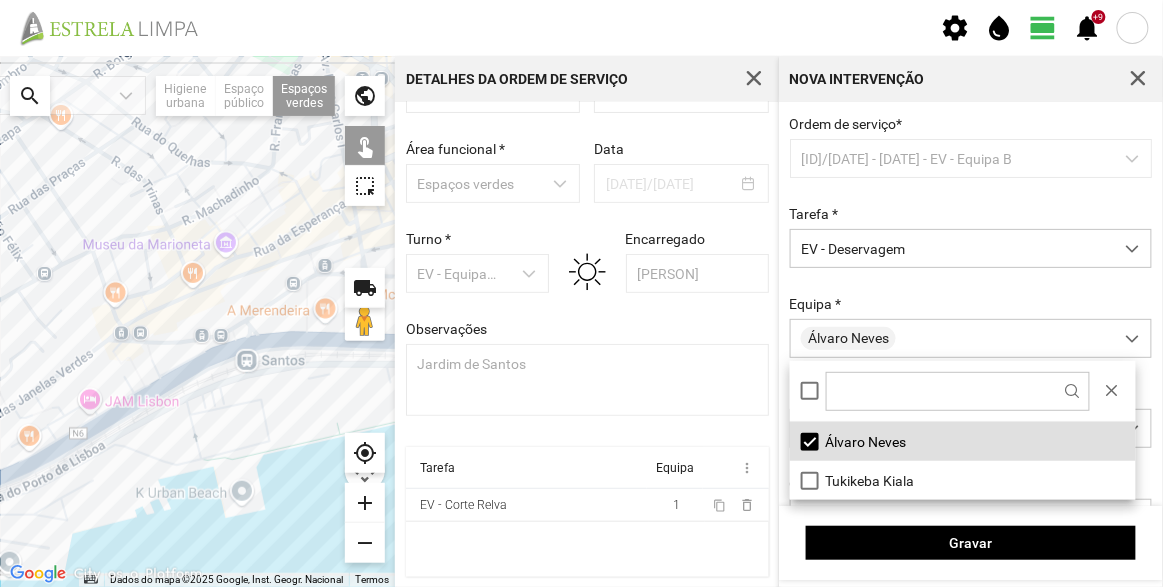 click on "Ordem de serviço  * 1131/2025 - 07/08/2025 - EV - Equipa B Tarefa * EV - Deservagem Equipa *  [NAME]  Ferramentas  Ancinho   Moto roçadora   Pá   Proteção   Sacos   Soprador   Telemóvel   Vassoura   Vassoura Arame  Observações" at bounding box center (971, 359) 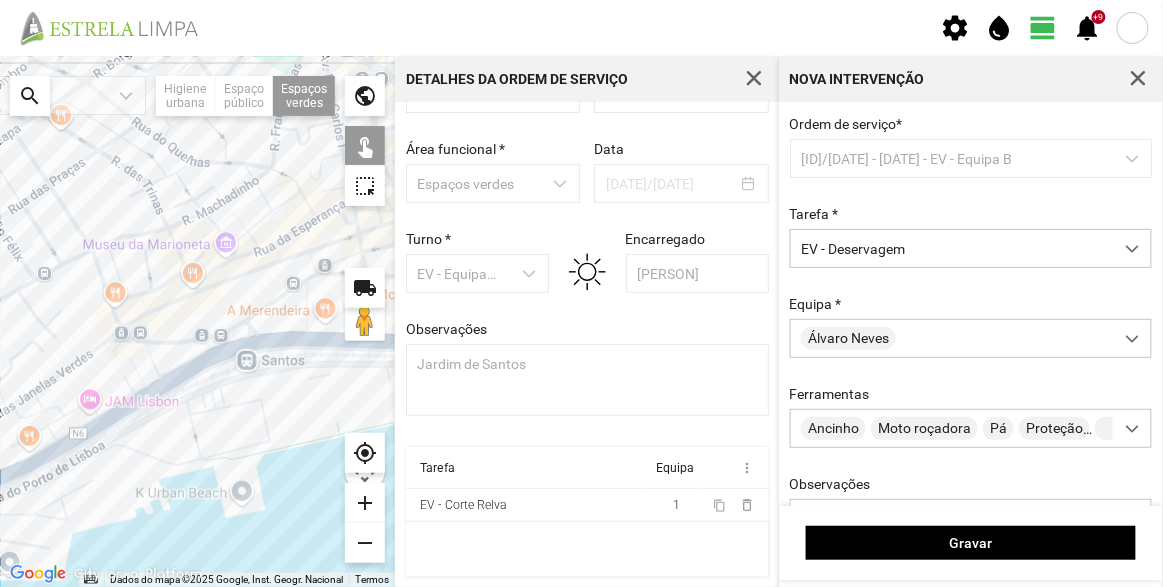 click 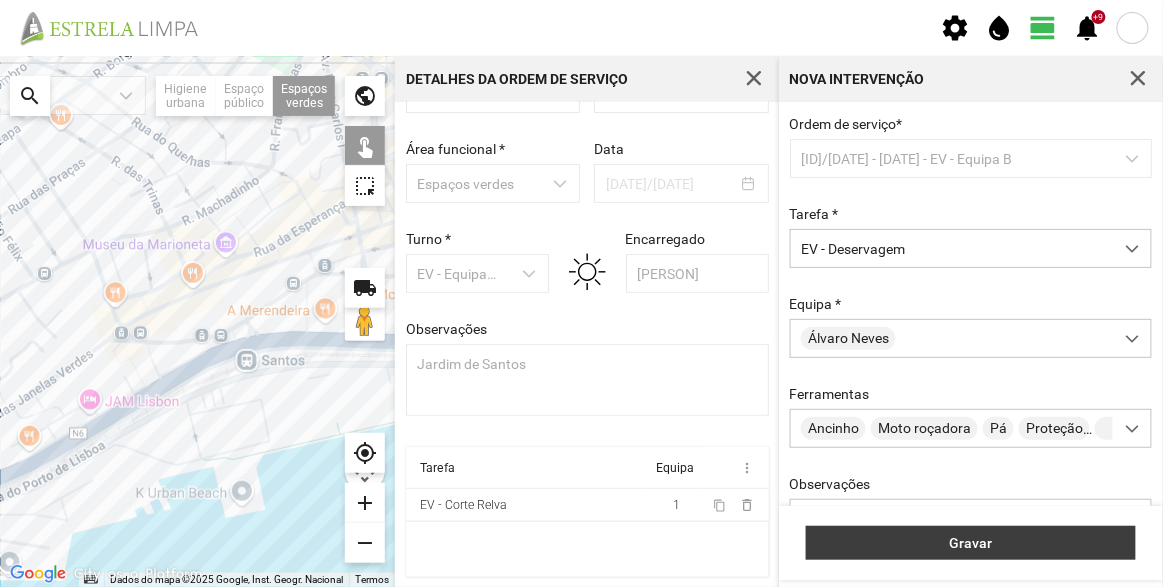 click on "Gravar" at bounding box center [971, 543] 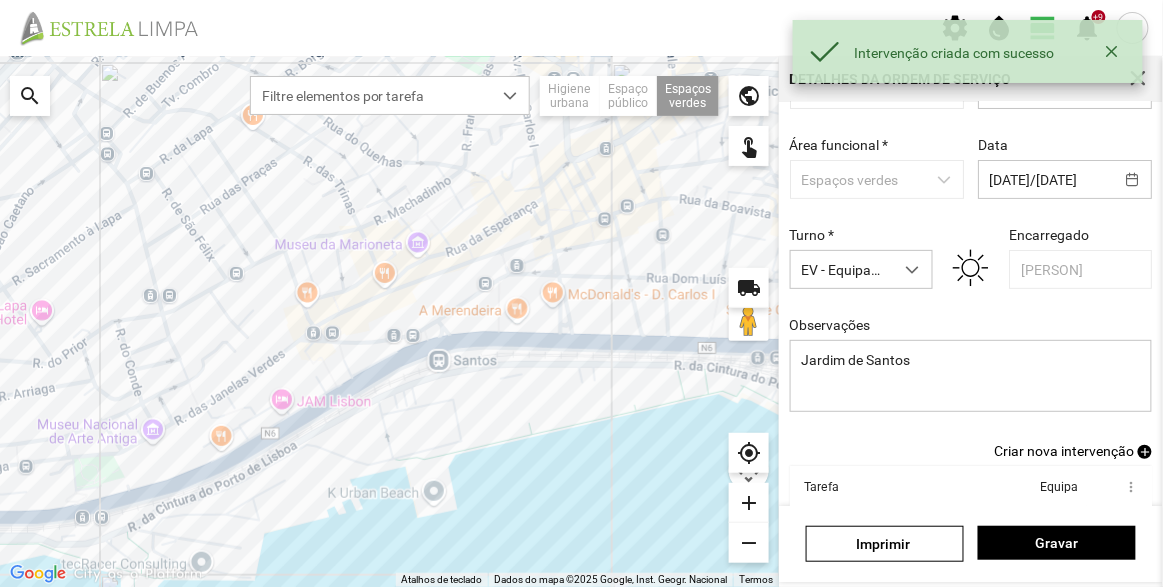 click on "Criar nova intervenção" at bounding box center (1064, 451) 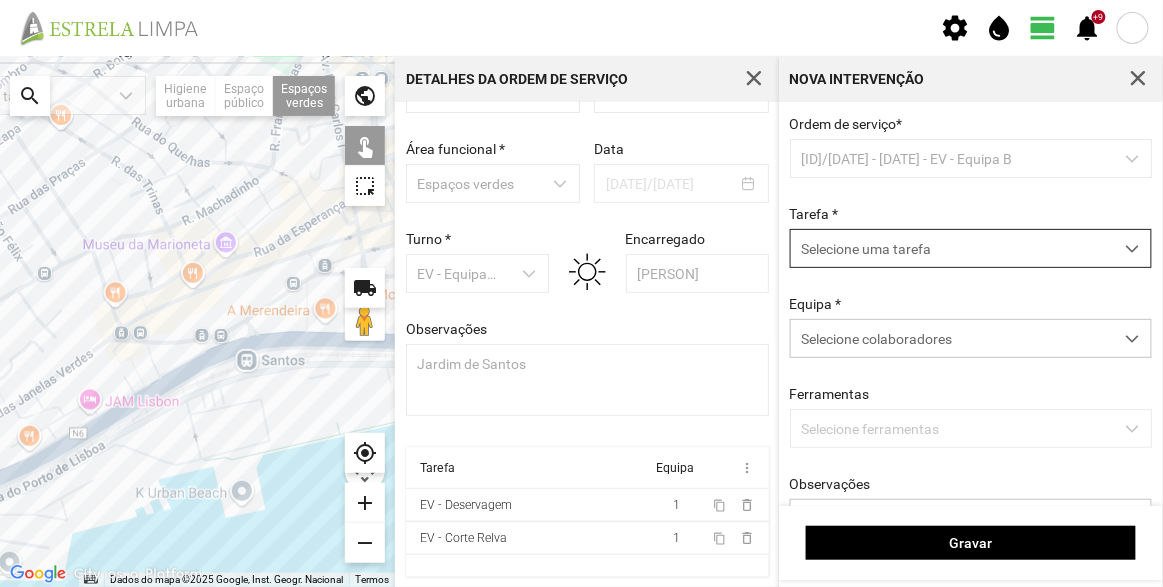 click on "Selecione uma tarefa" at bounding box center [952, 248] 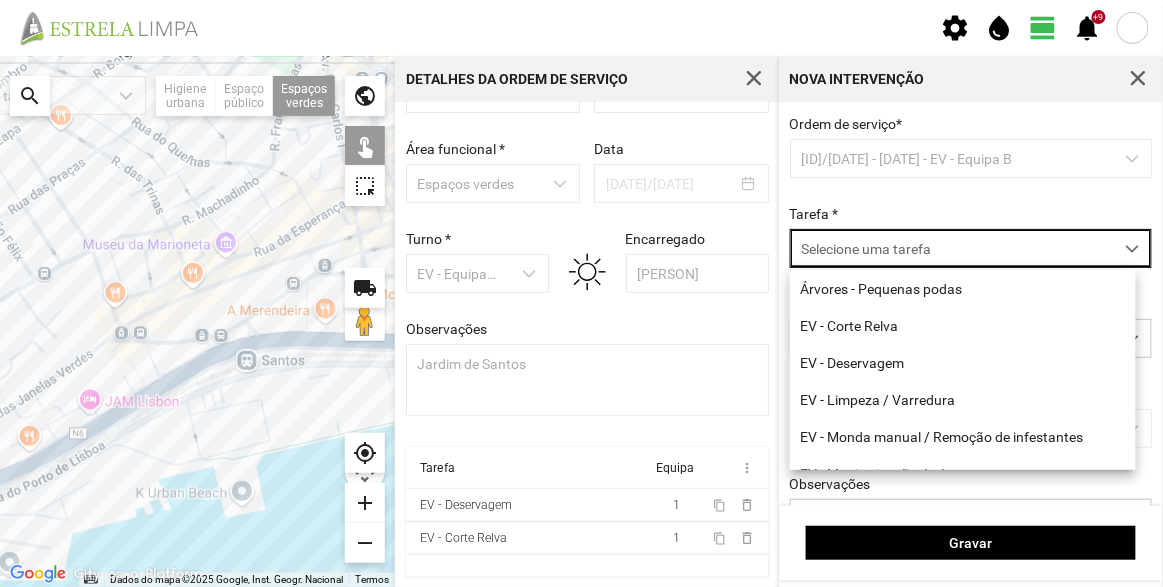 scroll, scrollTop: 10, scrollLeft: 84, axis: both 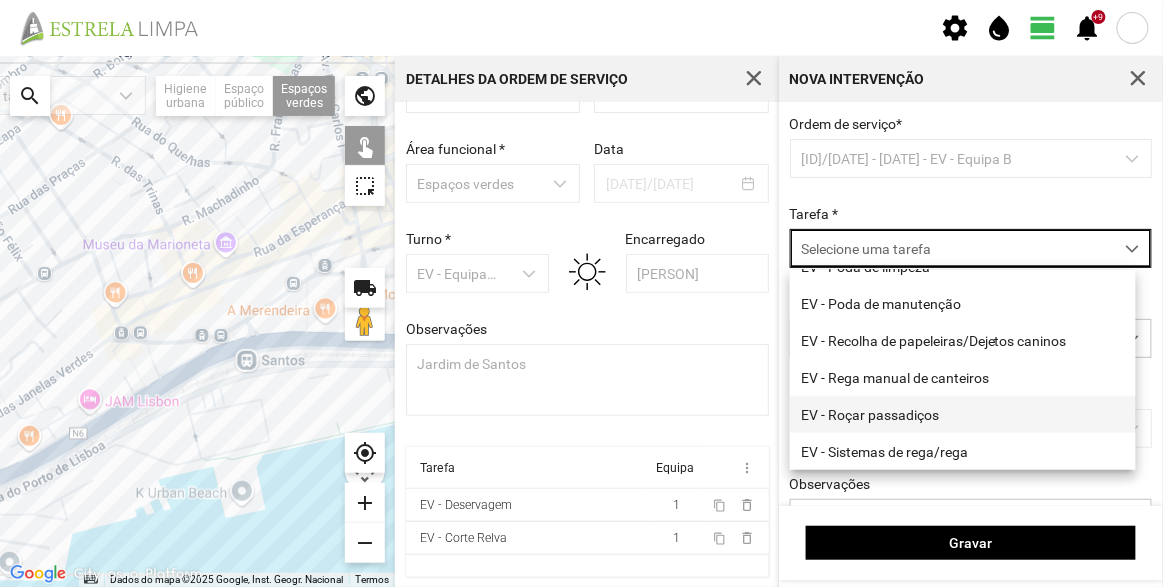 click on "EV - Roçar passadiços" at bounding box center (963, 414) 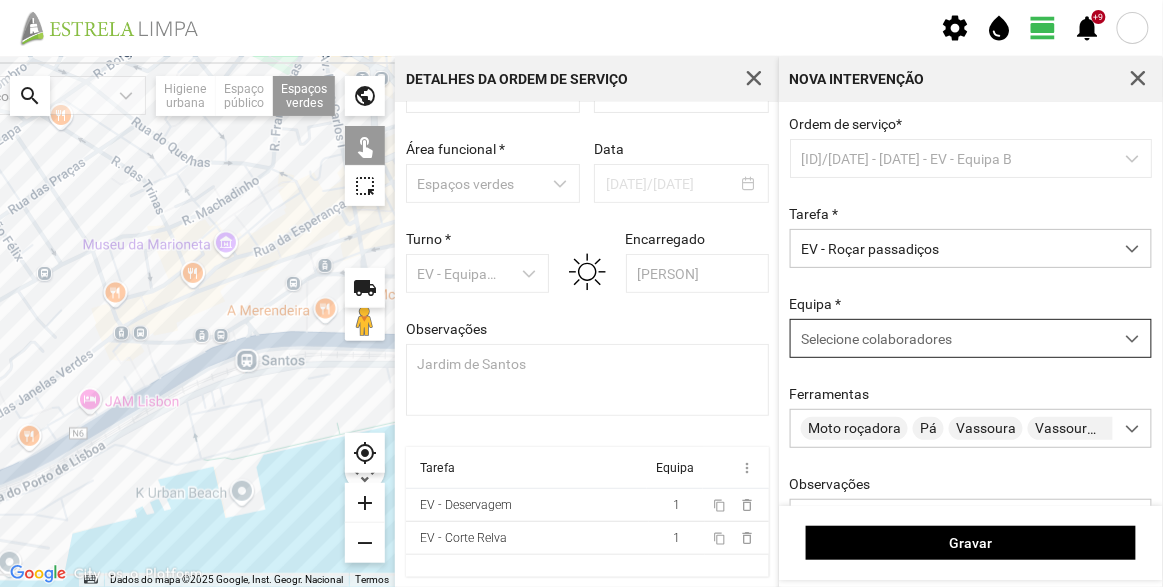 click on "Selecione colaboradores" at bounding box center [952, 338] 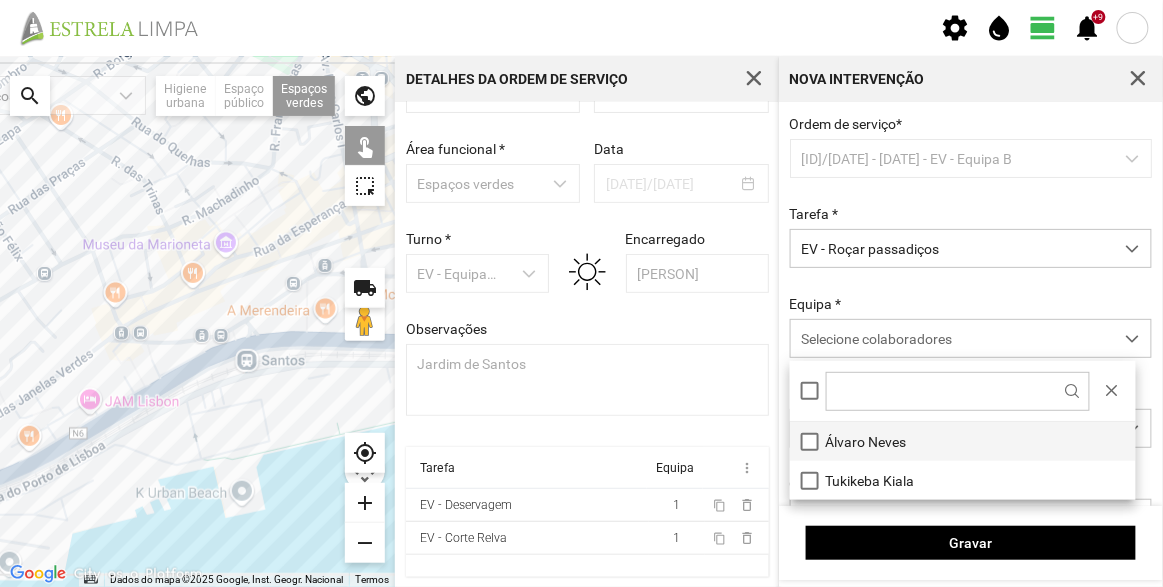 click on "Álvaro Neves" at bounding box center [963, 441] 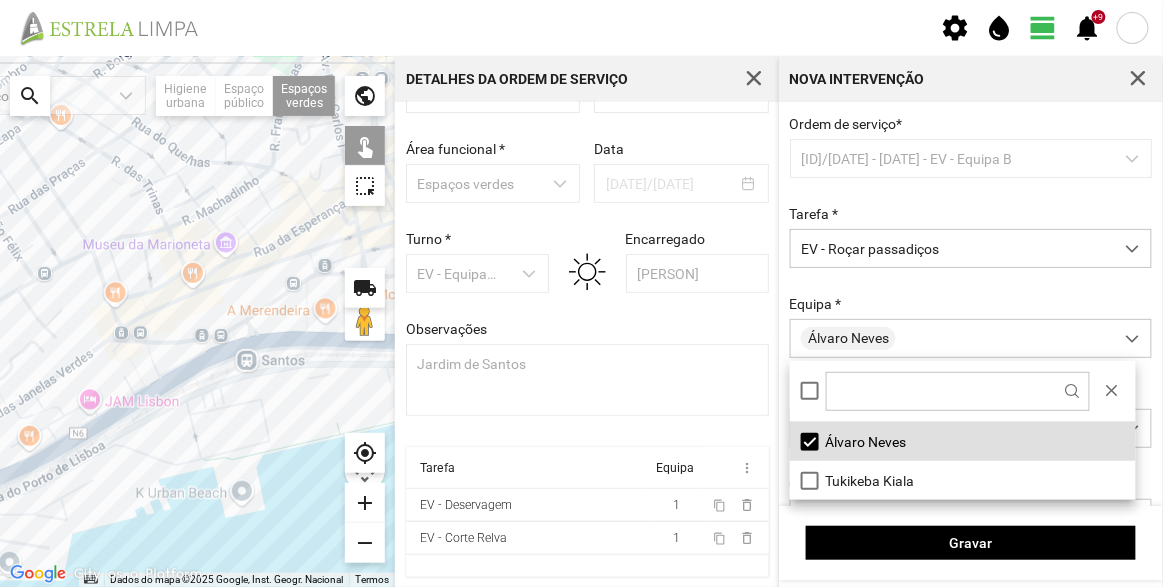 click 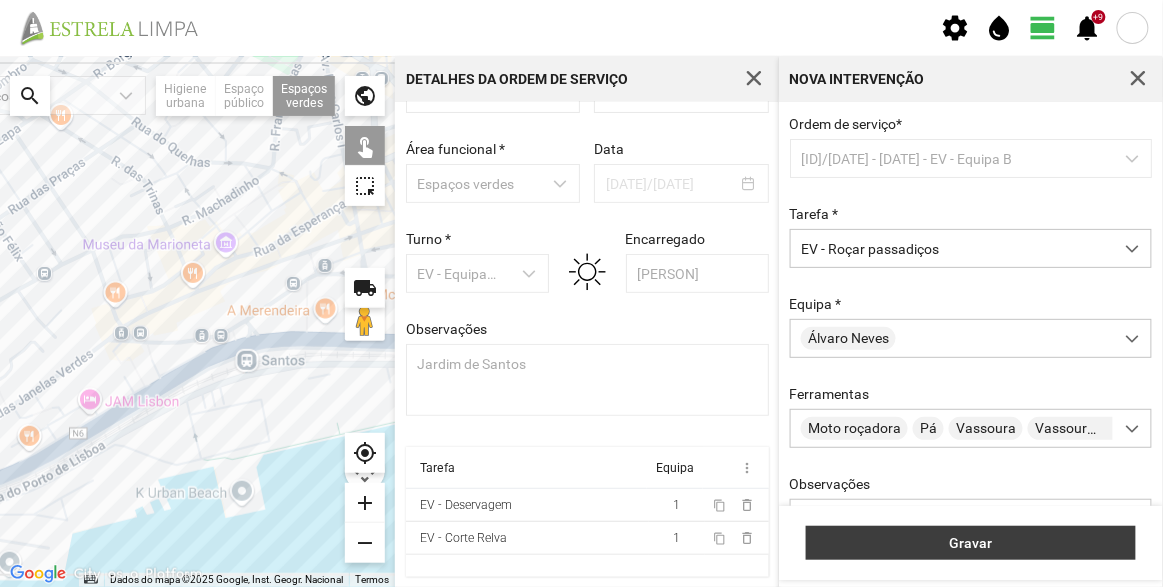 click on "Gravar" at bounding box center (971, 543) 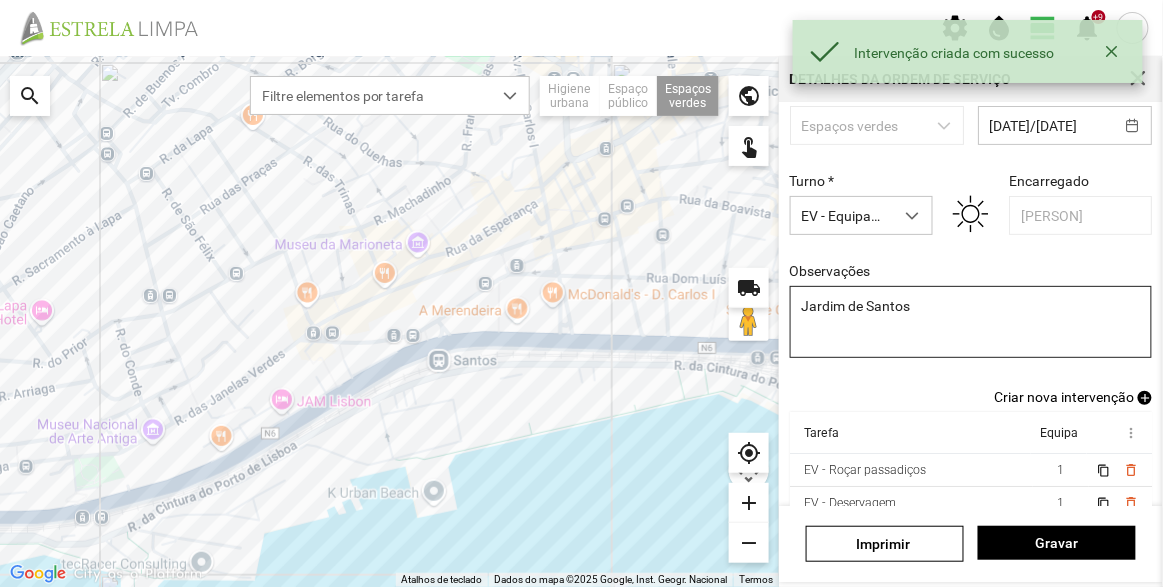 scroll, scrollTop: 160, scrollLeft: 0, axis: vertical 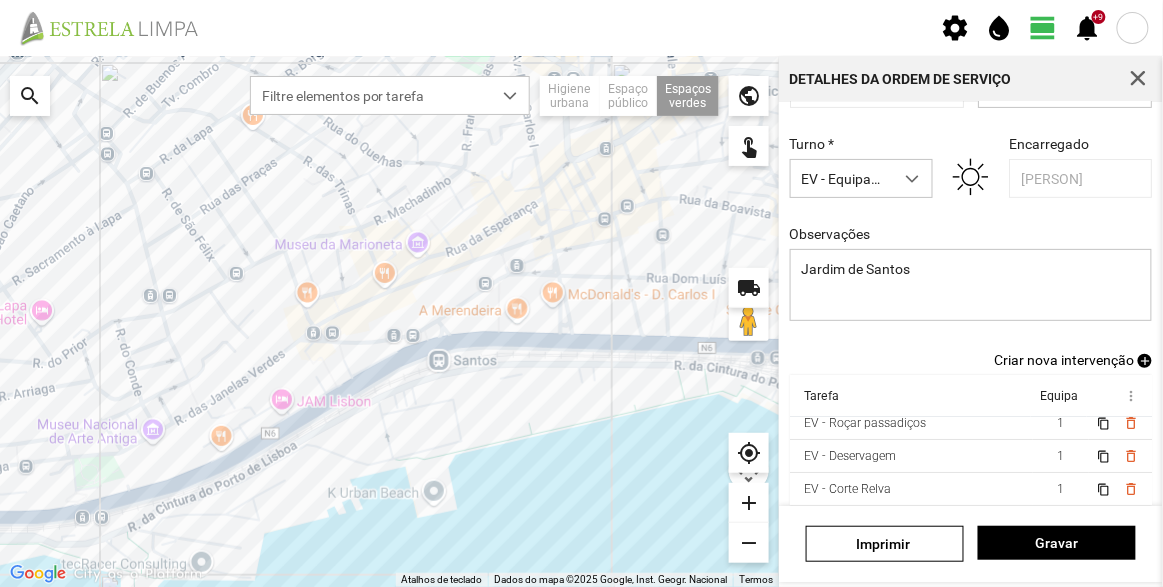 click on "Identificador [ID]/[DATE] Estado * Planeada Área funcional * Espaços verdes Data [DATE]/[DATE] 	 Turno * EV - Equipa B Encarregado [PERSON] Observações Jardim de Santos" at bounding box center (971, 154) 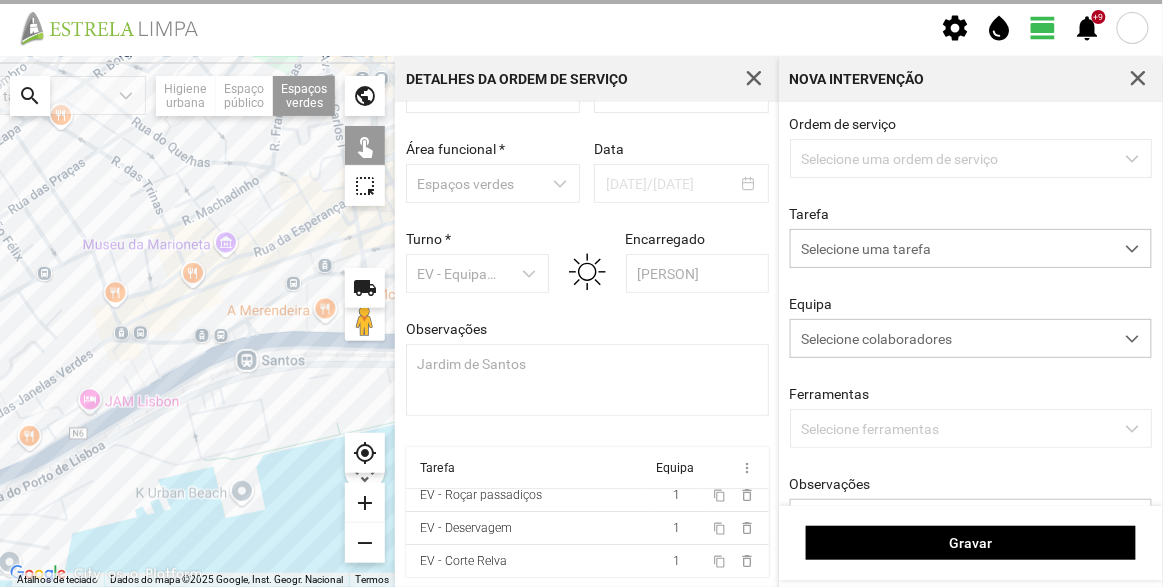 scroll, scrollTop: 69, scrollLeft: 0, axis: vertical 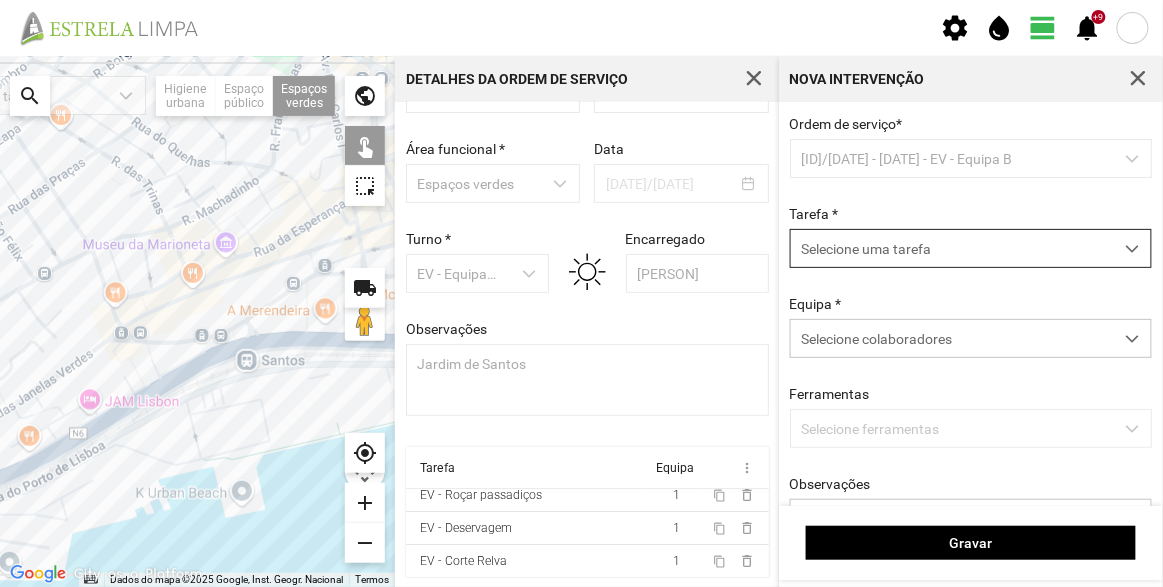 click on "Selecione uma tarefa" at bounding box center [952, 248] 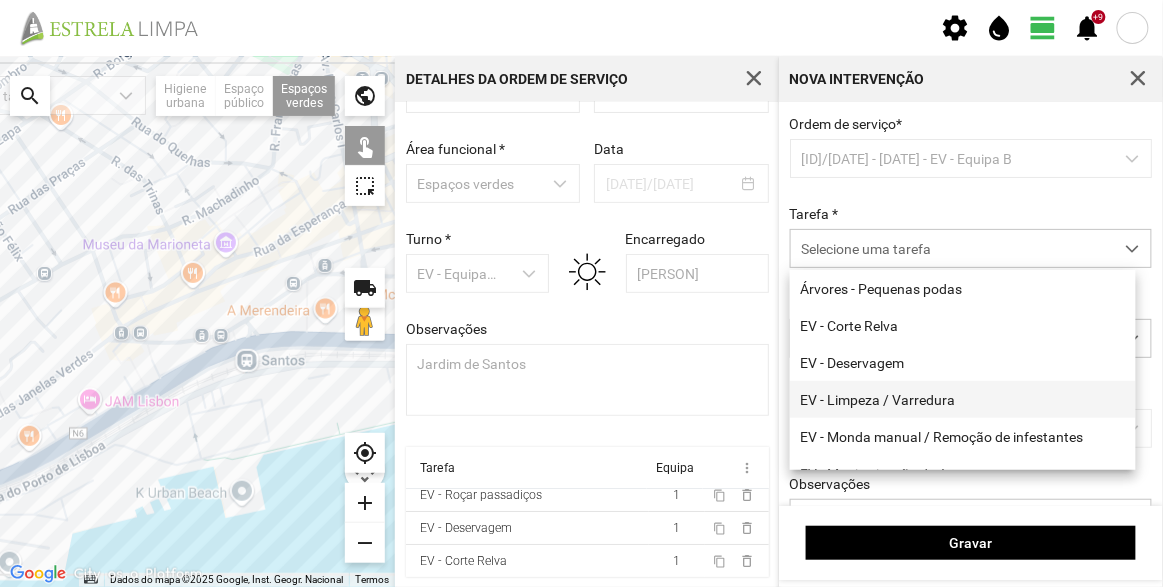 click on "EV - Limpeza / Varredura" at bounding box center (963, 399) 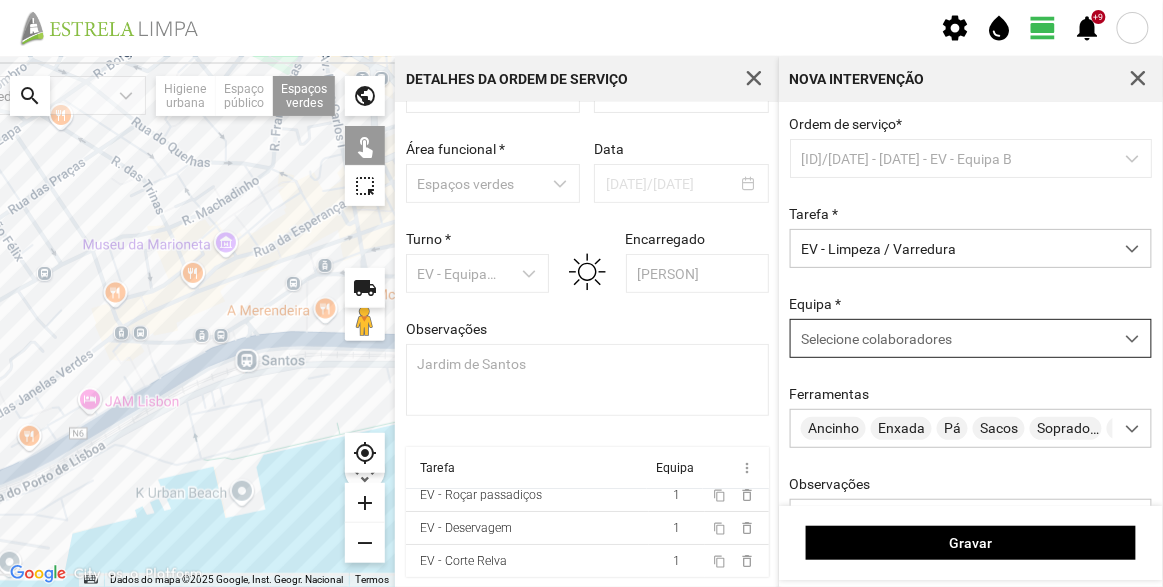 click on "Selecione colaboradores" at bounding box center (876, 339) 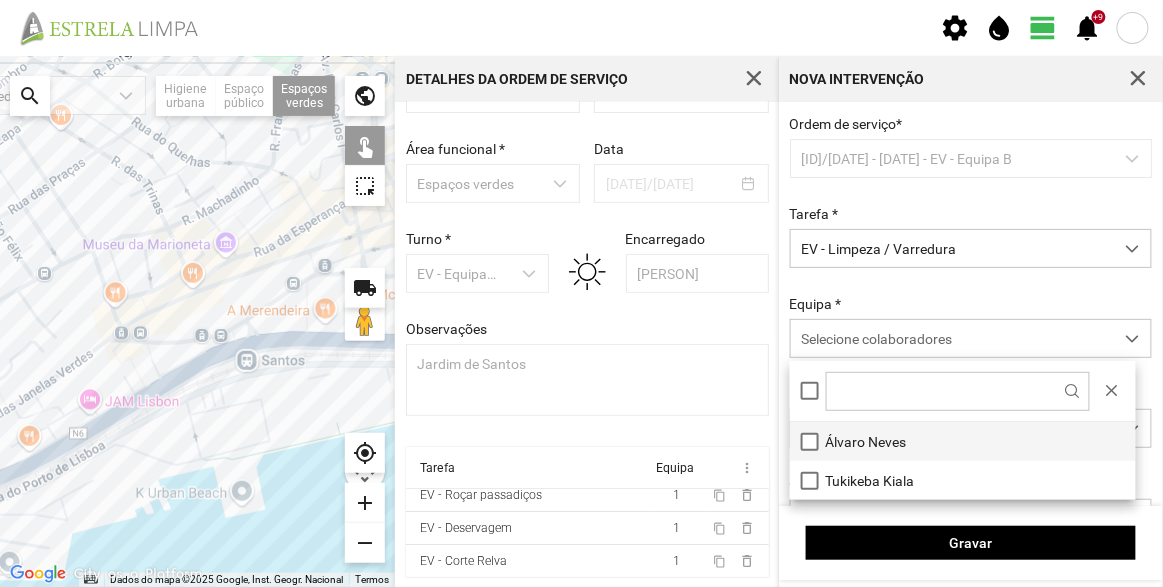 click on "Álvaro Neves" at bounding box center (963, 441) 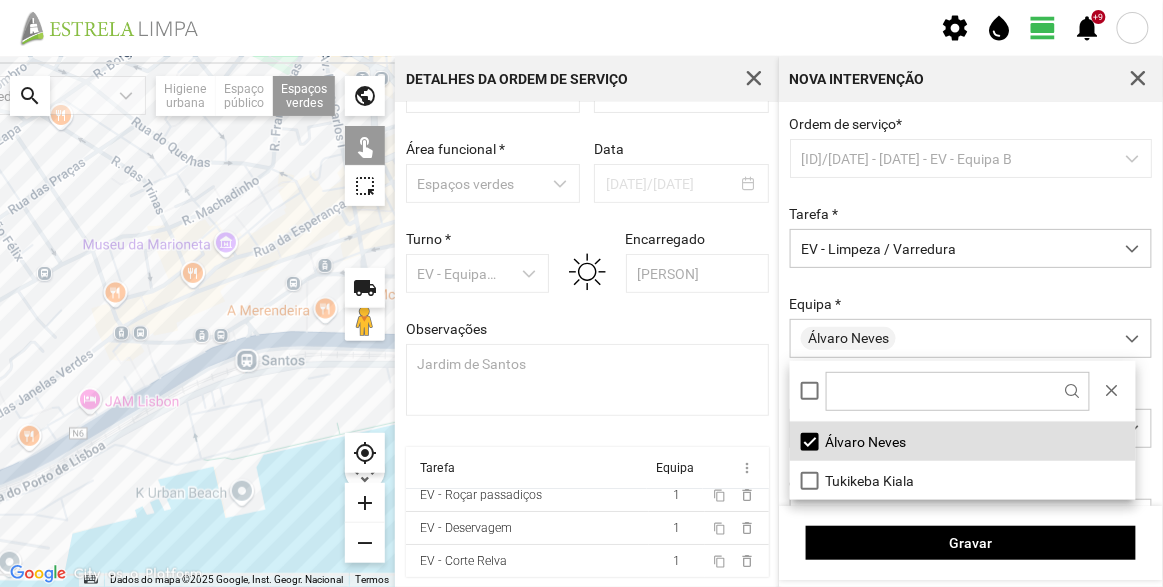 click on "Equipa *  [PERSON]" at bounding box center [971, 327] 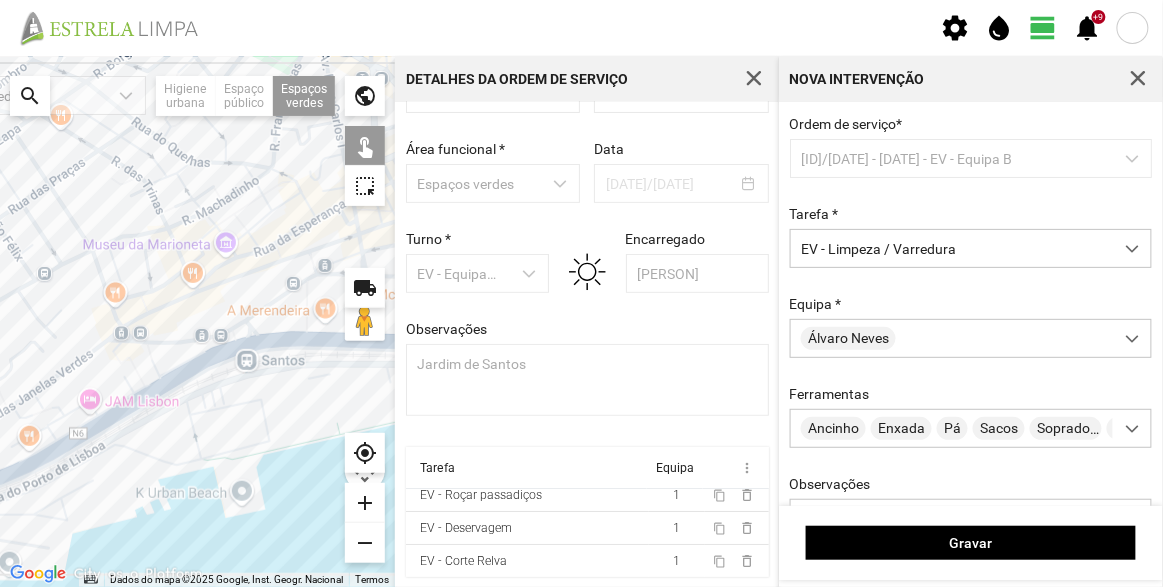 click 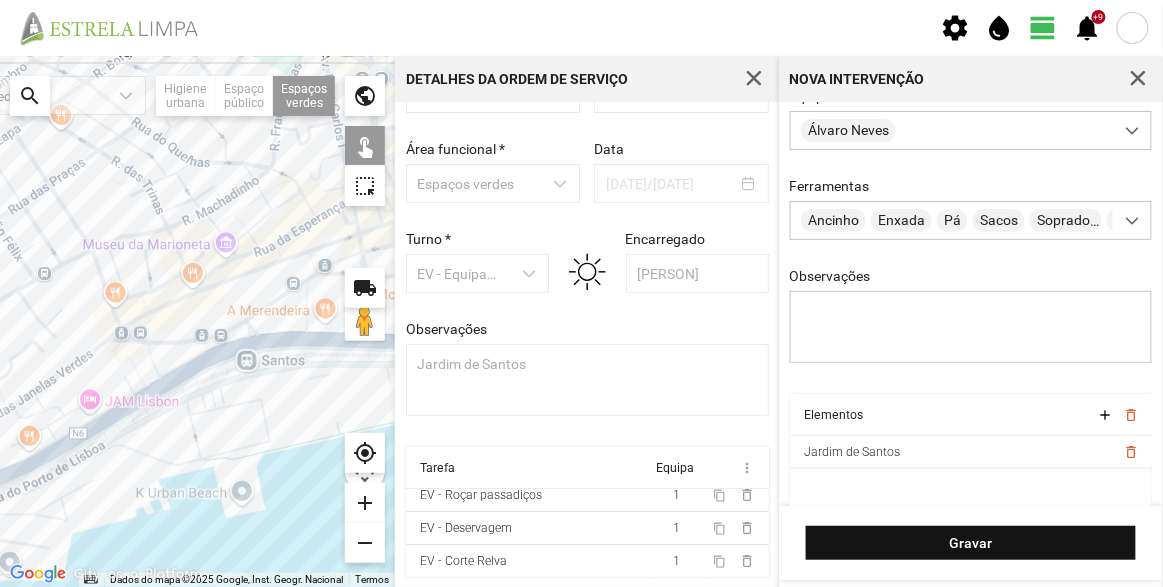scroll, scrollTop: 241, scrollLeft: 0, axis: vertical 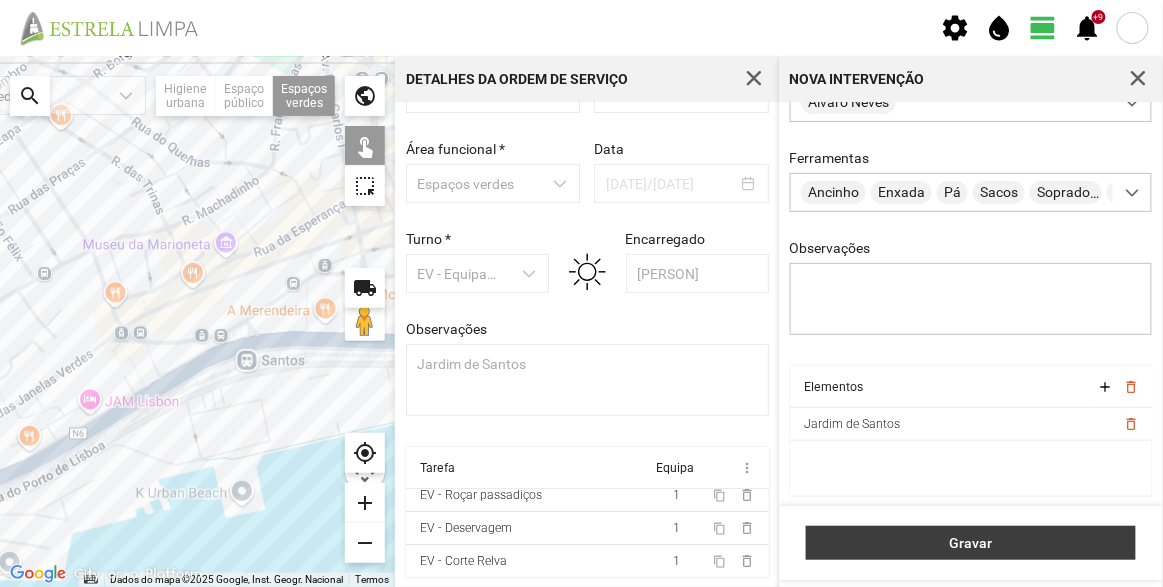 click on "Gravar" at bounding box center (971, 543) 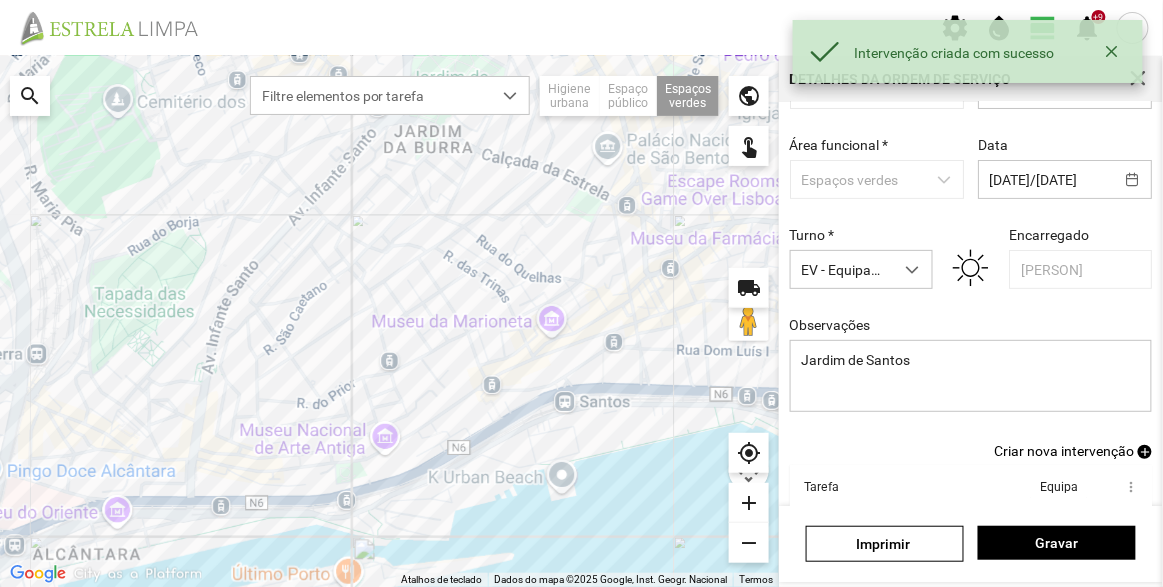 scroll, scrollTop: 43, scrollLeft: 0, axis: vertical 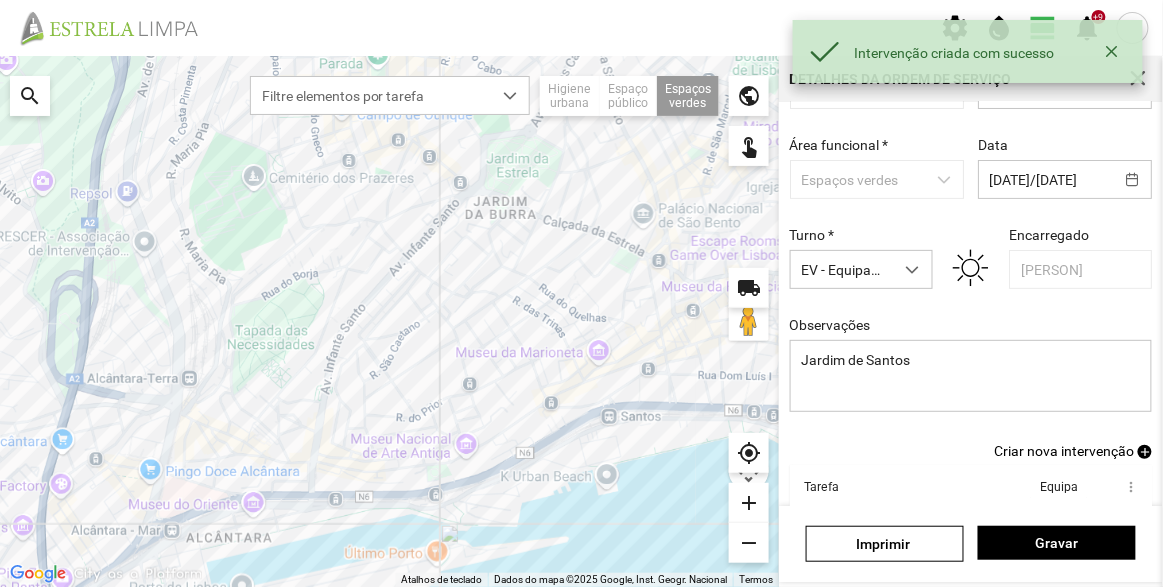 click on "Criar nova intervenção" at bounding box center (1064, 451) 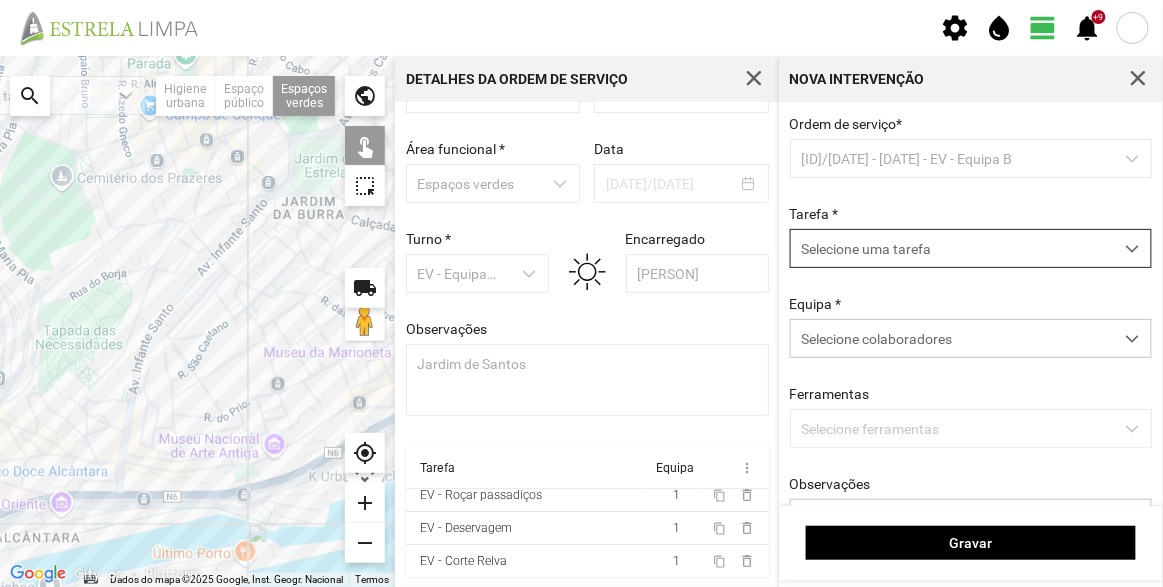 drag, startPoint x: 907, startPoint y: 241, endPoint x: 896, endPoint y: 253, distance: 16.27882 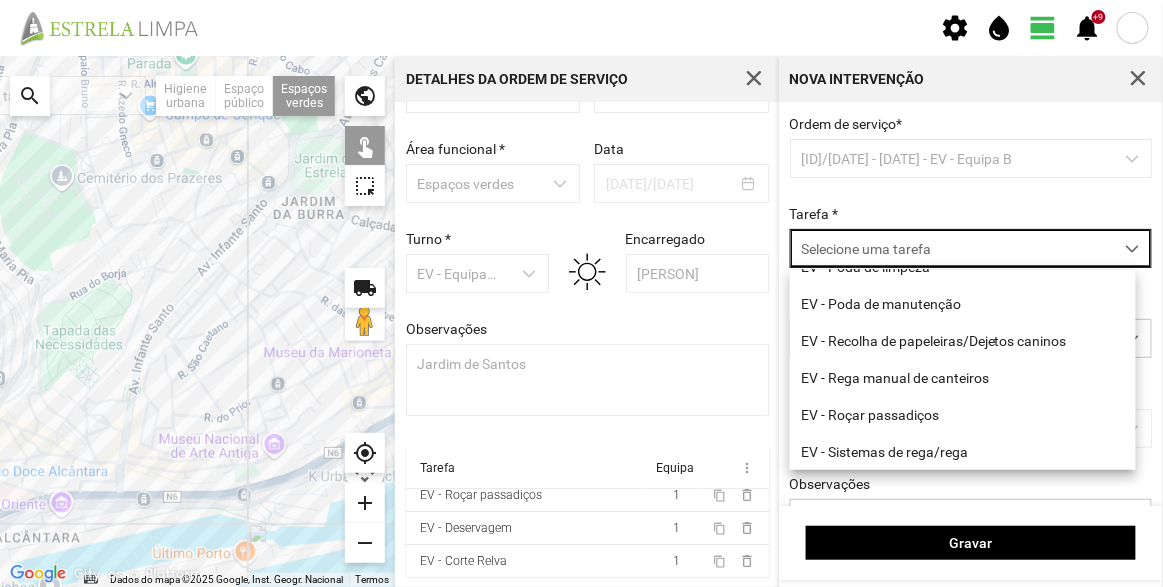 scroll, scrollTop: 255, scrollLeft: 0, axis: vertical 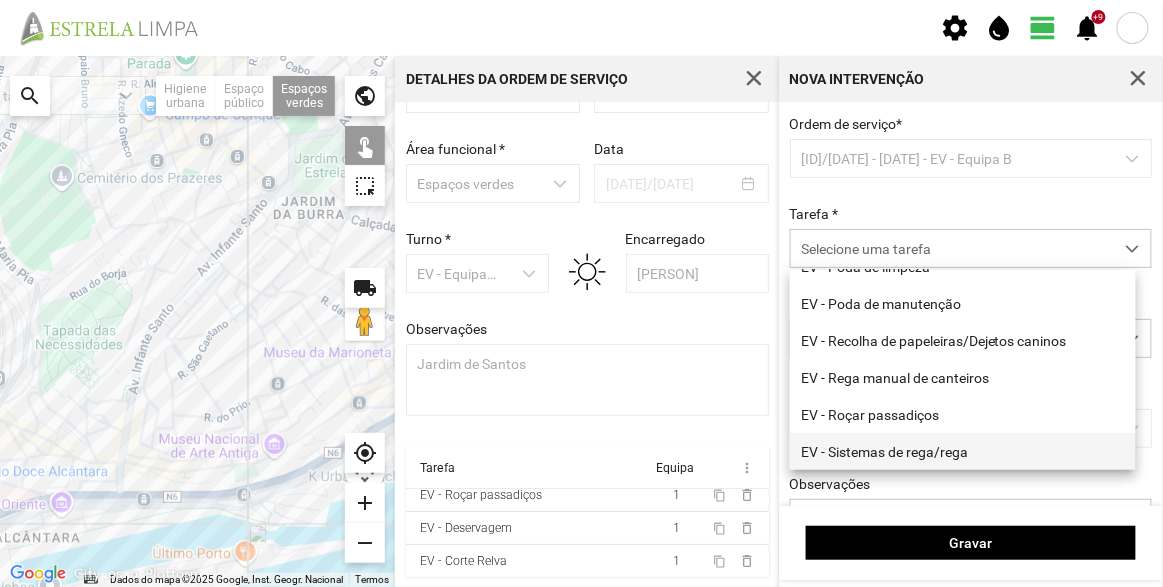 click on "EV - Sistemas de rega/rega" at bounding box center (963, 451) 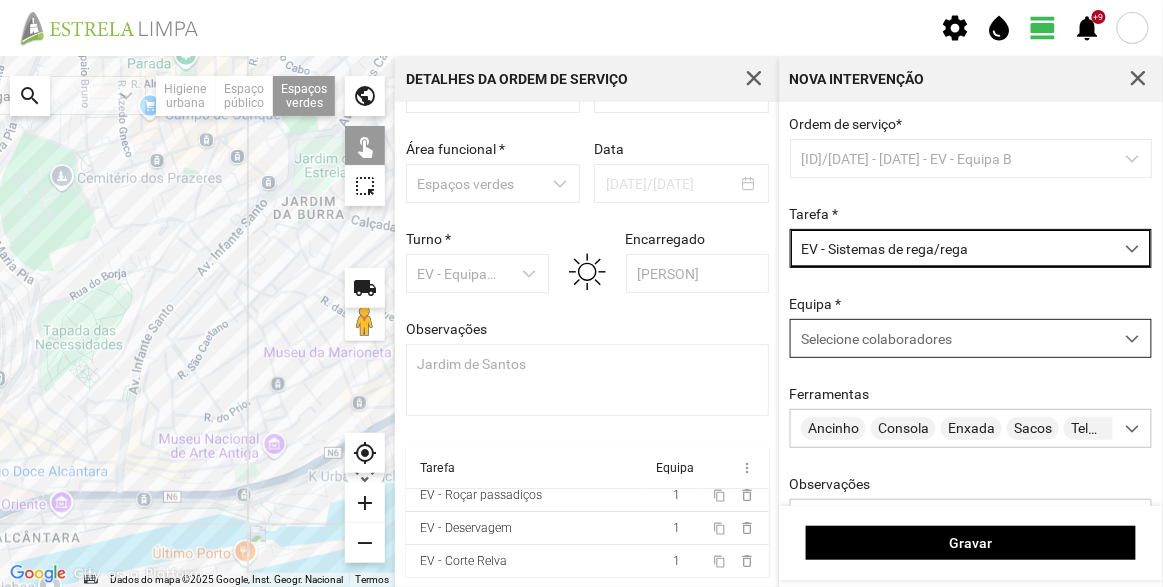 click on "Selecione colaboradores" at bounding box center (876, 339) 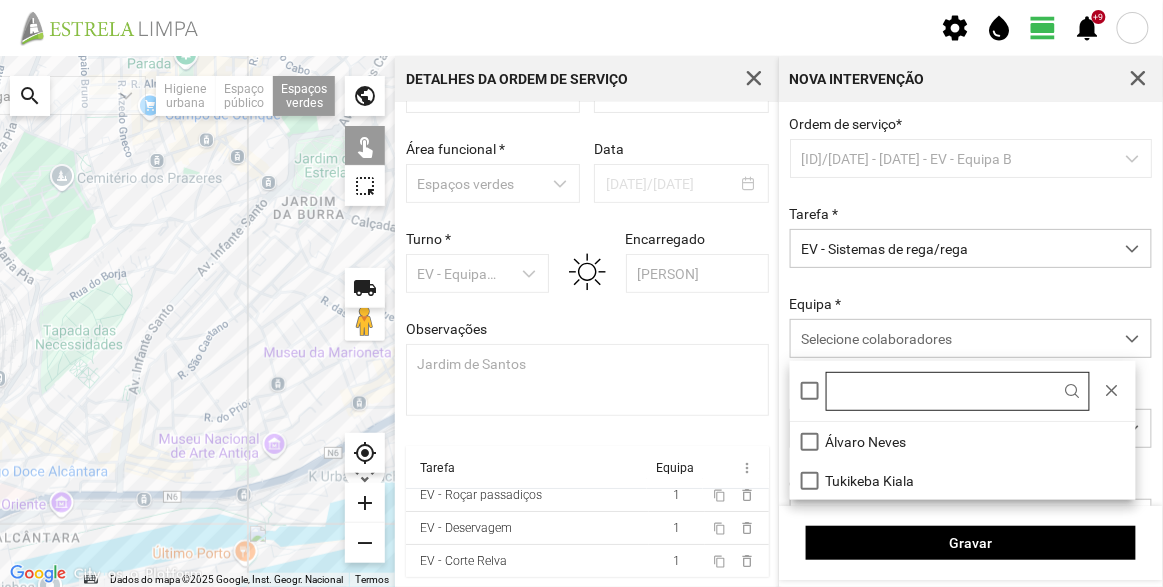 scroll, scrollTop: 10, scrollLeft: 84, axis: both 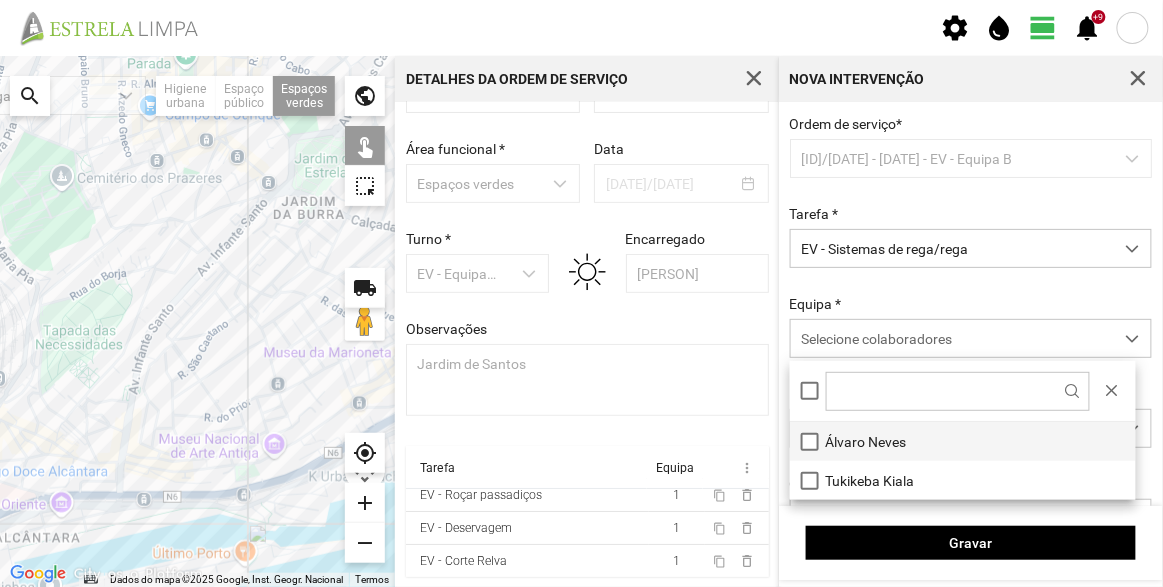 click on "Álvaro Neves" at bounding box center [963, 441] 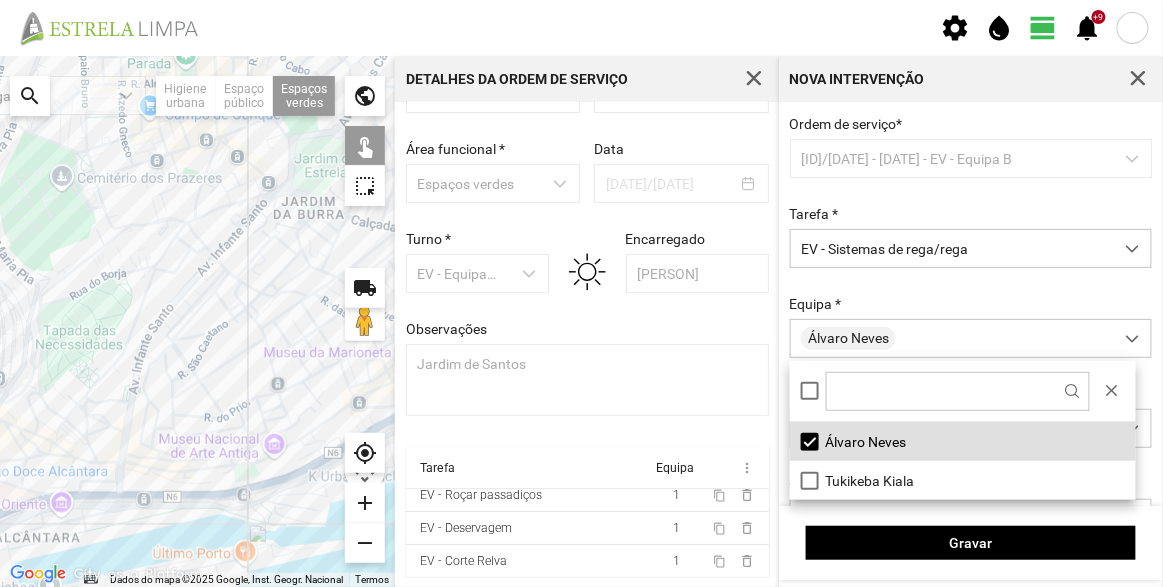 click on "Ordem de serviço  * 1131/2025 - 07/08/2025 - EV - Equipa B Tarefa * EV - Sistemas de rega/rega Equipa *  [NAME]  Ferramentas  Ancinho   Consola   Enxada   Sacos   Telemóvel   Vassoura Arame  Observações" at bounding box center (971, 359) 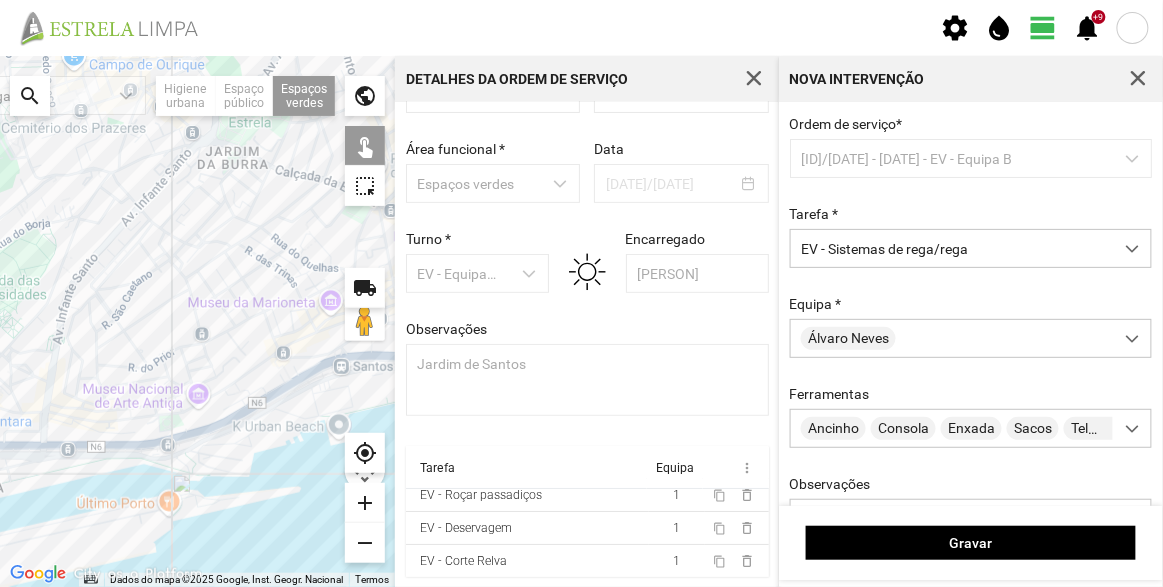 drag, startPoint x: 306, startPoint y: 419, endPoint x: 161, endPoint y: 375, distance: 151.52887 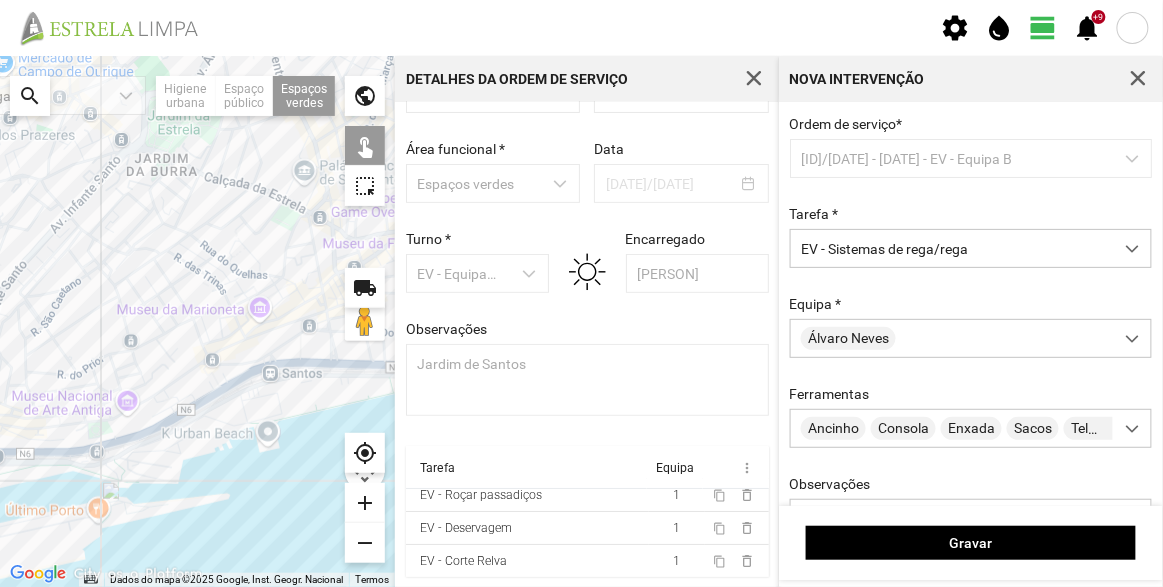 click 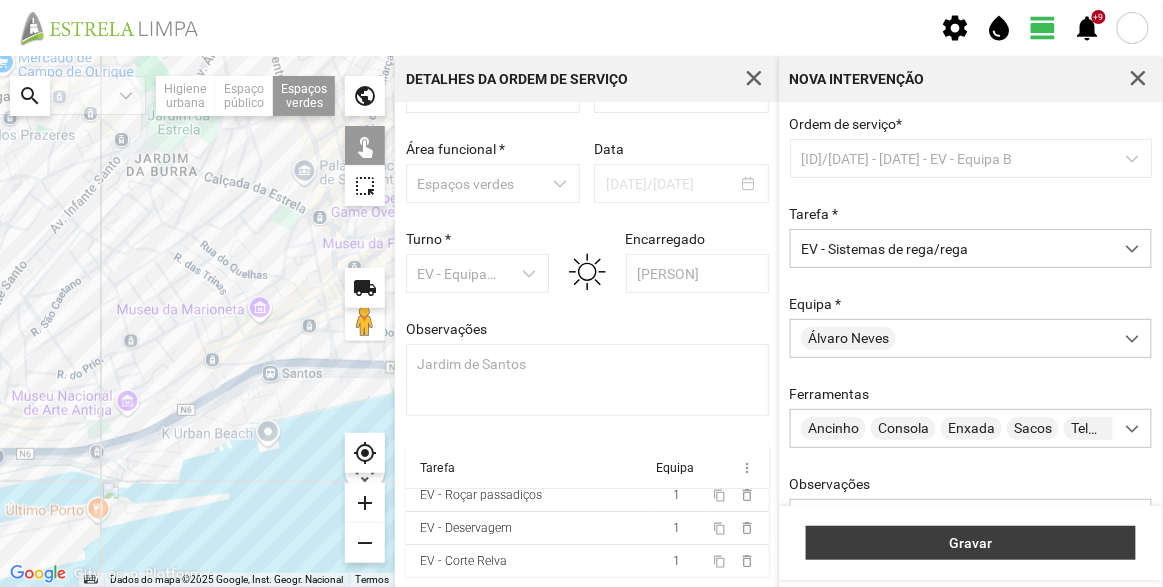 click on "Gravar" at bounding box center (971, 543) 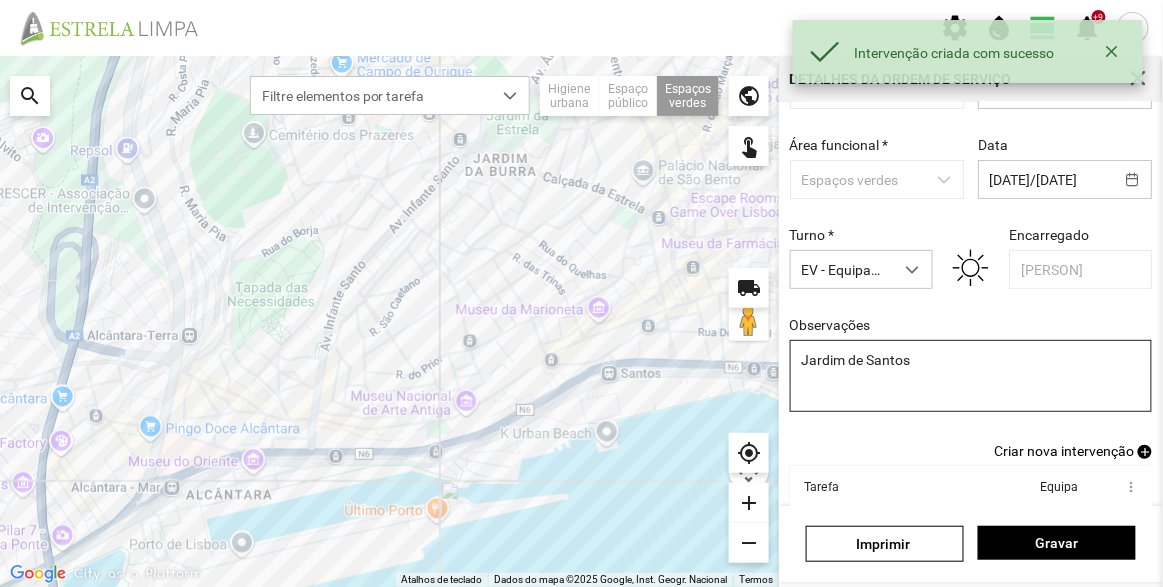 scroll, scrollTop: 0, scrollLeft: 0, axis: both 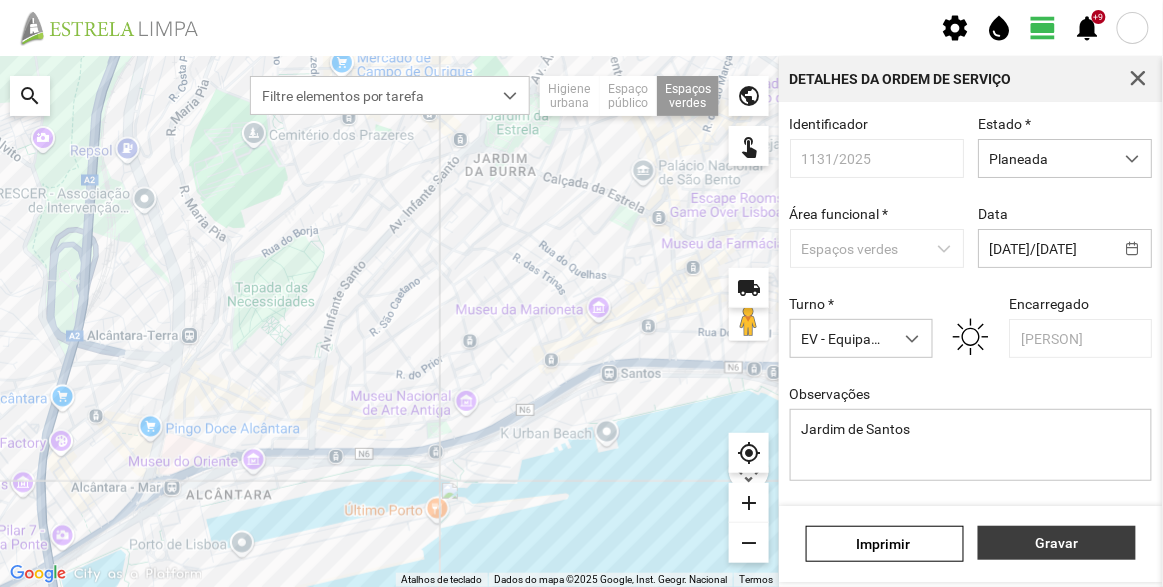 click on "Gravar" at bounding box center [1057, 543] 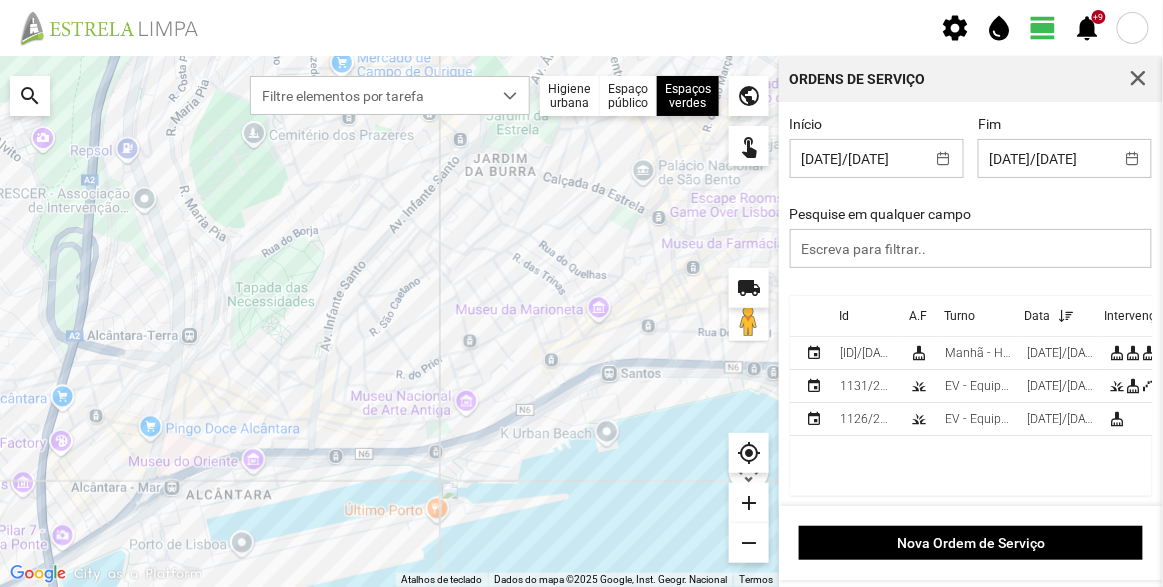 click on "Id  A.F  Turno Data Intervenções  event   [ID]/[DATE]   cleaning_services   Manhã - HU 1   [DATE]/[DATE]   cleaning_services   cleaning_services   cleaning_services   +4  content_copy  	 delete_outline  	  event   [ID]/[DATE]   grass   EV - Equipa B   [DATE]/[DATE]   grass   cleaning_services   waterfall_chart   +2  content_copy  	 delete_outline  	  event   [ID]/[DATE]   grass   EV - Equipa A   [DATE]/[DATE]   cleaning_services  content_copy  	 delete_outline" at bounding box center (971, 396) 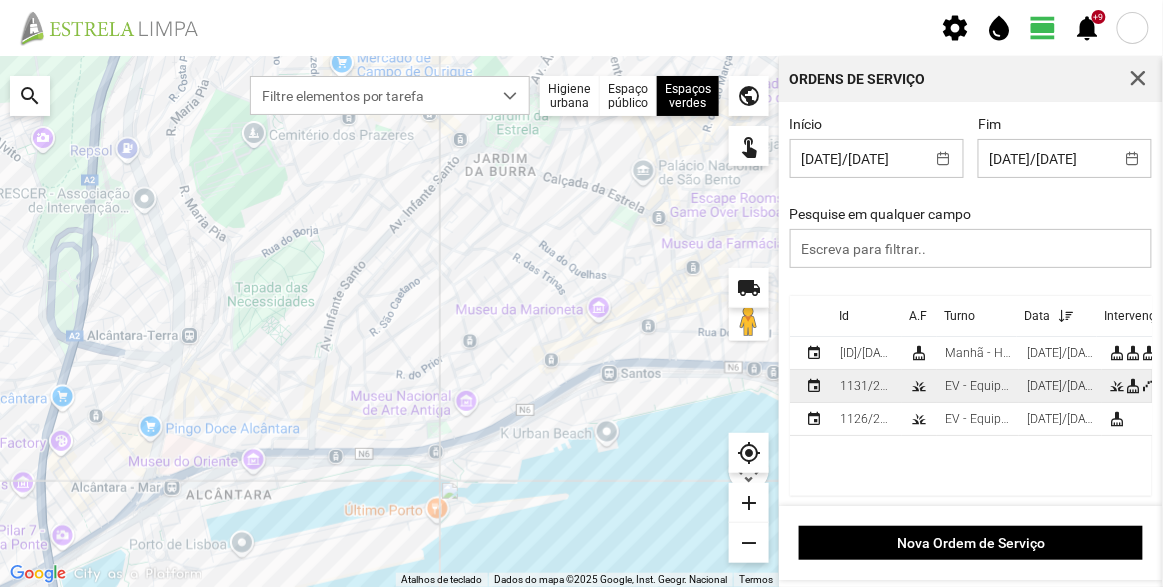click on "EV - Equipa B" at bounding box center (978, 386) 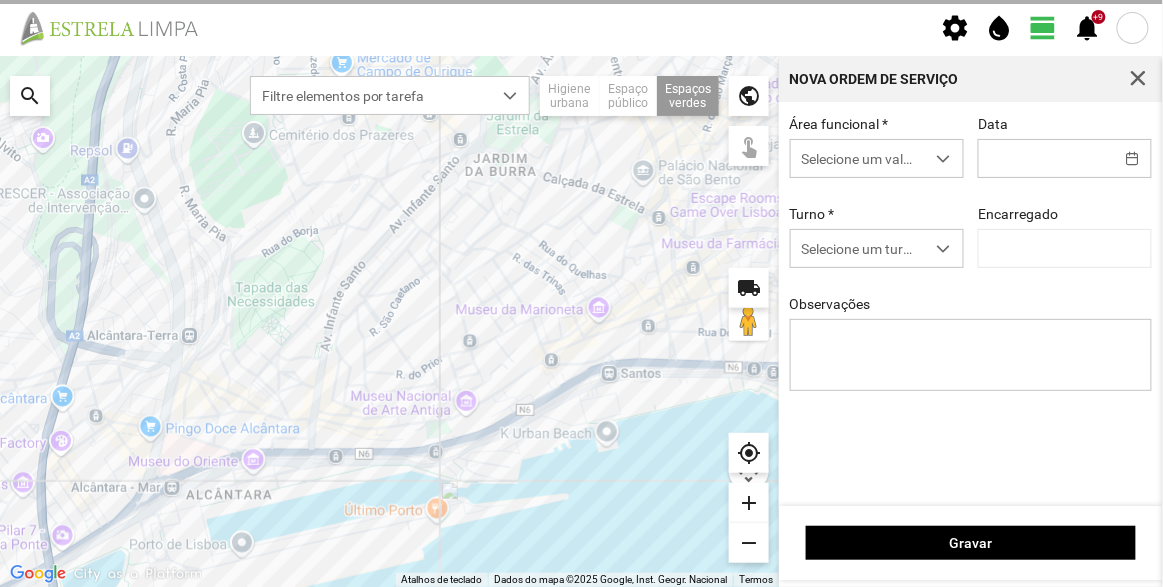 type on "[DATE]/[DATE]" 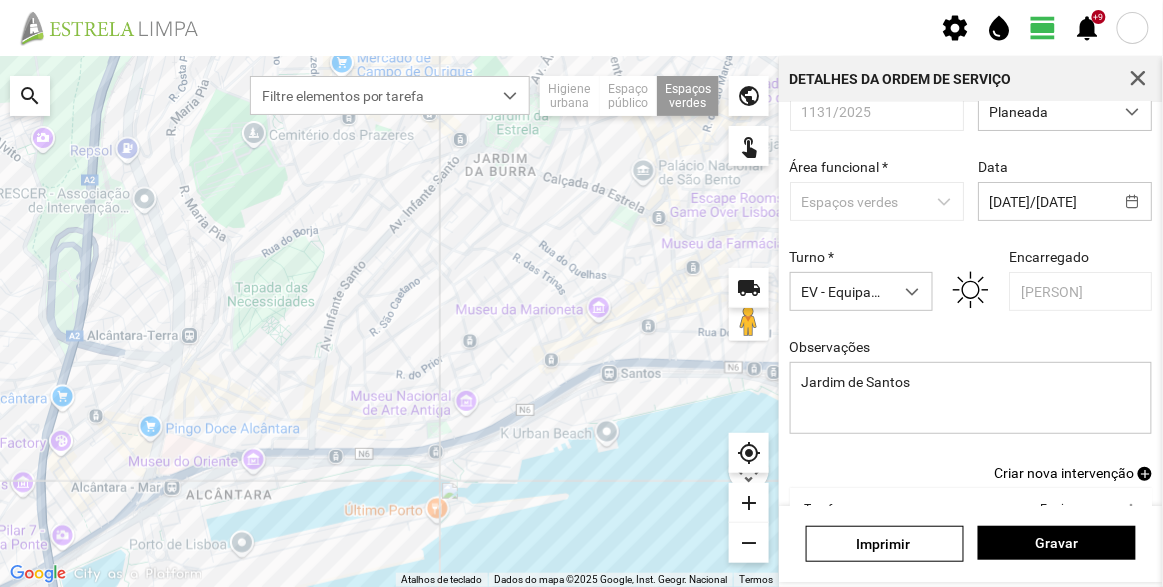 scroll, scrollTop: 0, scrollLeft: 0, axis: both 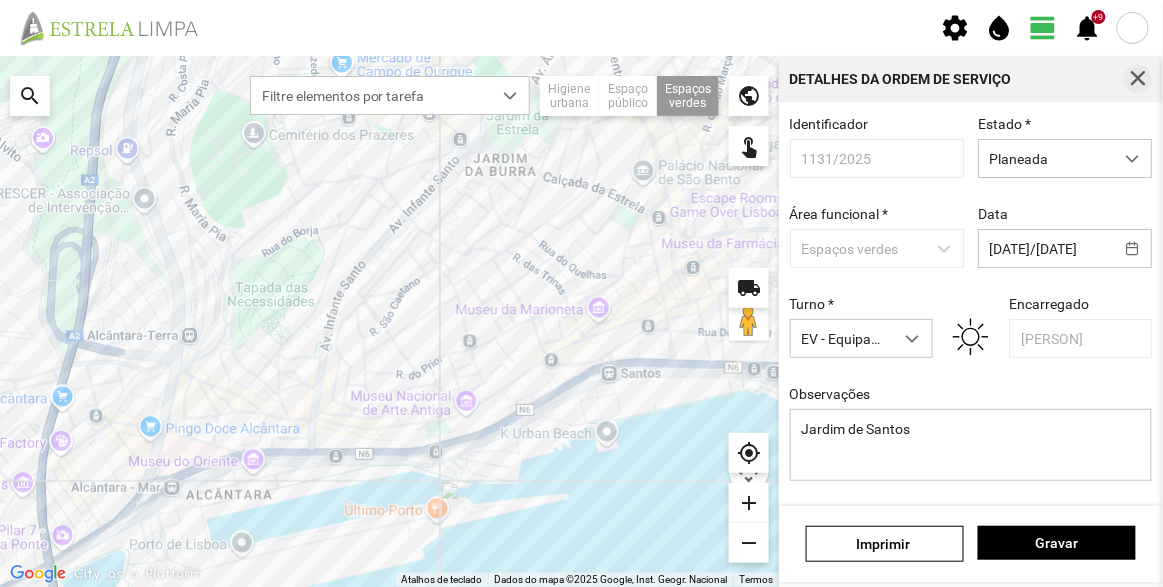 click at bounding box center [1138, 79] 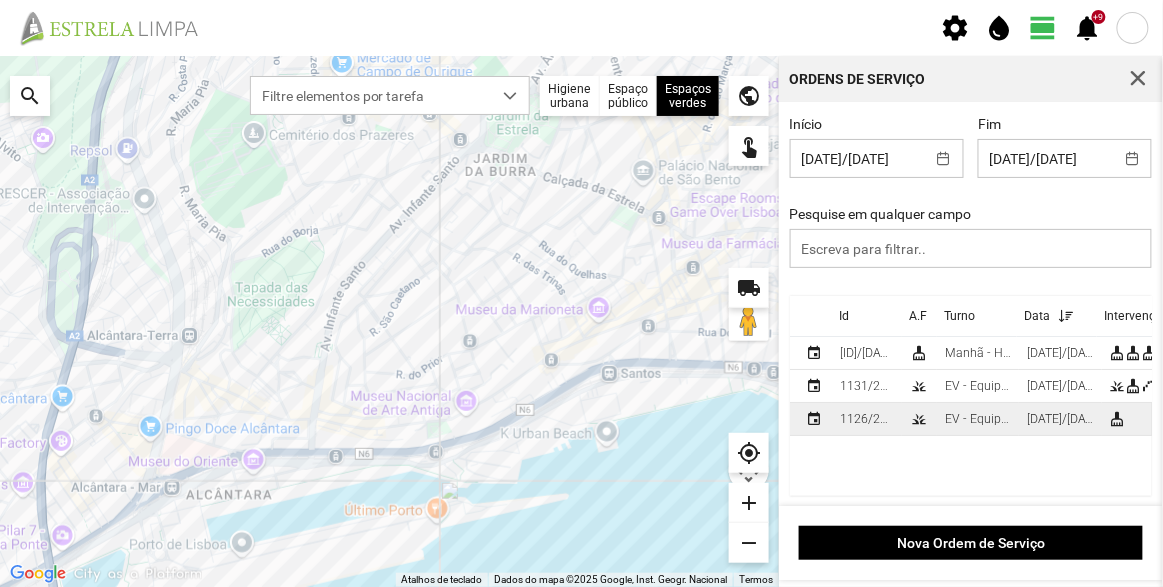 click on "grass" at bounding box center (919, 419) 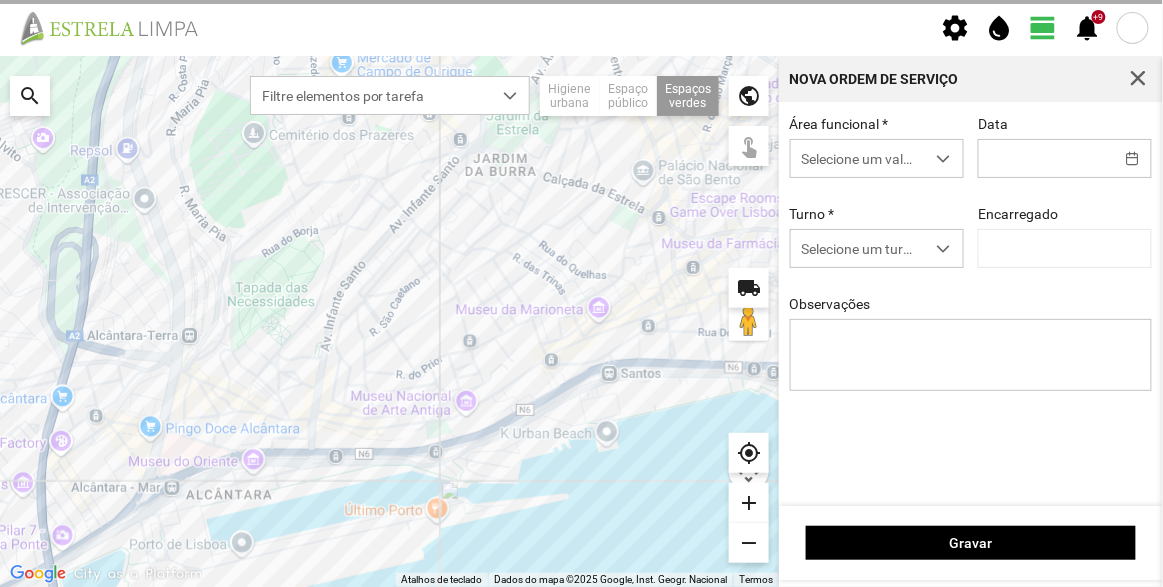 type on "[DATE]/[DATE]" 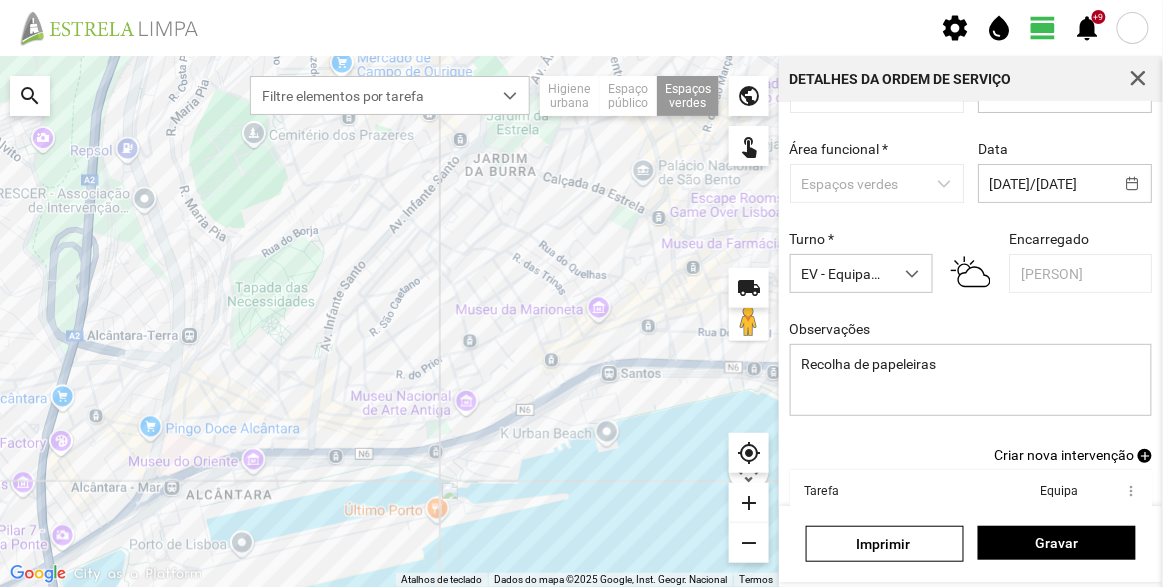 scroll, scrollTop: 0, scrollLeft: 0, axis: both 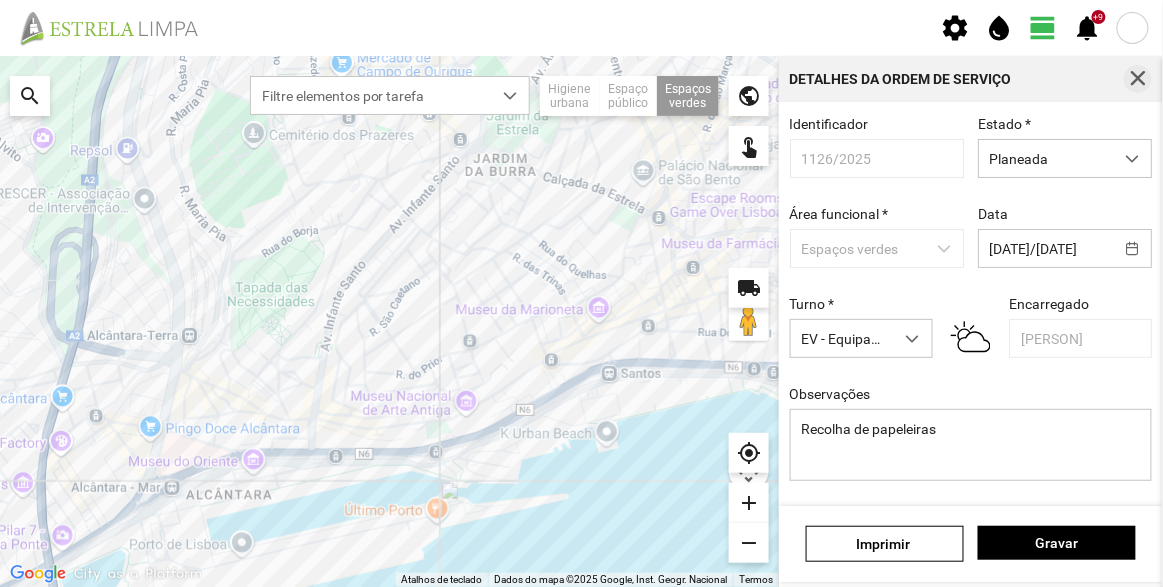 click at bounding box center [1138, 79] 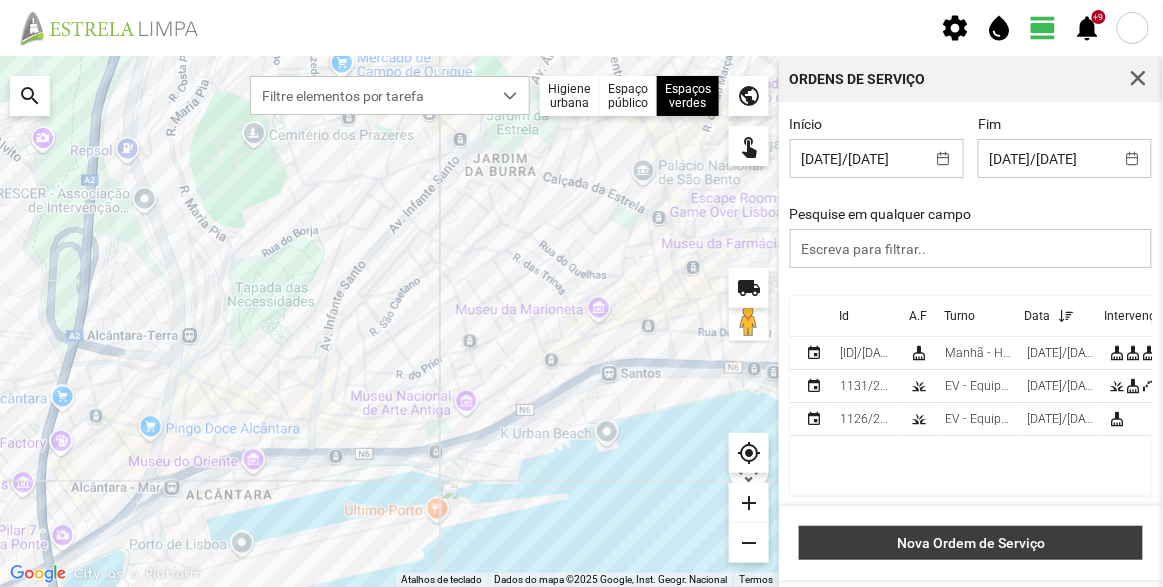 click on "Nova Ordem de Serviço" at bounding box center [971, 543] 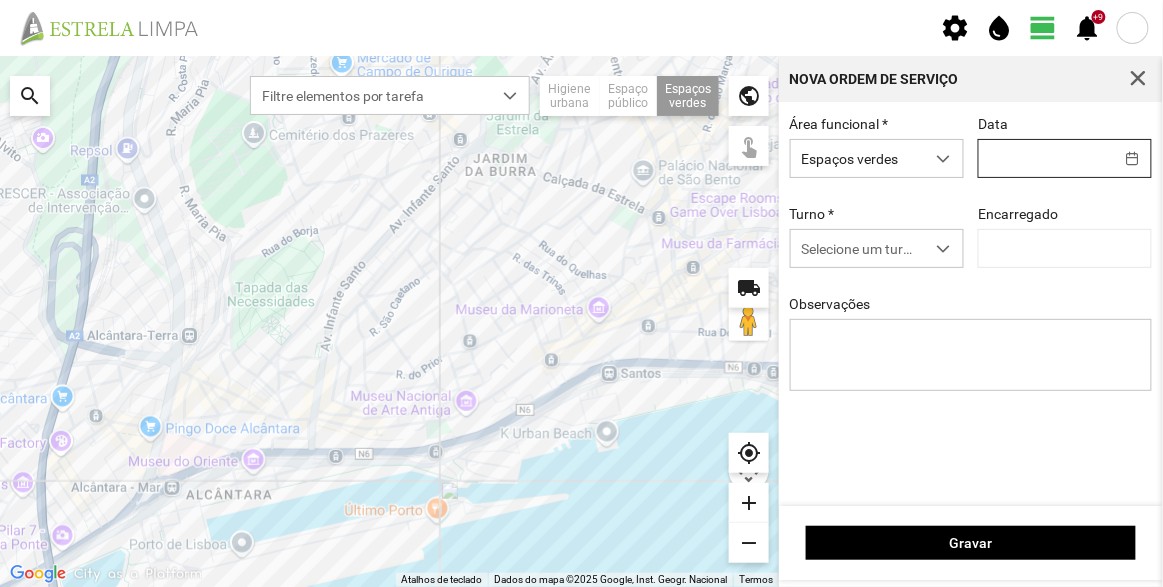 click on "settings  water_drop   view_day   +9   notifications
Para navegar no mapa com gestos de toque, toque duas vezes sem soltar no mapa e, em seguida, arraste-o. ← Mover para a esquerda → Mover para a direita ↑ Mover para cima ↓ Mover para baixo + Aumentar (zoom) - Diminuir (zoom) Casa Avançar 75% para a esquerda Fim Avançar 75% para a direita Página para cima Avançar 75% para cima Página para baixo Avançar 75% para baixo Atalhos de teclado Dados do mapa Dados do mapa ©2025 Google, Inst. Geogr. Nacional Dados do mapa ©2025 Google, Inst. Geogr. Nacional 200 m  Clique no botão para alternar entre as unidades métricas e imperiais Termos Comunicar um erro no mapa local_shipping  search
Filtre elementos por tarefa  Higiene urbana   Espaço público   Espaços verdes  Árvores  Espaços verdes  public  touch_app  my_location add remove Nova Ordem de Serviço Área funcional * Espaços verdes Data   Turno * Selecione um turno Encarregado Observações Gravar" at bounding box center (581, 293) 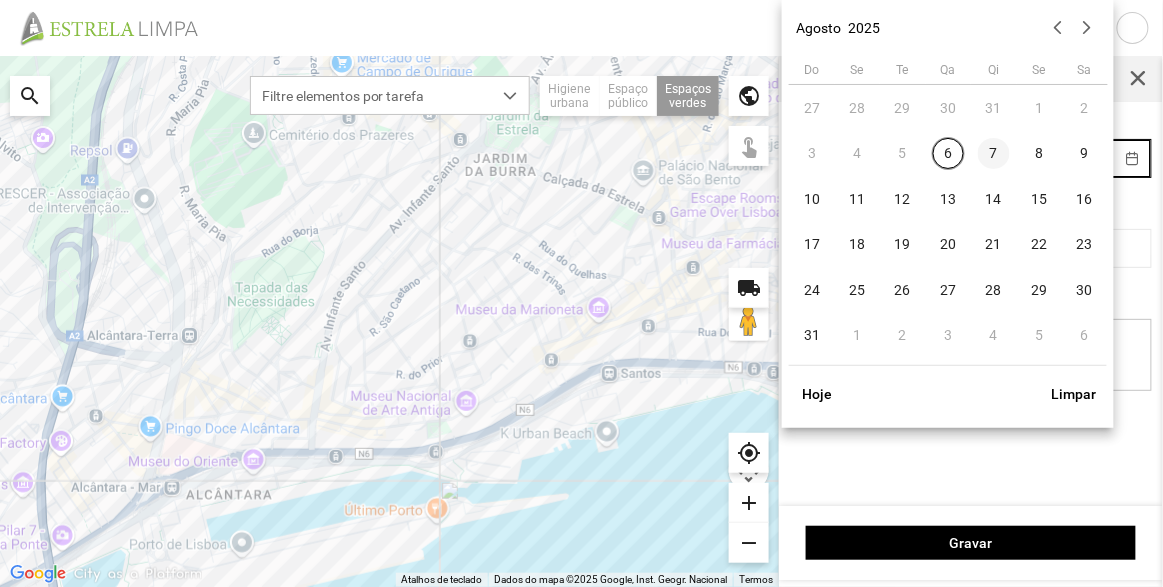 click on "7" at bounding box center (994, 154) 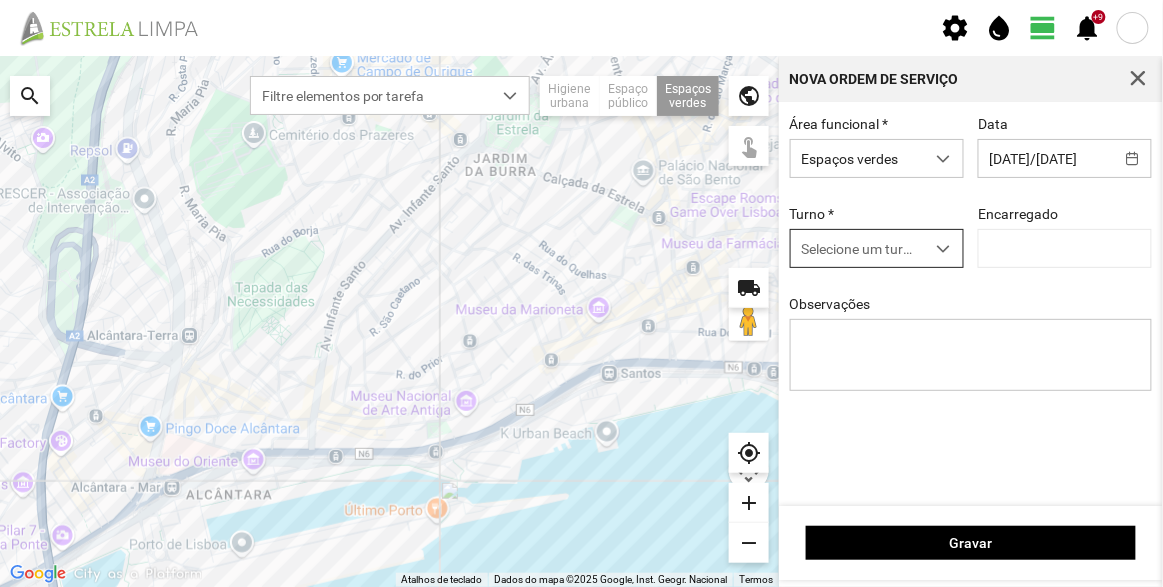 click on "Selecione um turno" at bounding box center [858, 248] 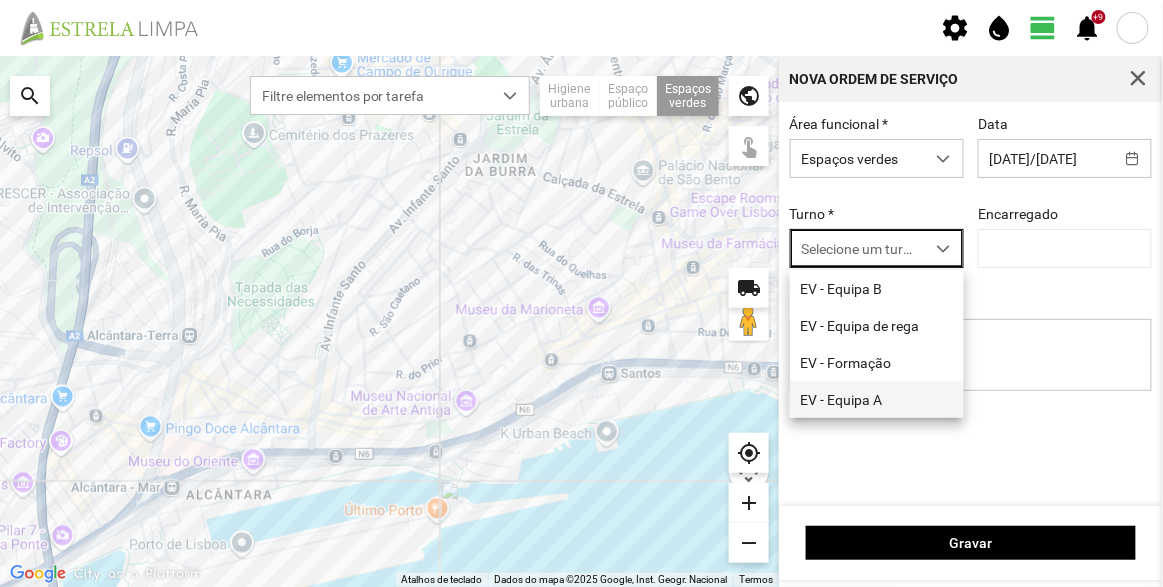 click on "EV - Equipa A" at bounding box center (877, 399) 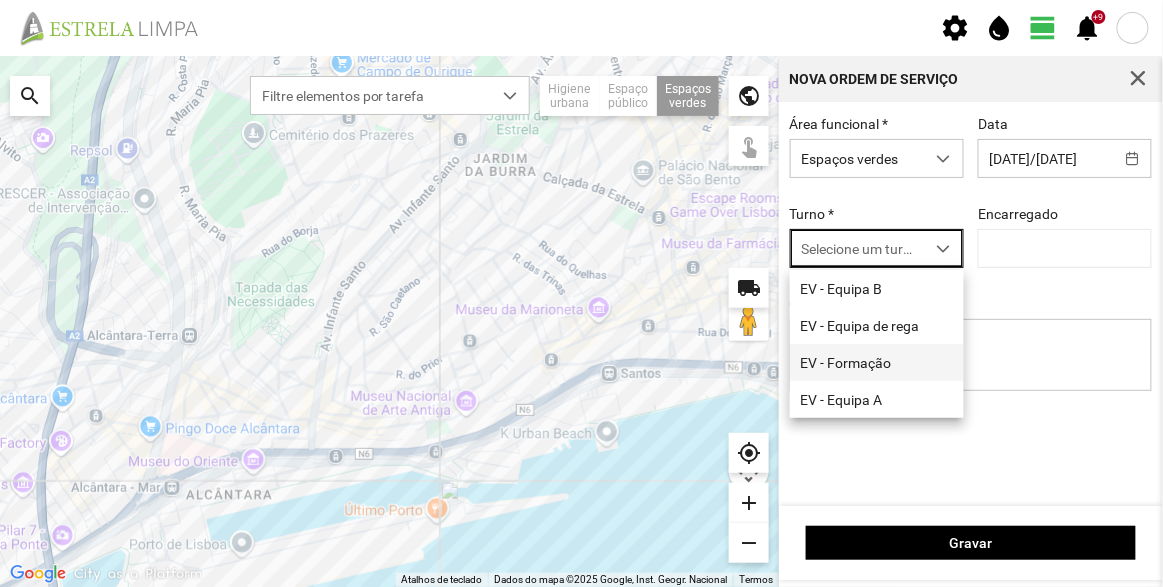 type on "[PERSON]" 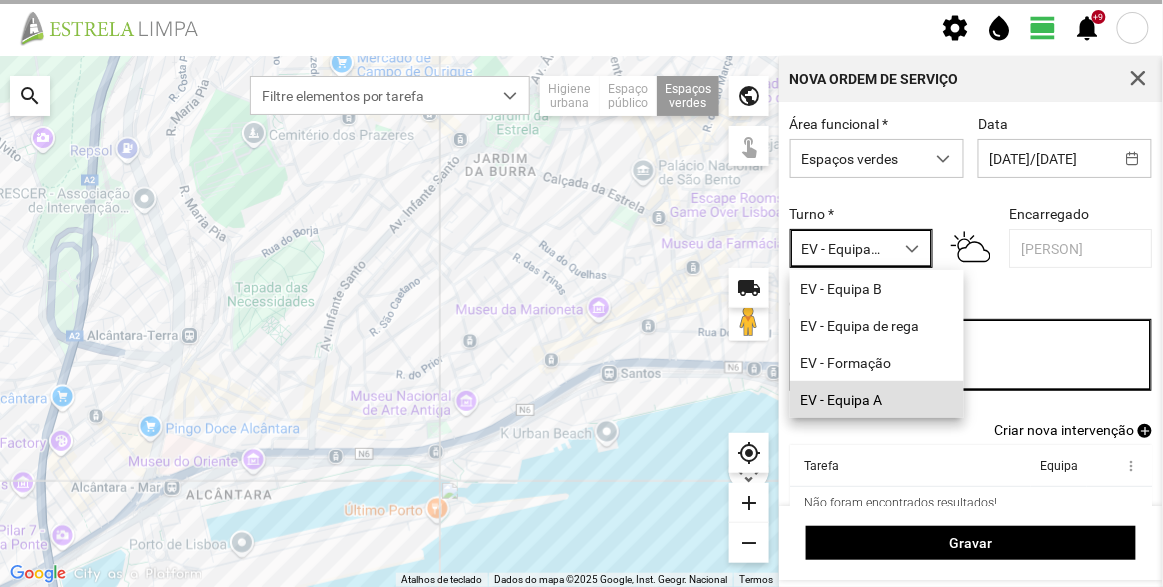 click on "Observações" at bounding box center (971, 355) 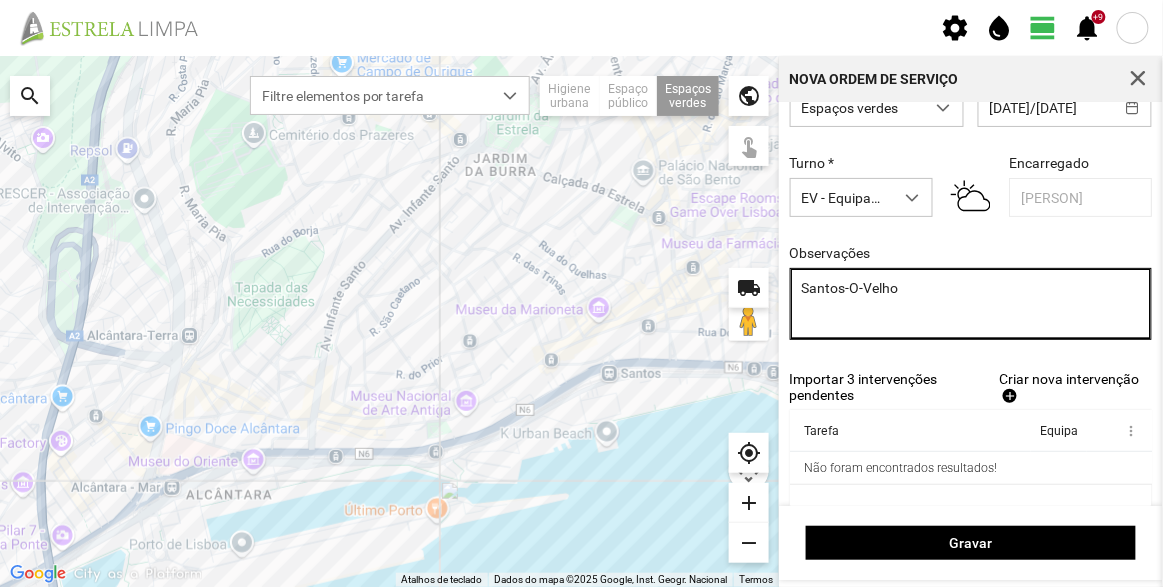 scroll, scrollTop: 90, scrollLeft: 0, axis: vertical 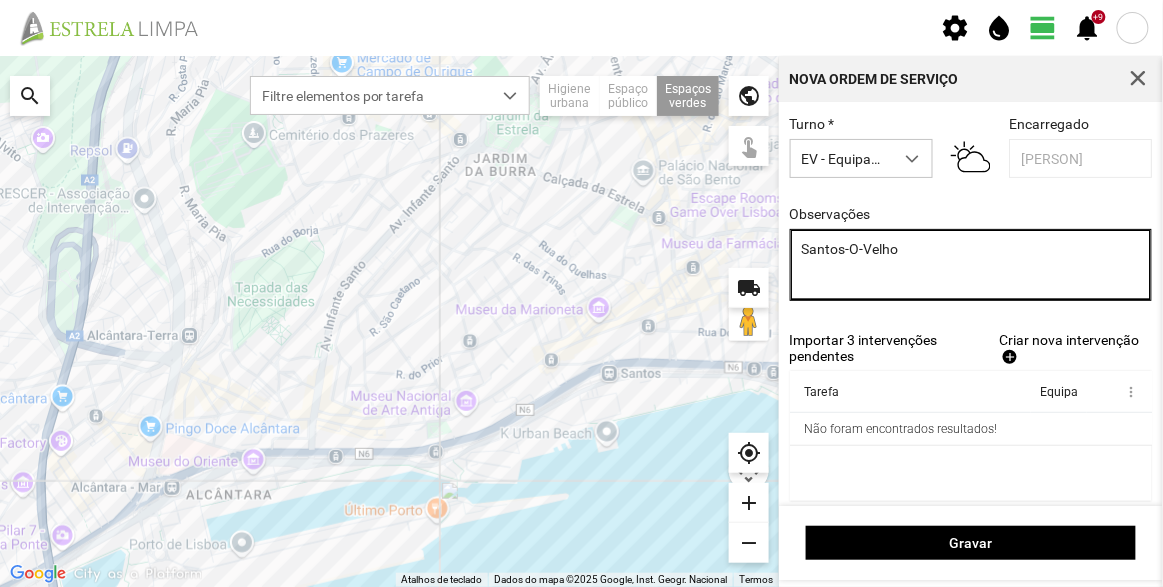 type on "Santos-O-Velho" 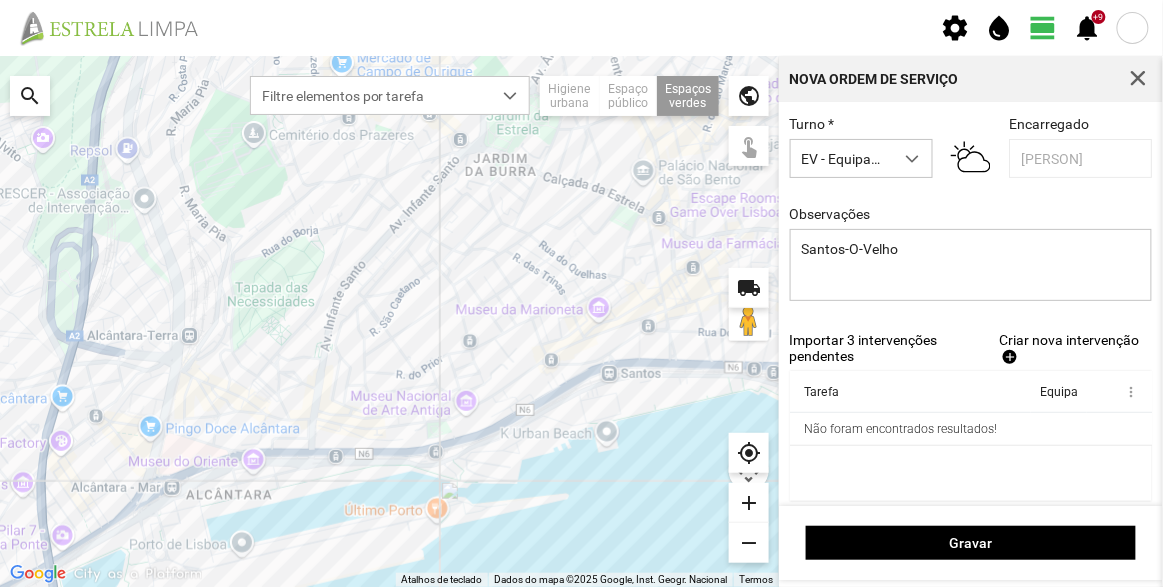 click on "Criar nova intervenção" at bounding box center [1069, 340] 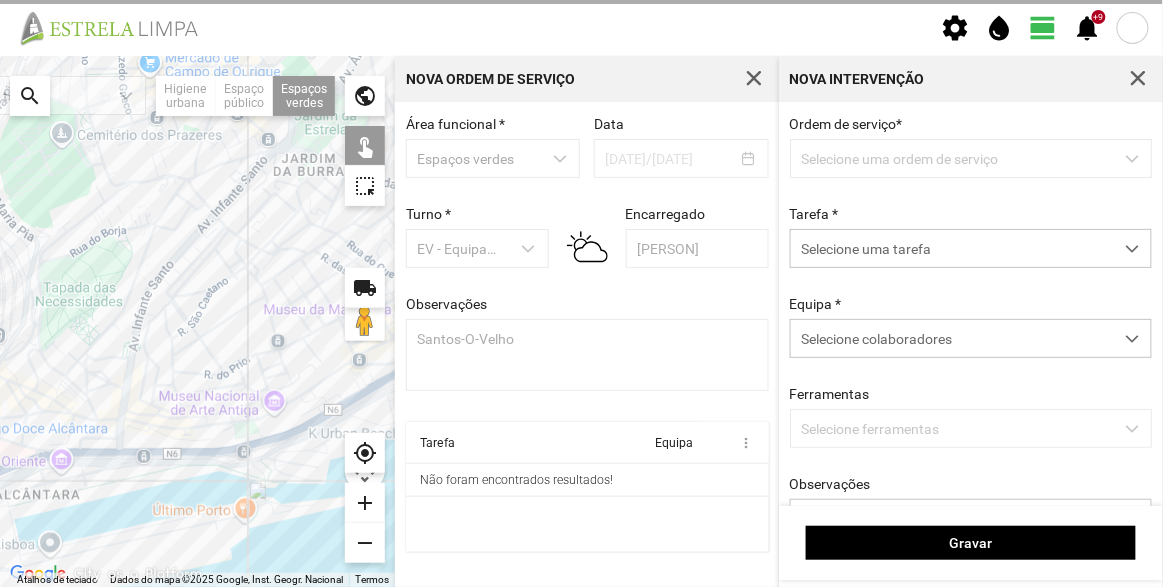 scroll, scrollTop: 0, scrollLeft: 0, axis: both 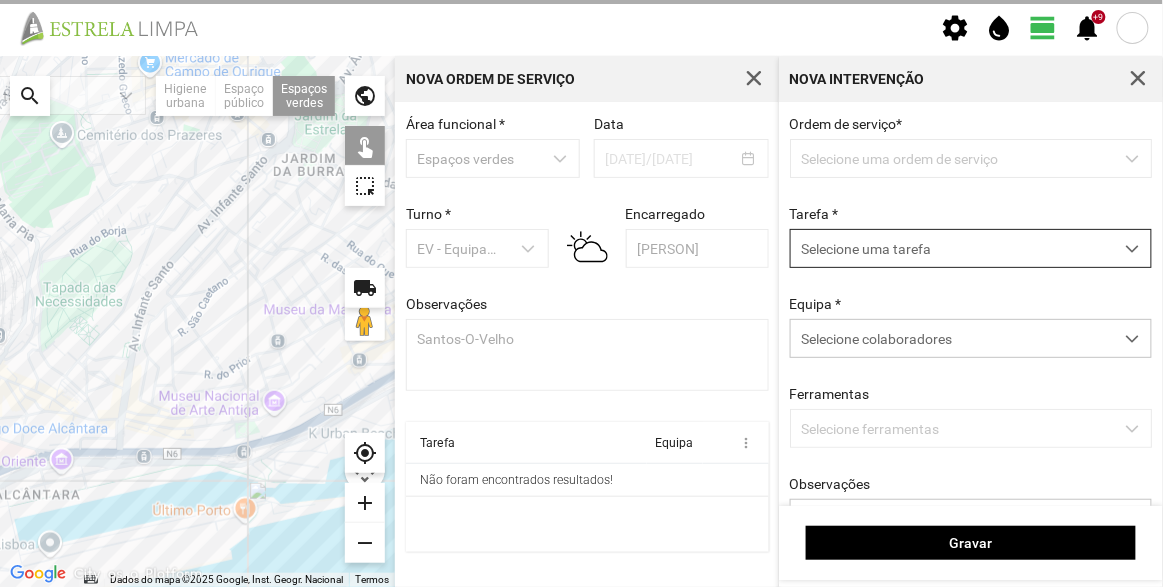 click on "Selecione uma tarefa" at bounding box center [952, 248] 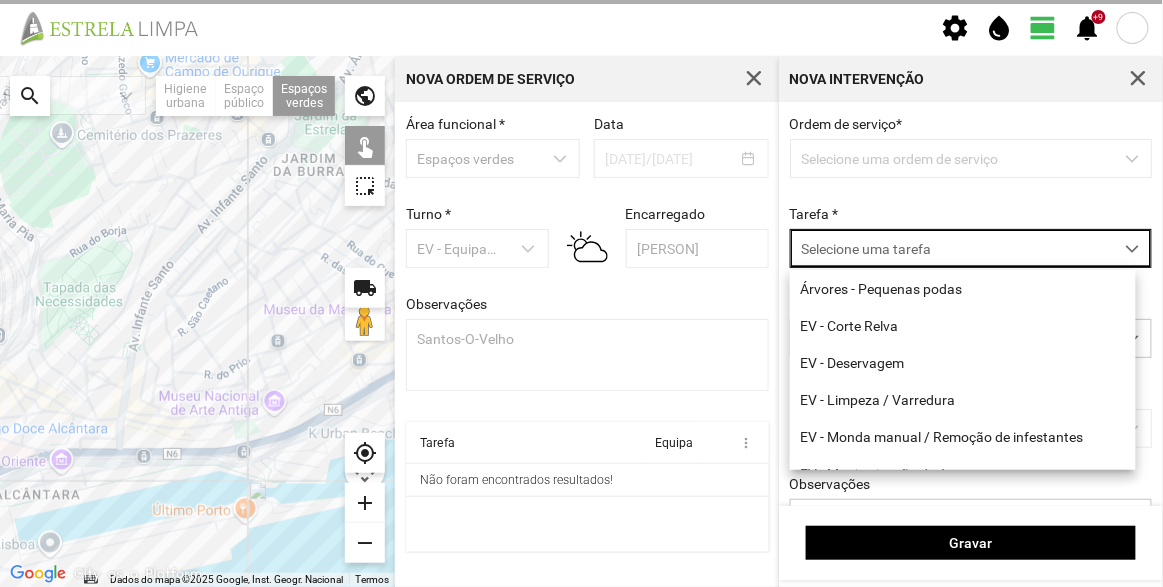 scroll, scrollTop: 10, scrollLeft: 84, axis: both 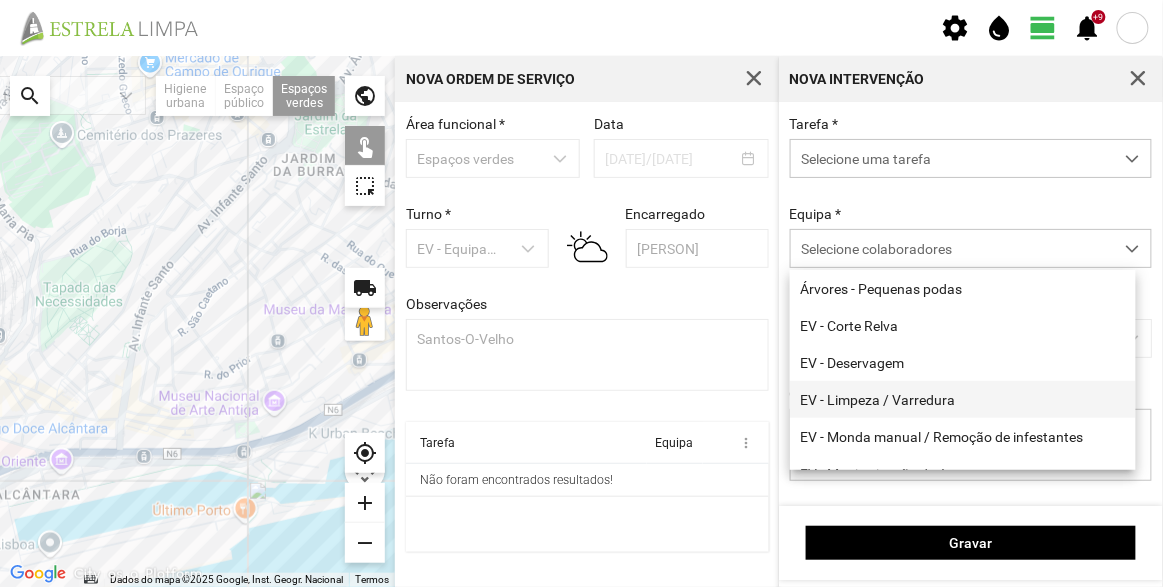 click on "EV - Limpeza / Varredura" at bounding box center (963, 399) 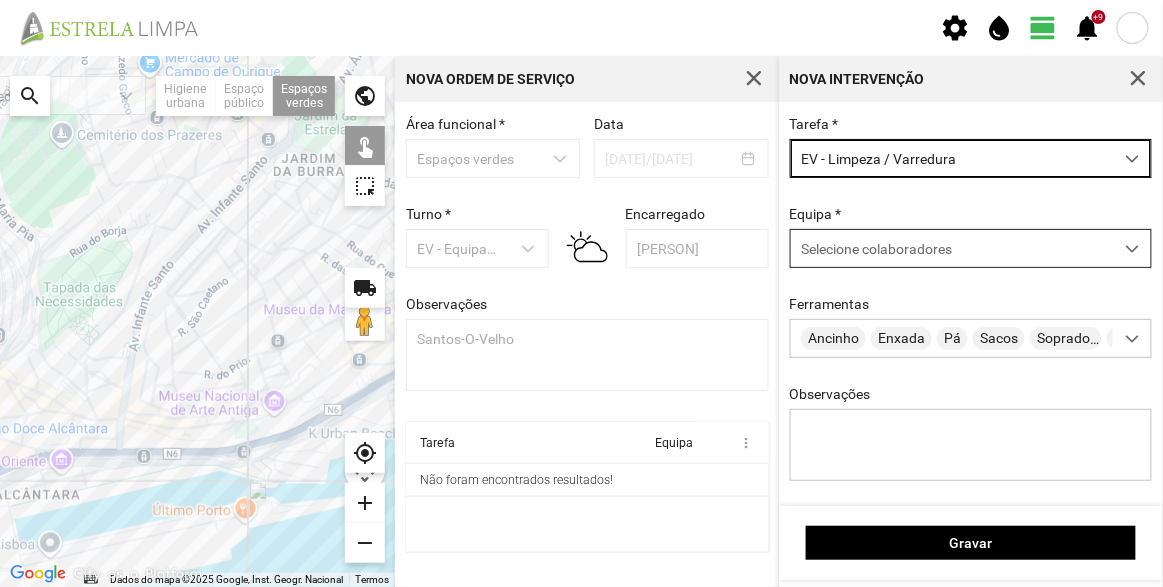 click on "Selecione colaboradores" at bounding box center [876, 249] 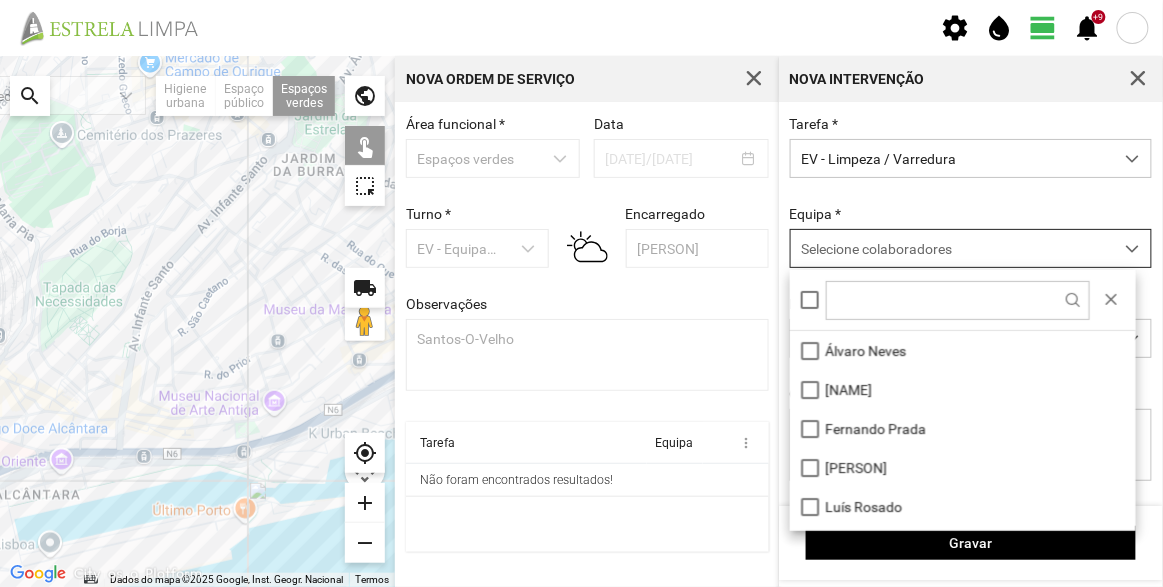 scroll, scrollTop: 10, scrollLeft: 84, axis: both 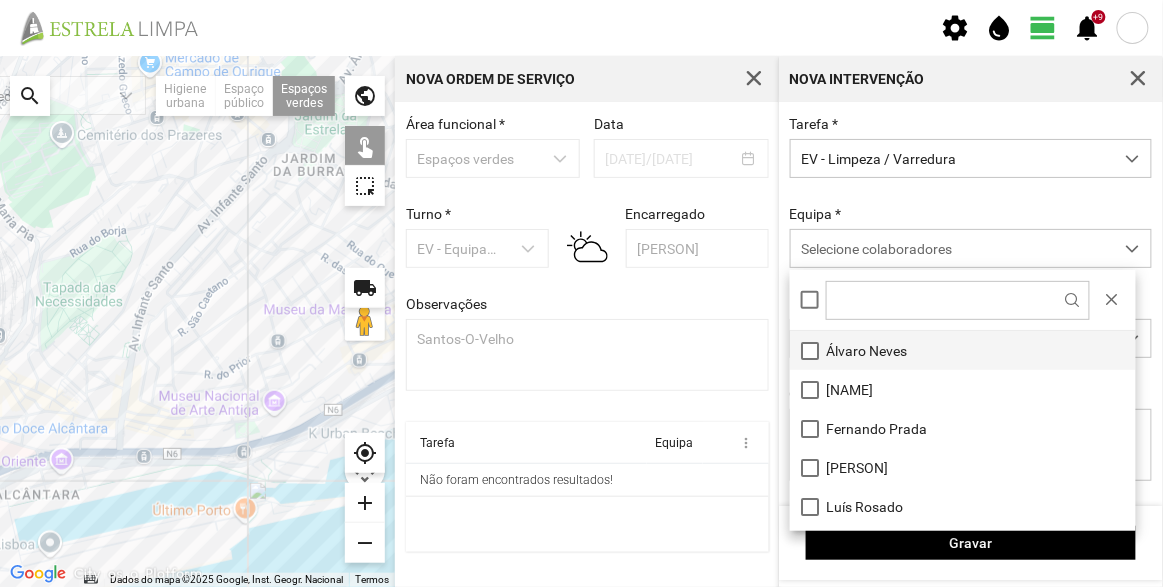 click on "Álvaro Neves" at bounding box center [963, 350] 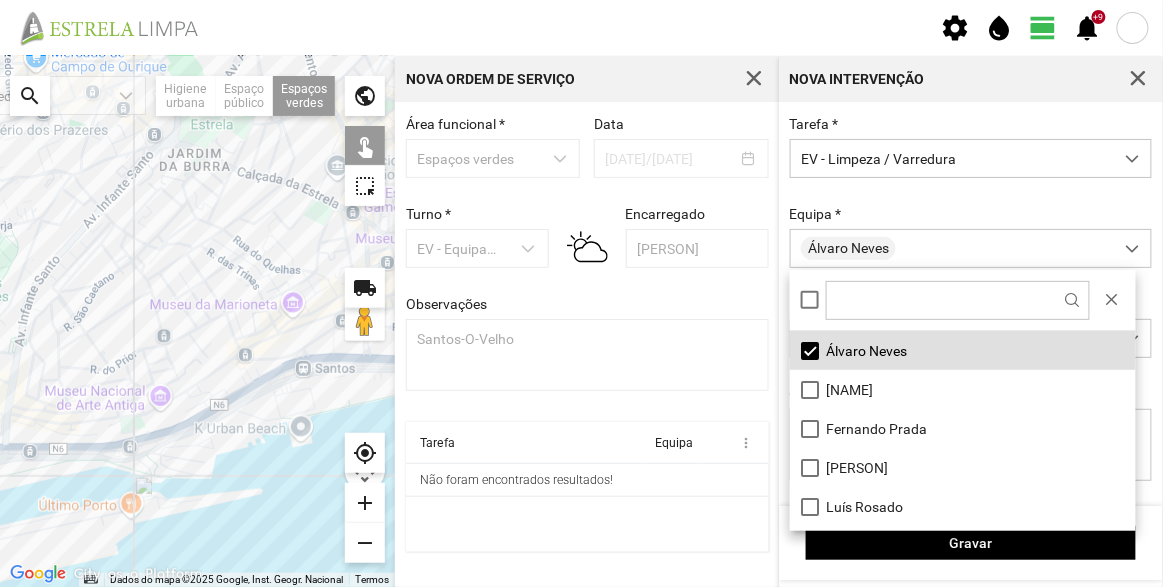 drag, startPoint x: 139, startPoint y: 383, endPoint x: 24, endPoint y: 379, distance: 115.06954 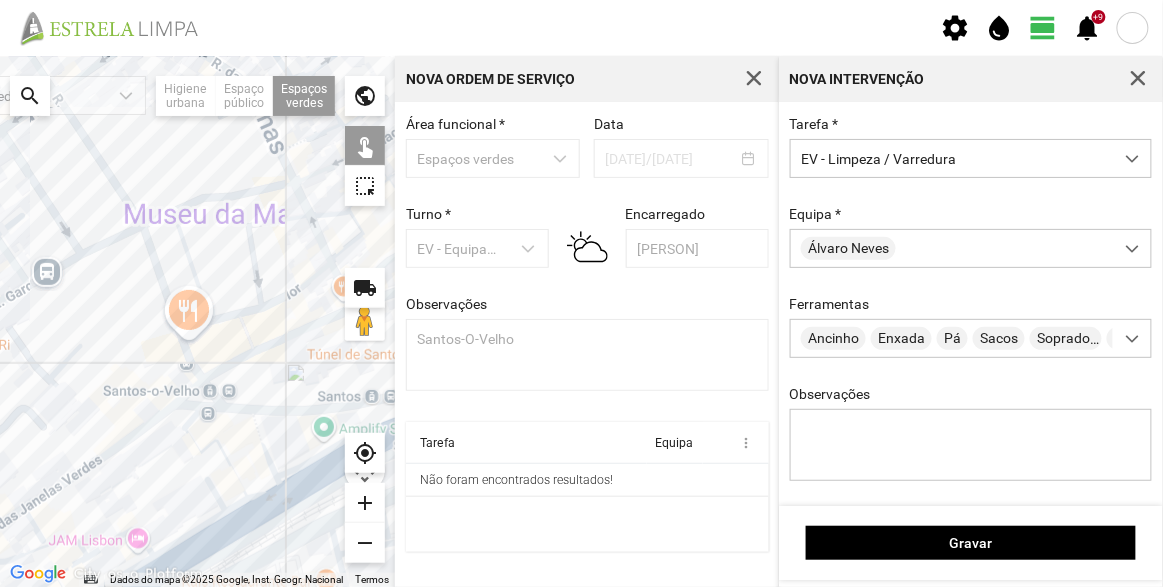 click 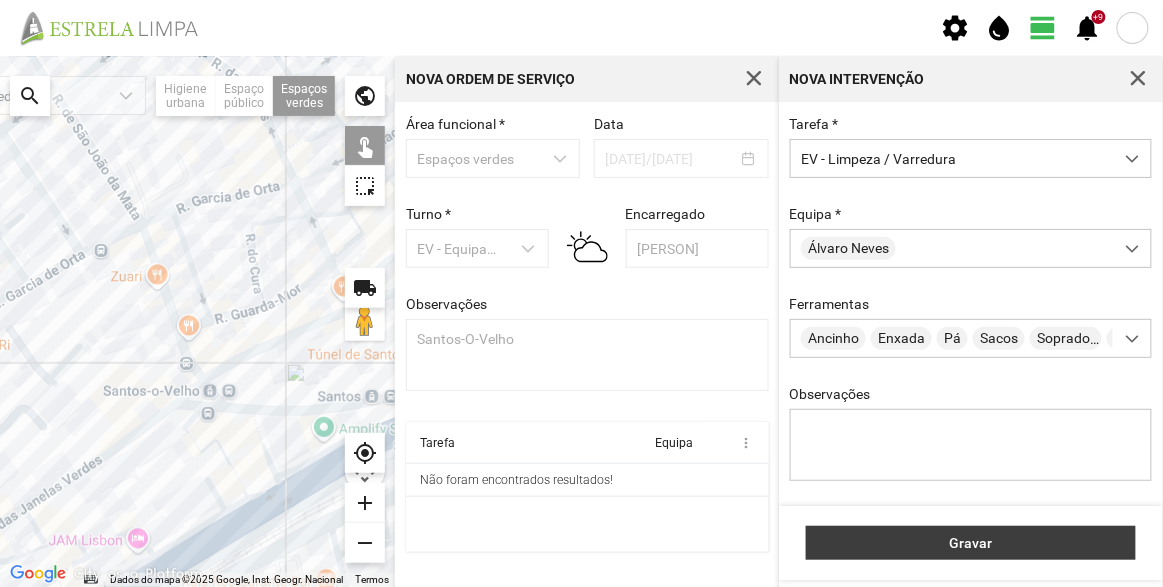 click on "Gravar" at bounding box center [971, 543] 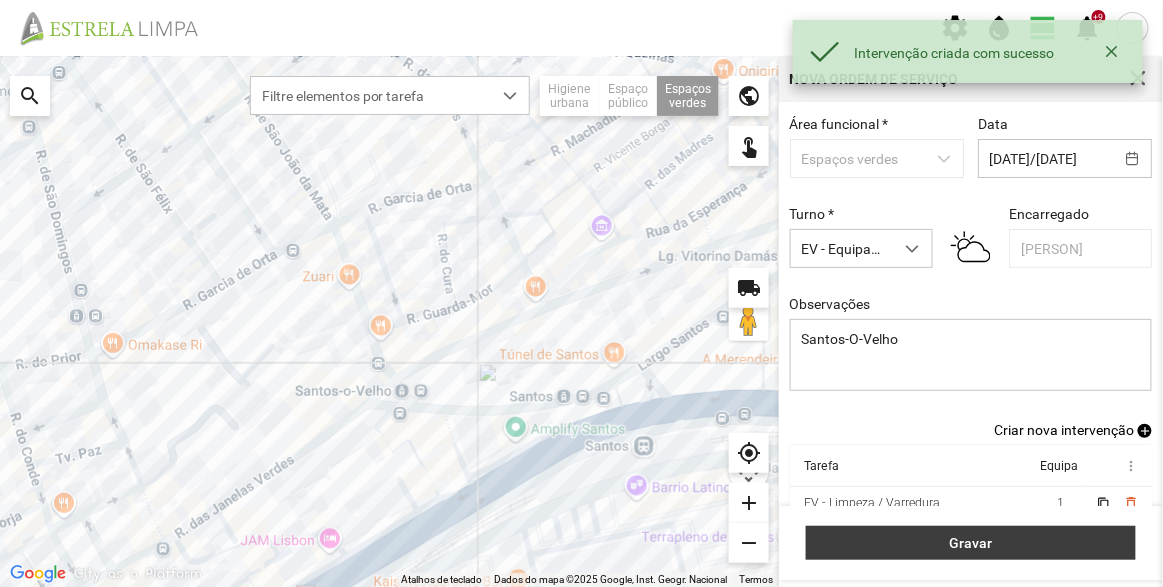click on "Gravar" at bounding box center [971, 543] 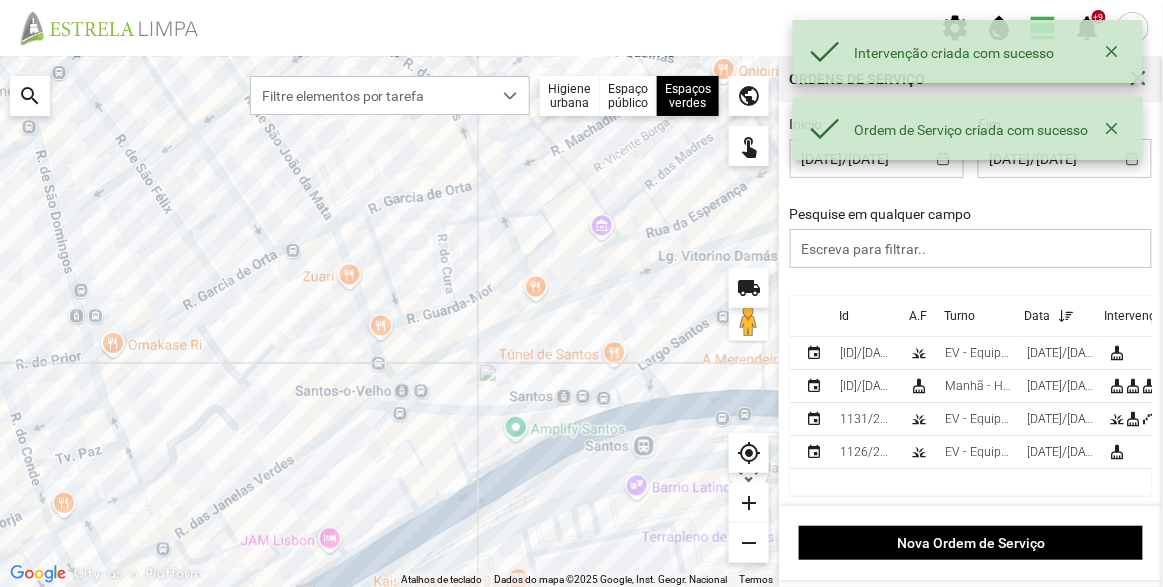 click on "Id" at bounding box center [867, 316] 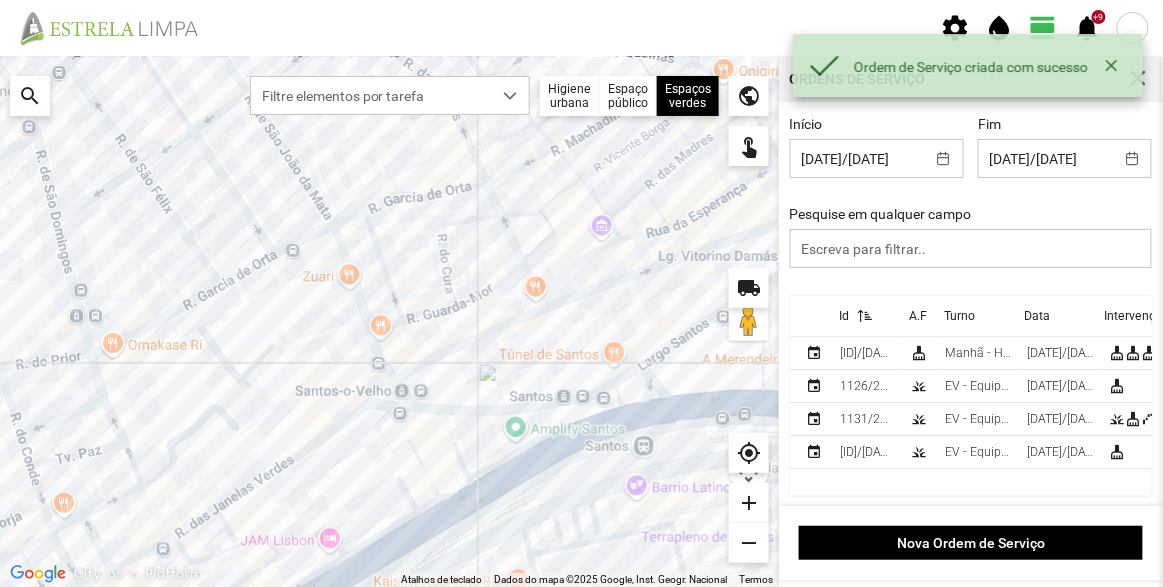 click at bounding box center [861, 316] 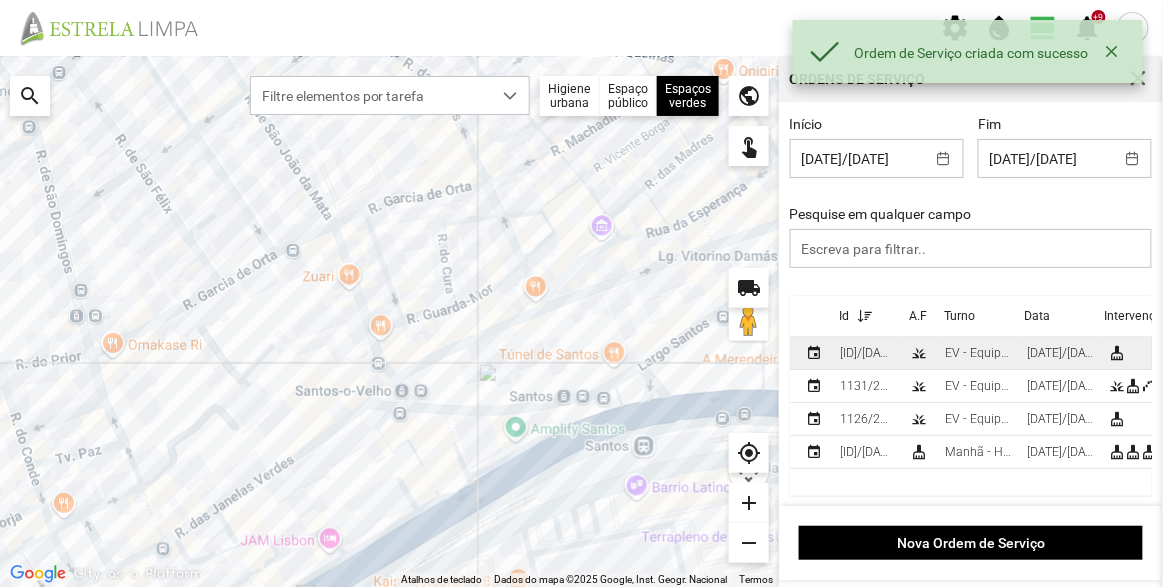 click on "[ID]/[DATE]" at bounding box center (867, 353) 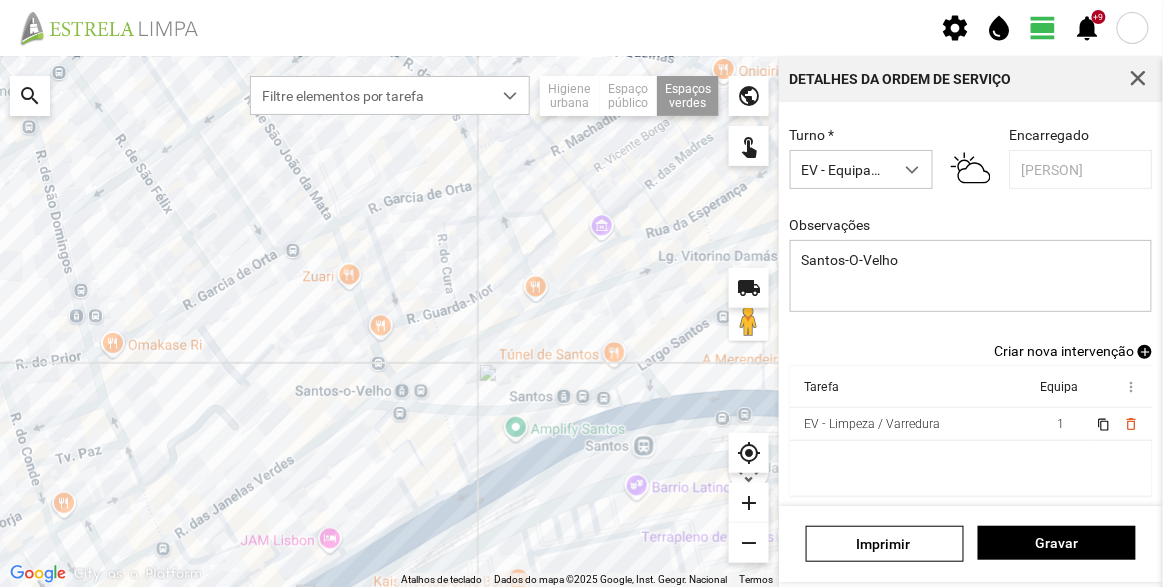 click on "Criar nova intervenção" at bounding box center (1064, 351) 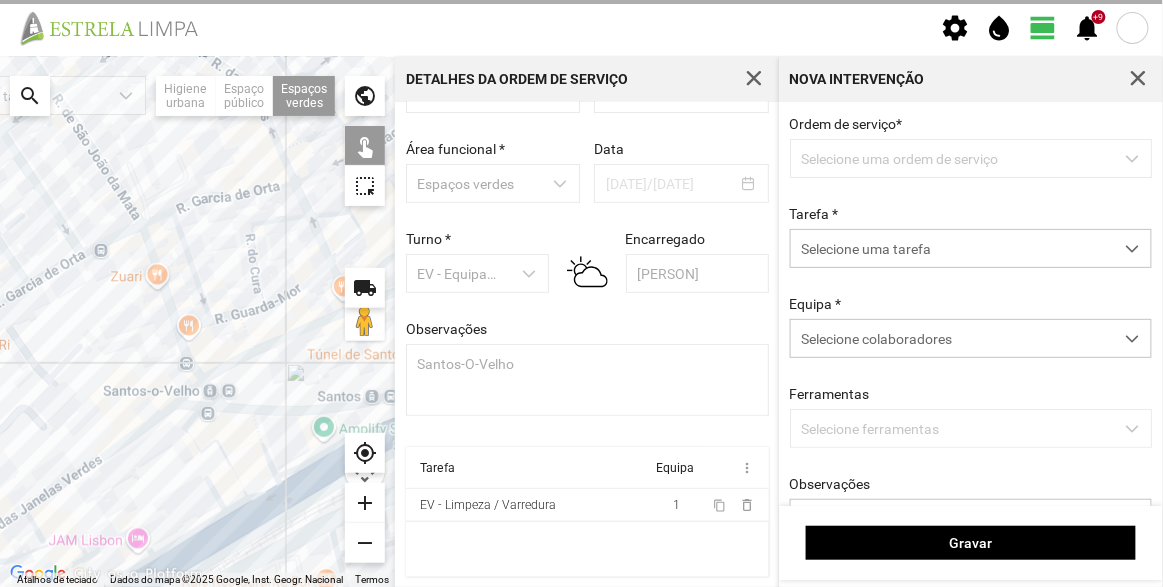 scroll, scrollTop: 69, scrollLeft: 0, axis: vertical 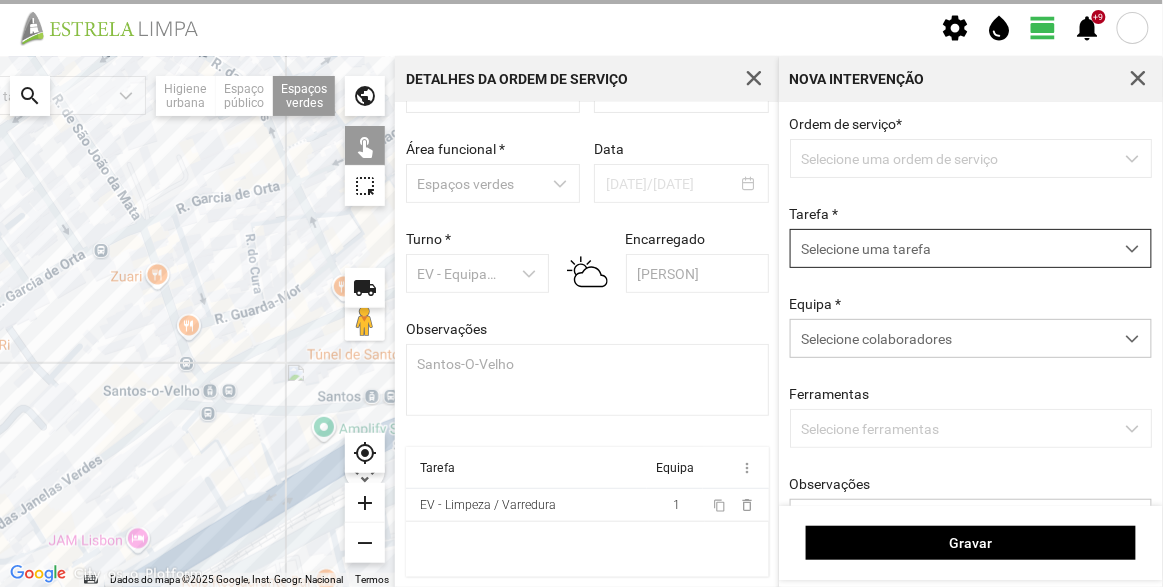 click on "Selecione uma tarefa" at bounding box center (952, 248) 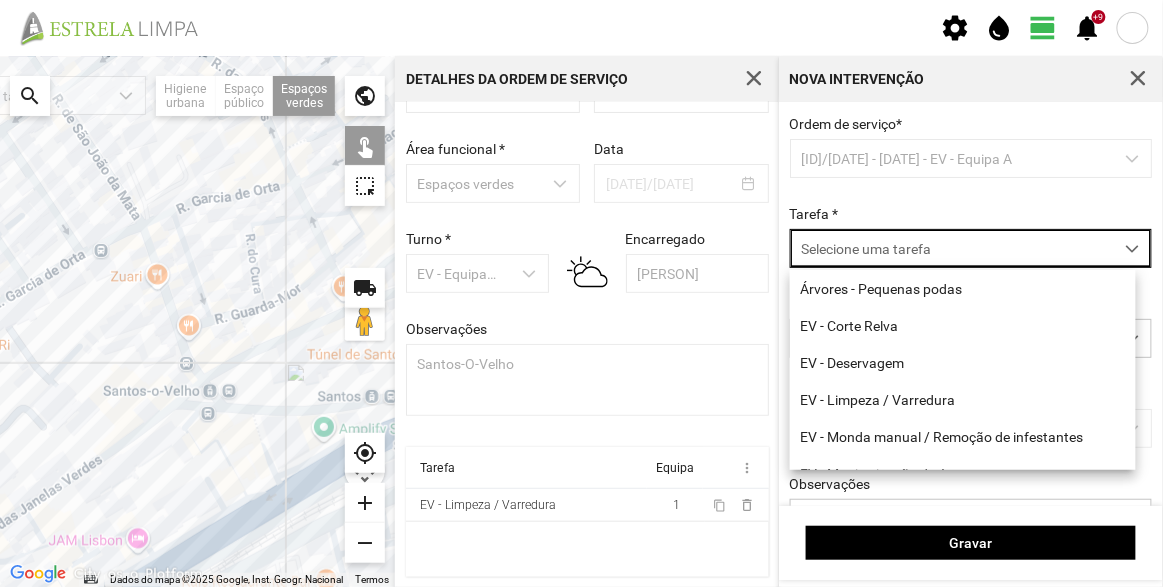 scroll, scrollTop: 10, scrollLeft: 84, axis: both 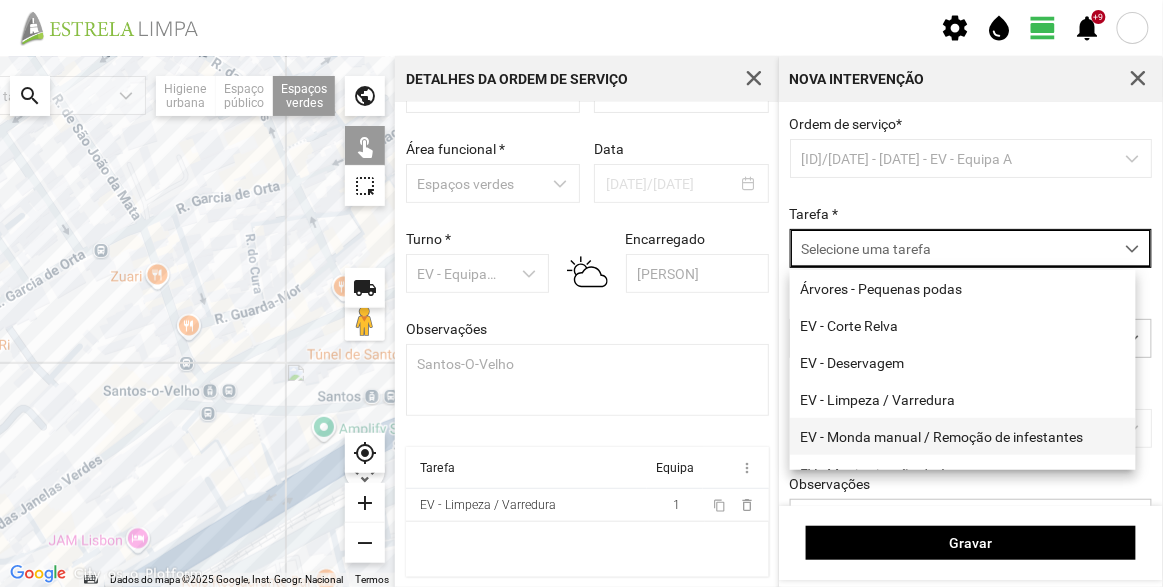 click on "EV - Monda manual / Remoção de infestantes" at bounding box center (963, 436) 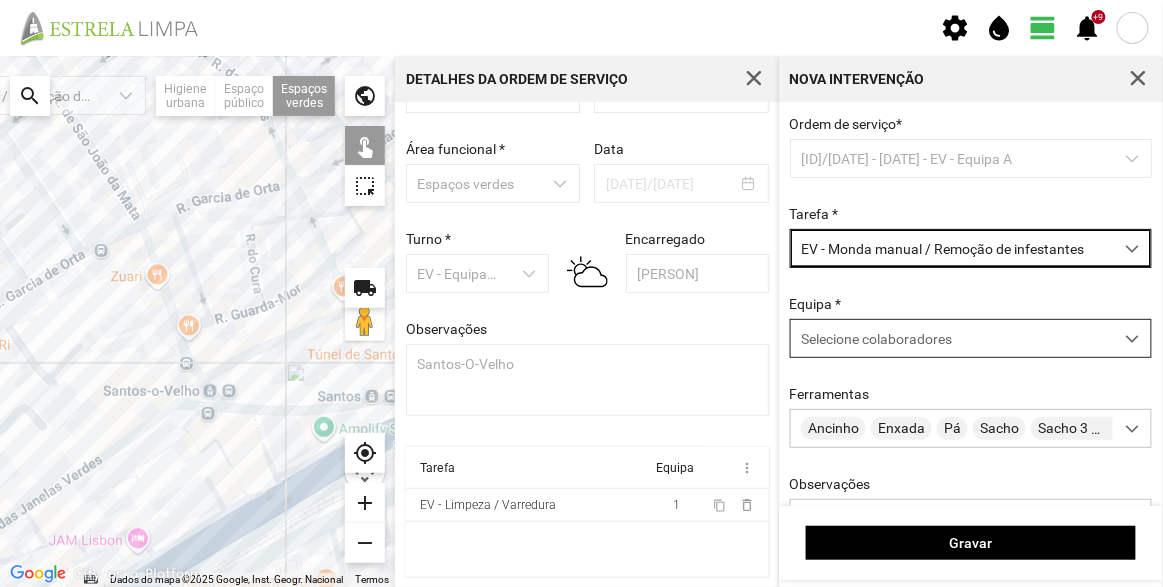 click on "Selecione colaboradores" at bounding box center (952, 338) 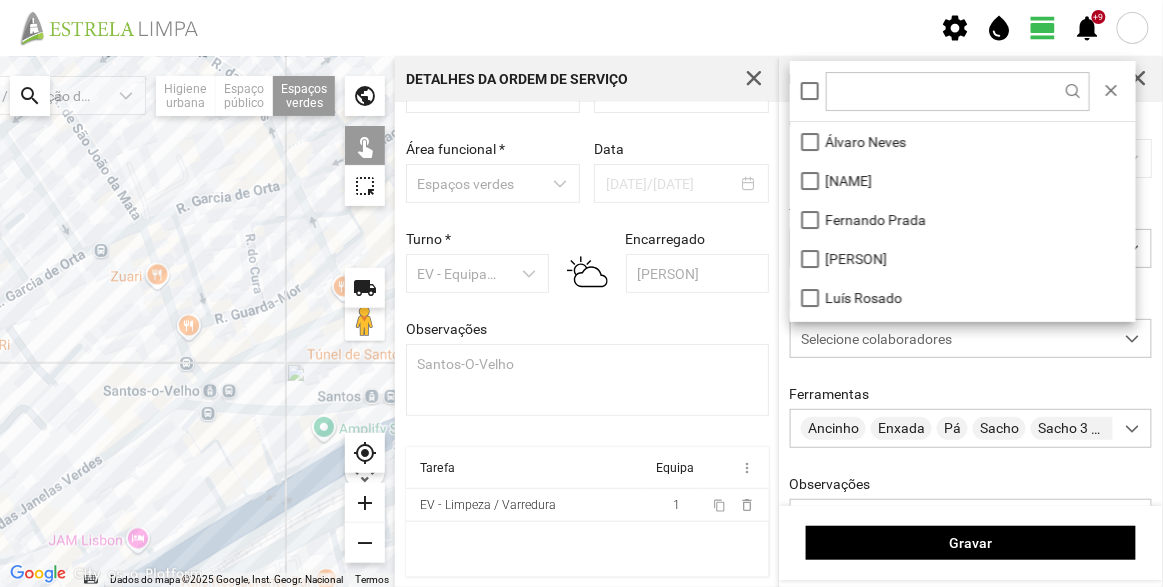 scroll, scrollTop: 10, scrollLeft: 84, axis: both 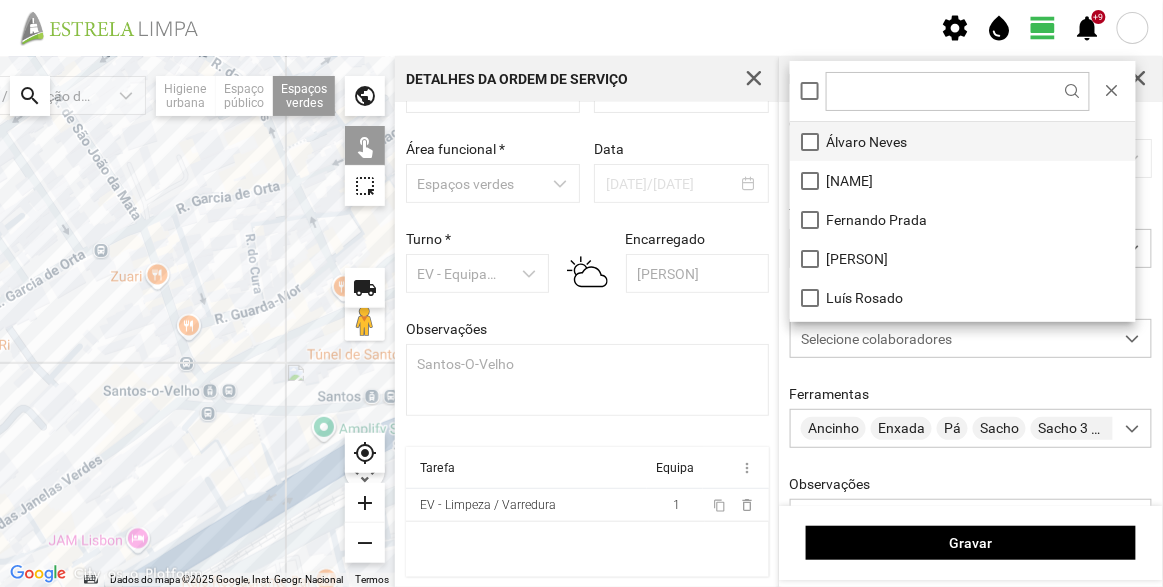 click on "Álvaro Neves" at bounding box center (963, 141) 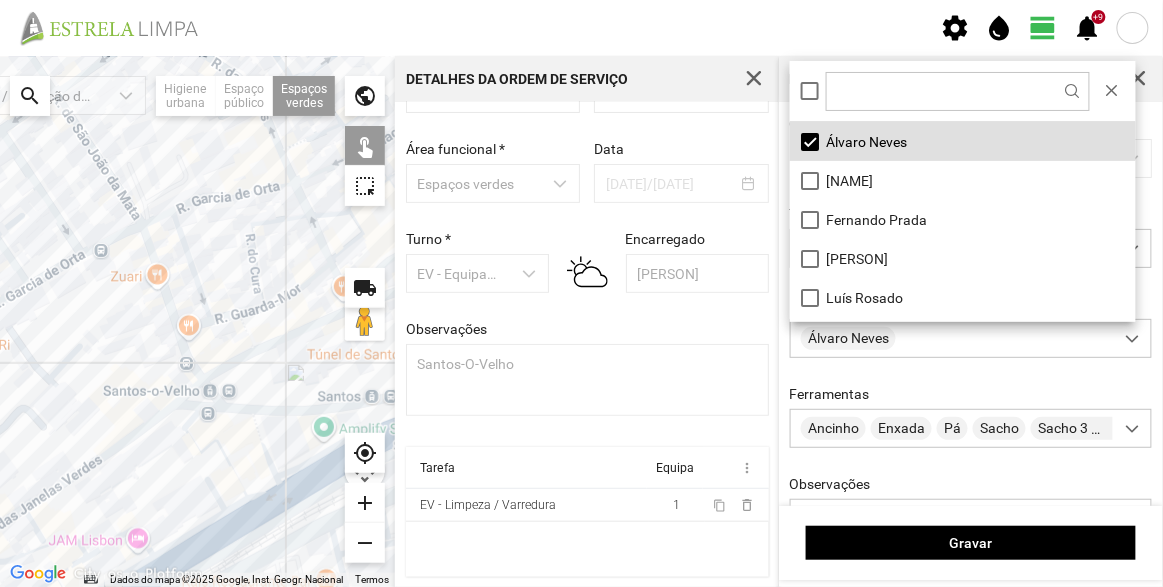 click 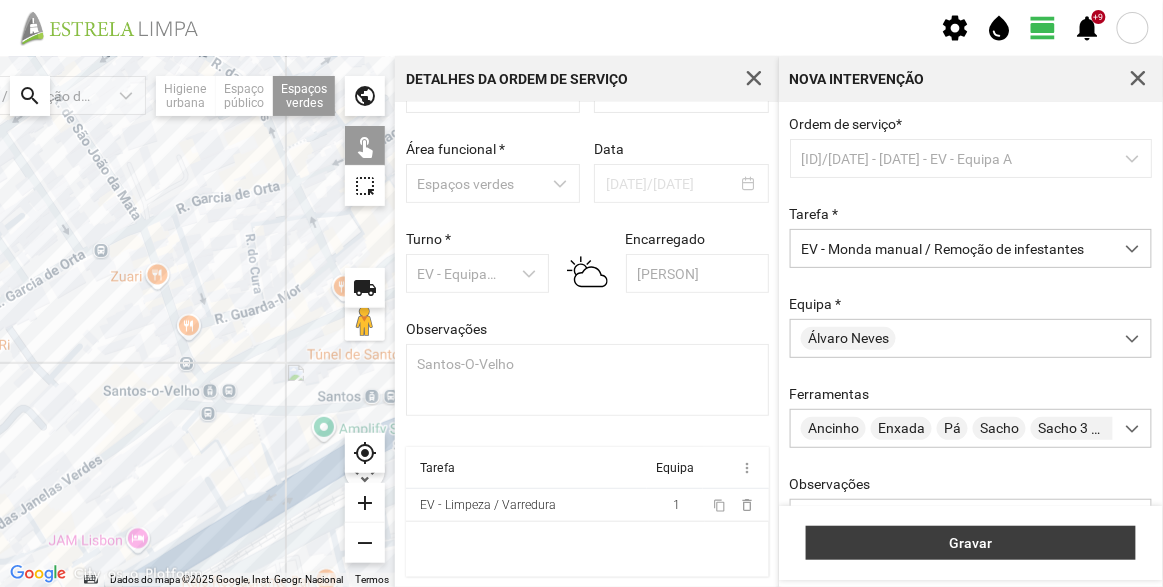 click on "Gravar" at bounding box center (971, 543) 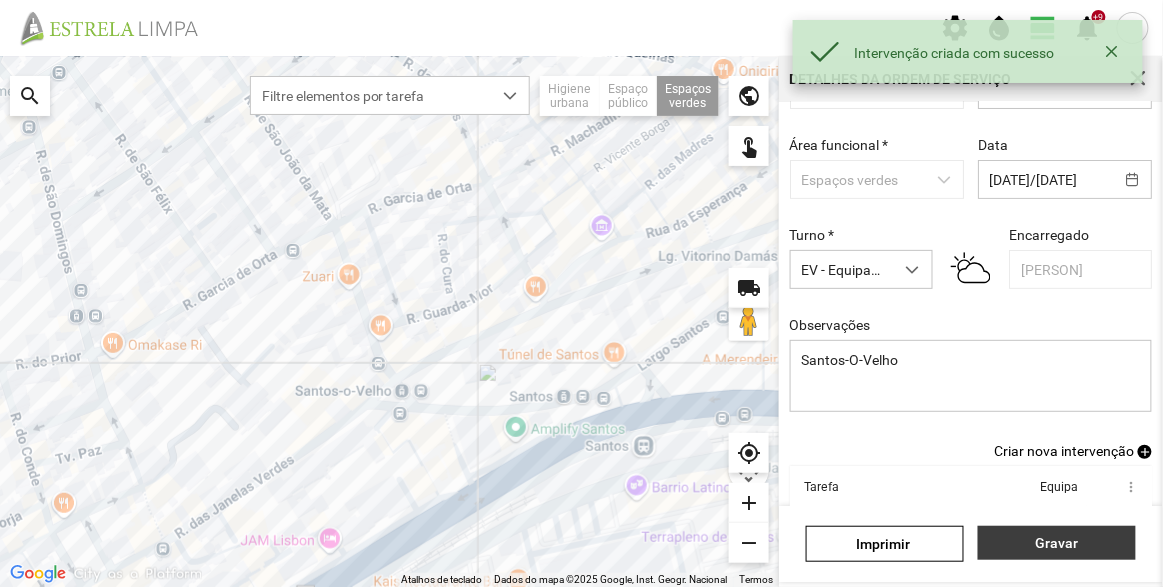 click on "Gravar" at bounding box center [1057, 543] 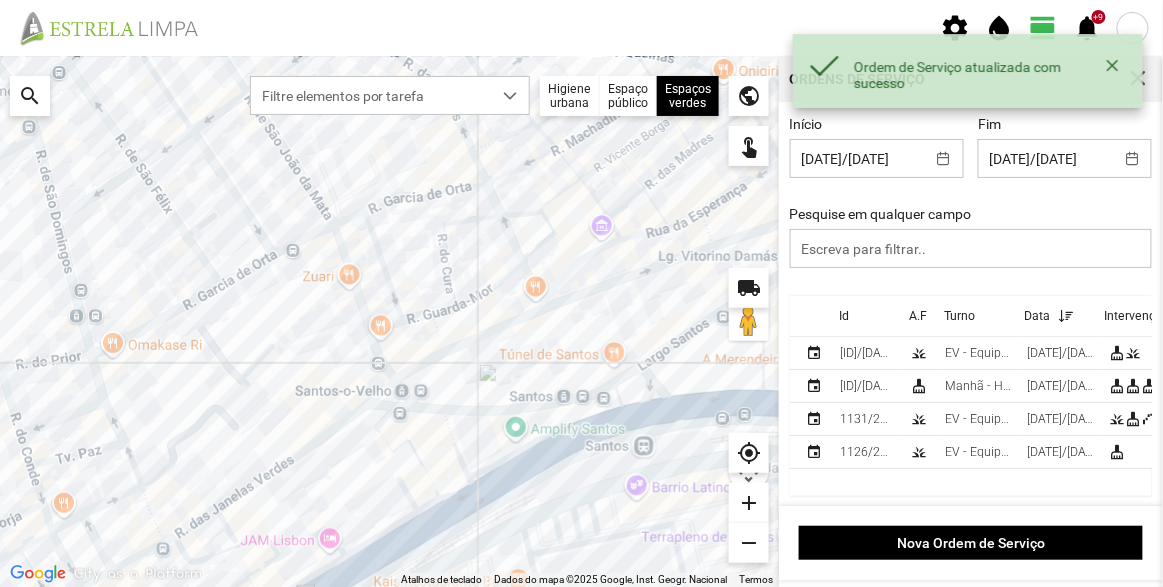 click on "Início 07/08/2025   Fim 07/08/2025   Pesquise em qualquer campo" at bounding box center (971, 206) 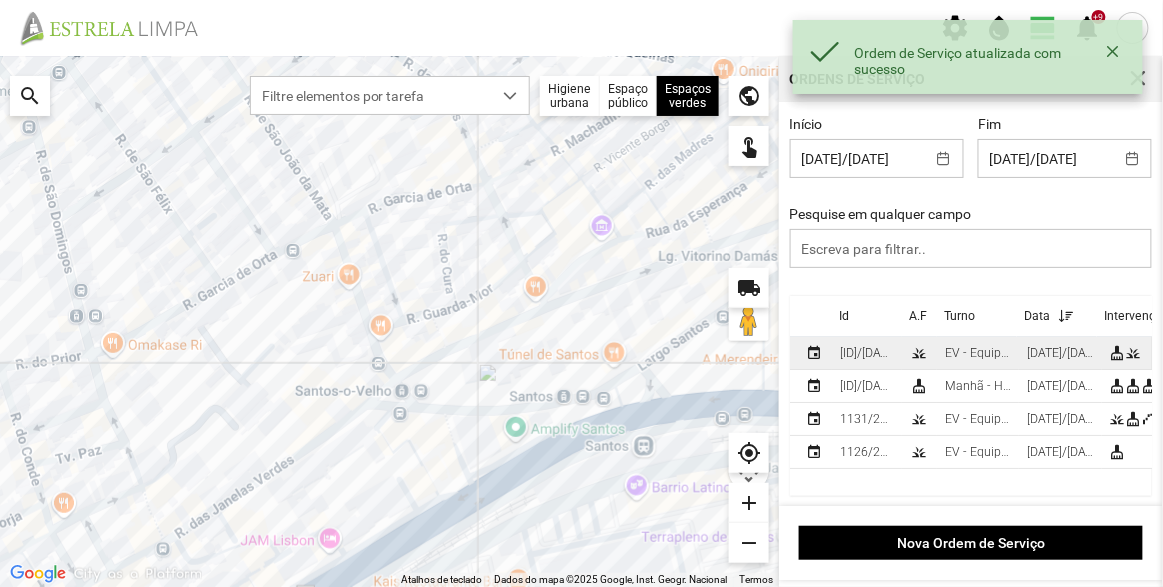 scroll, scrollTop: 2, scrollLeft: 0, axis: vertical 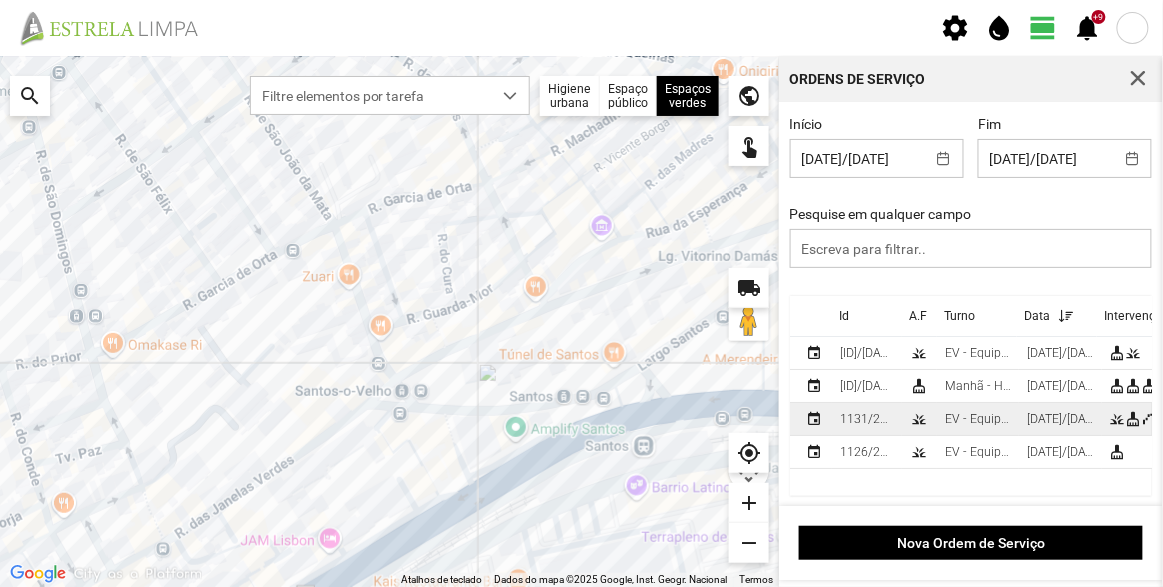 click on "EV - Equipa B" at bounding box center [978, 419] 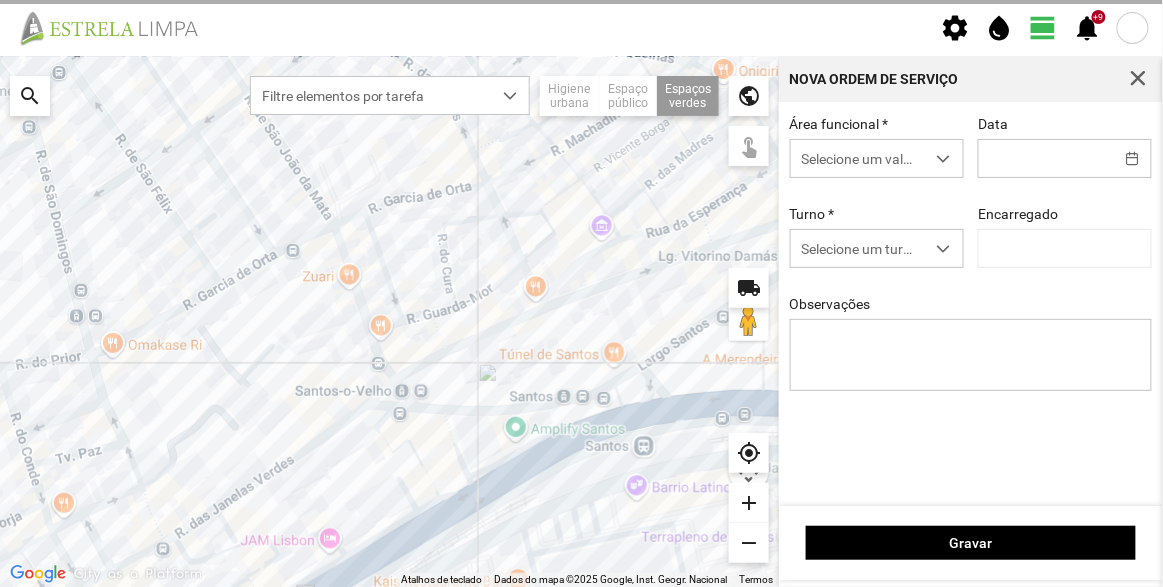 type on "[DATE]/[DATE]" 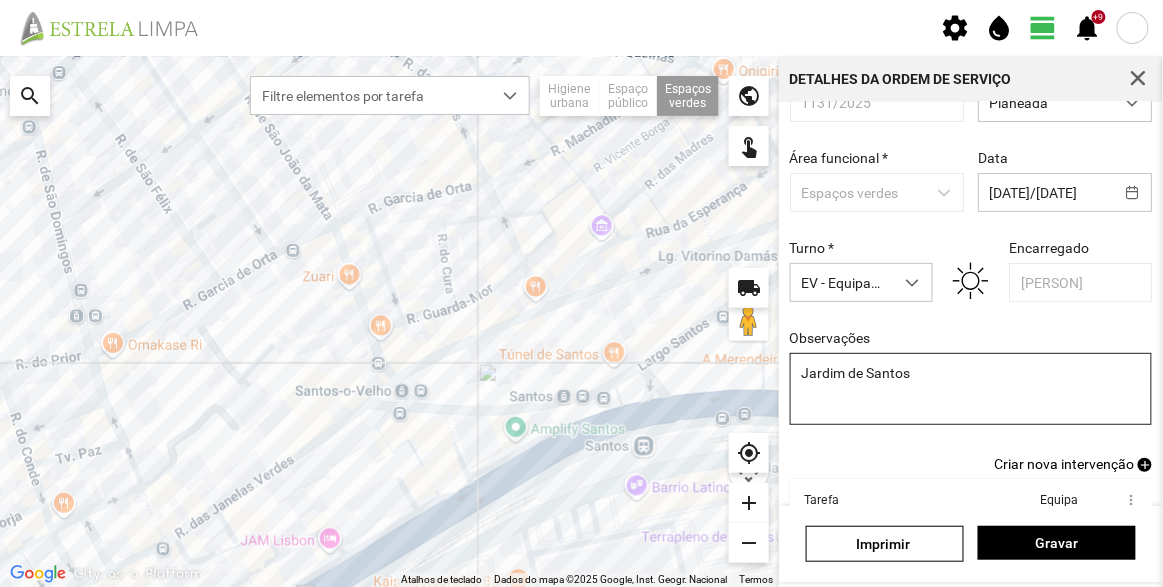 scroll, scrollTop: 174, scrollLeft: 0, axis: vertical 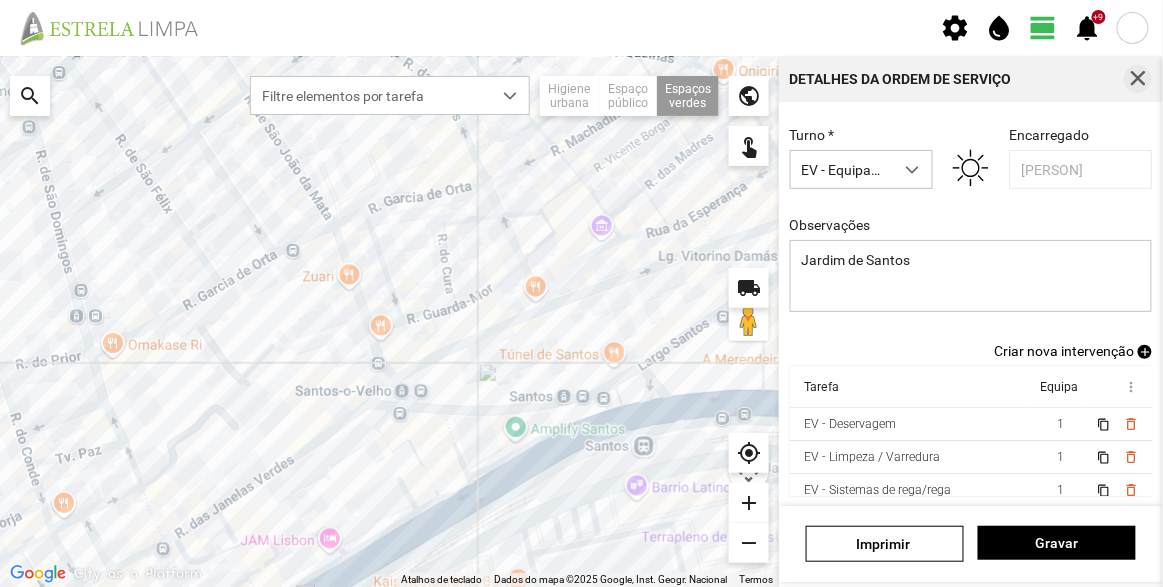 click at bounding box center (1138, 79) 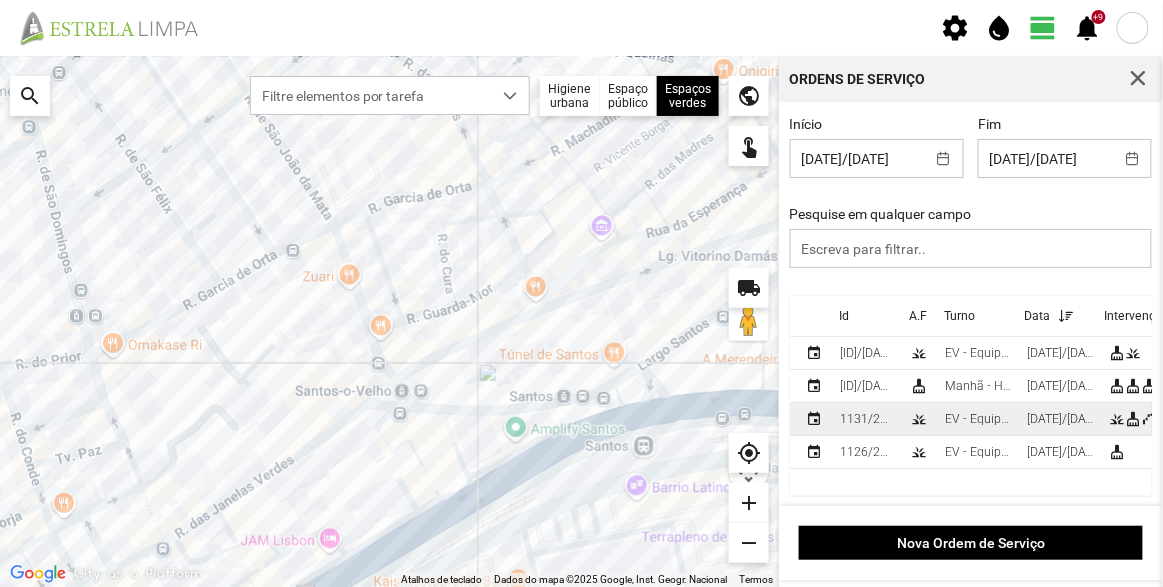 scroll, scrollTop: 2, scrollLeft: 0, axis: vertical 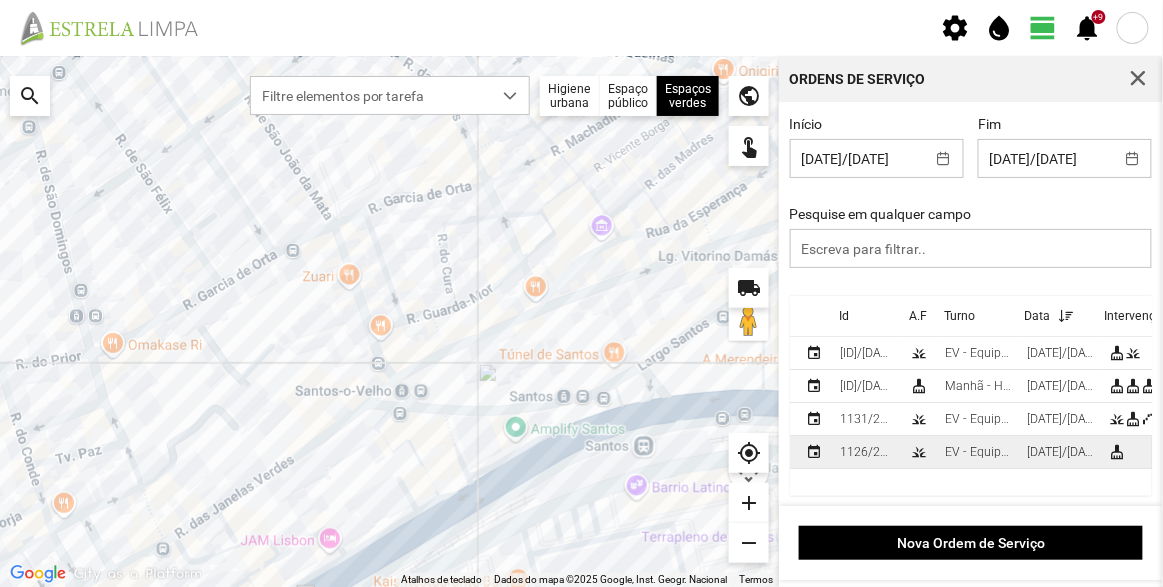 click on "EV - Equipa A" at bounding box center (978, 452) 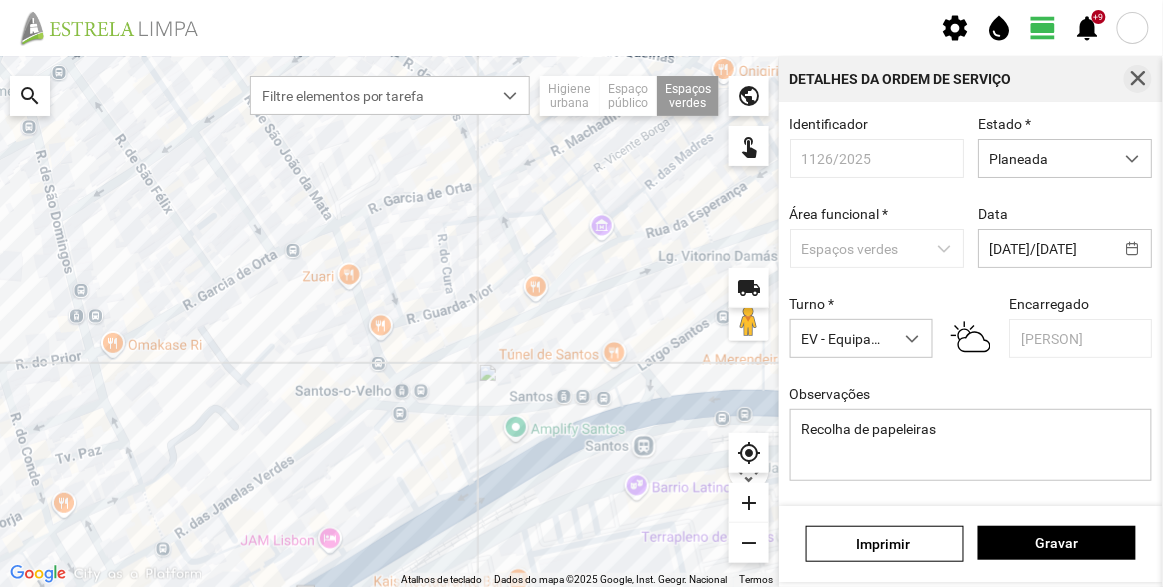 click at bounding box center (1138, 79) 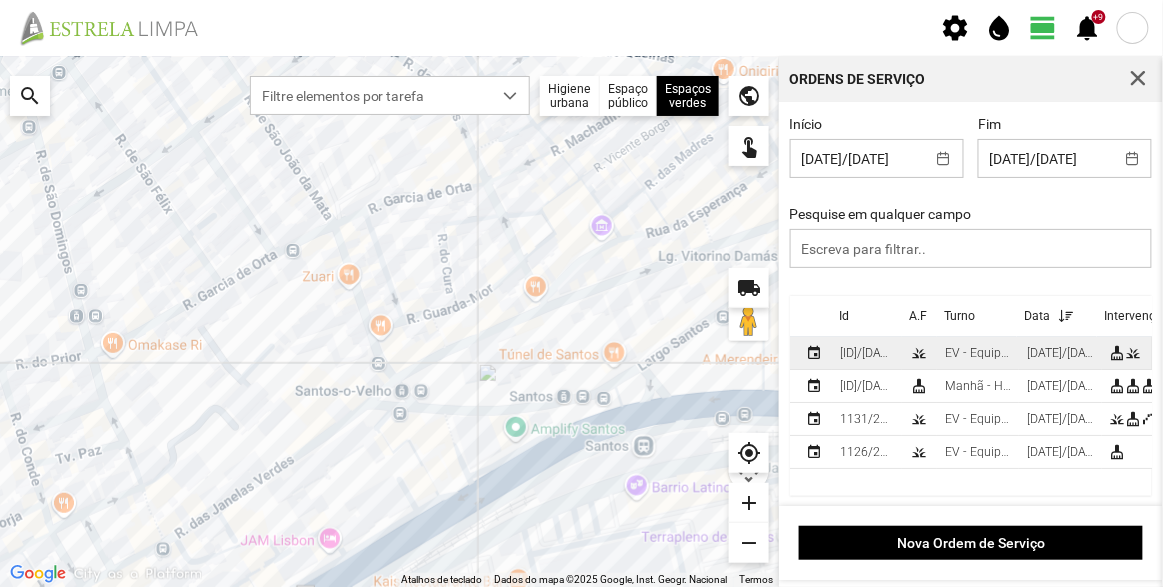 click on "[DATE]/[DATE]" at bounding box center [1060, 353] 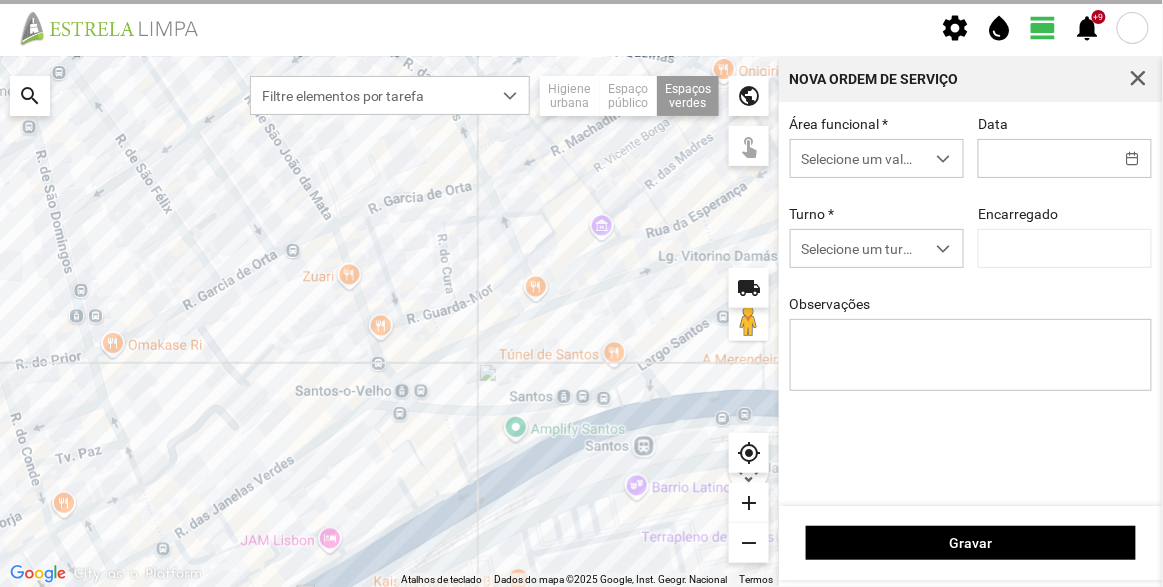 type on "[DATE]/[DATE]" 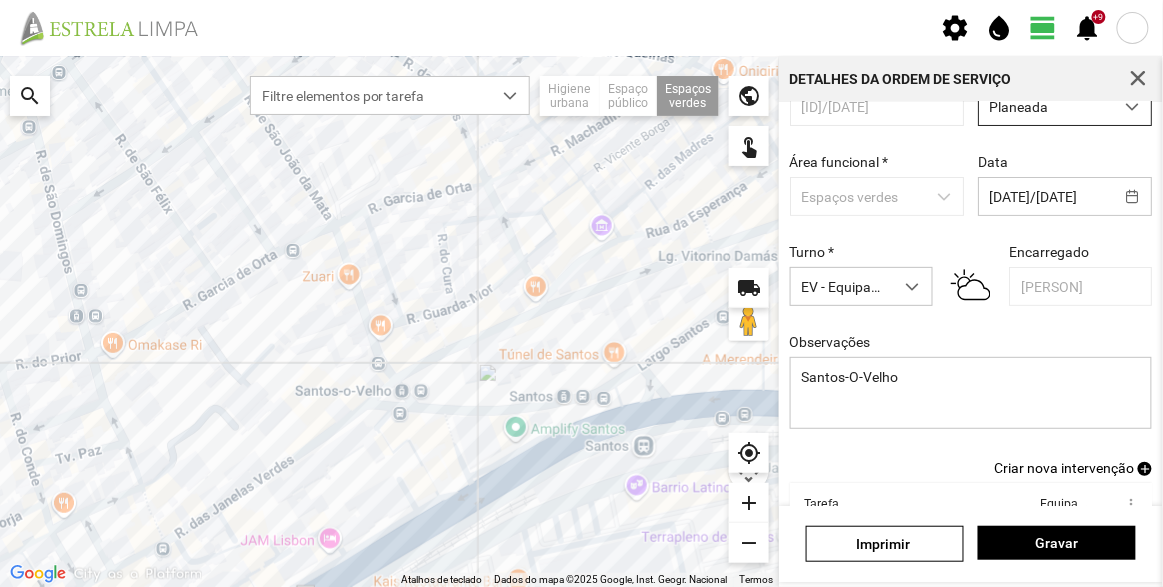 scroll, scrollTop: 0, scrollLeft: 0, axis: both 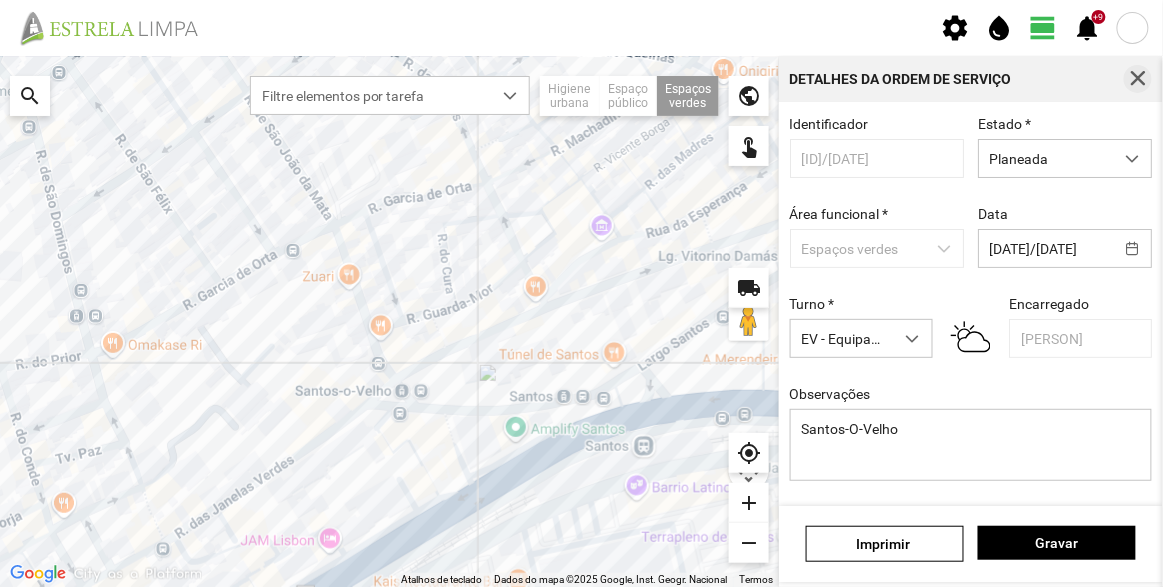 click at bounding box center [1138, 79] 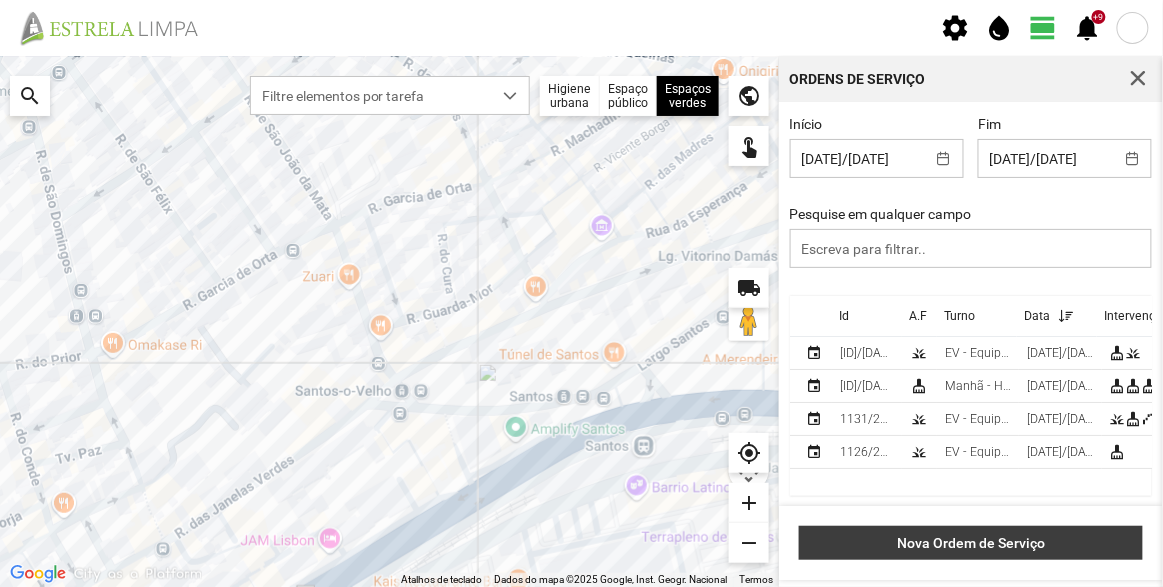 click on "Nova Ordem de Serviço" at bounding box center [971, 543] 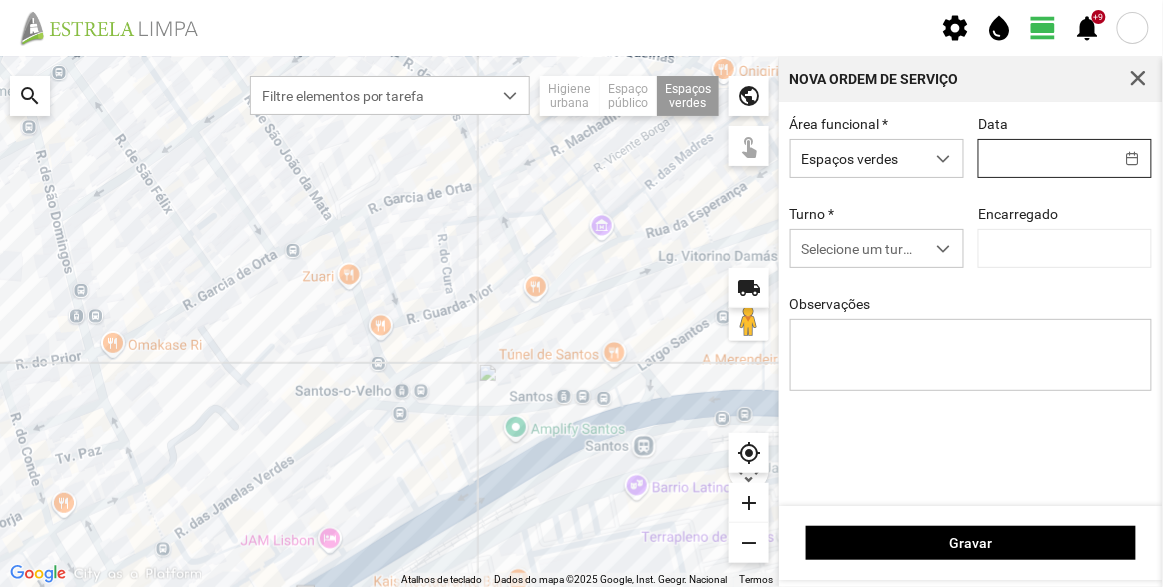 click on "settings  water_drop   view_day   +9   notifications
Para navegar no mapa com gestos de toque, toque duas vezes sem soltar no mapa e, em seguida, arraste-o. ← Mover para a esquerda → Mover para a direita ↑ Mover para cima ↓ Mover para baixo + Aumentar (zoom) - Diminuir (zoom) Casa Avançar 75% para a esquerda Fim Avançar 75% para a direita Página para cima Avançar 75% para cima Página para baixo Avançar 75% para baixo Atalhos de teclado Dados do mapa Dados do mapa ©2025 Google, Inst. Geogr. Nacional Dados do mapa ©2025 Google, Inst. Geogr. Nacional 50 m  Clique no botão para alternar entre as unidades métricas e imperiais Termos Comunicar um erro no mapa local_shipping  search
Filtre elementos por tarefa  Higiene urbana   Espaço público   Espaços verdes  Árvores  Espaços verdes  public  touch_app  my_location add remove Nova Ordem de Serviço Área funcional * Espaços verdes Data   Turno * Selecione um turno Encarregado Observações Gravar" at bounding box center (581, 293) 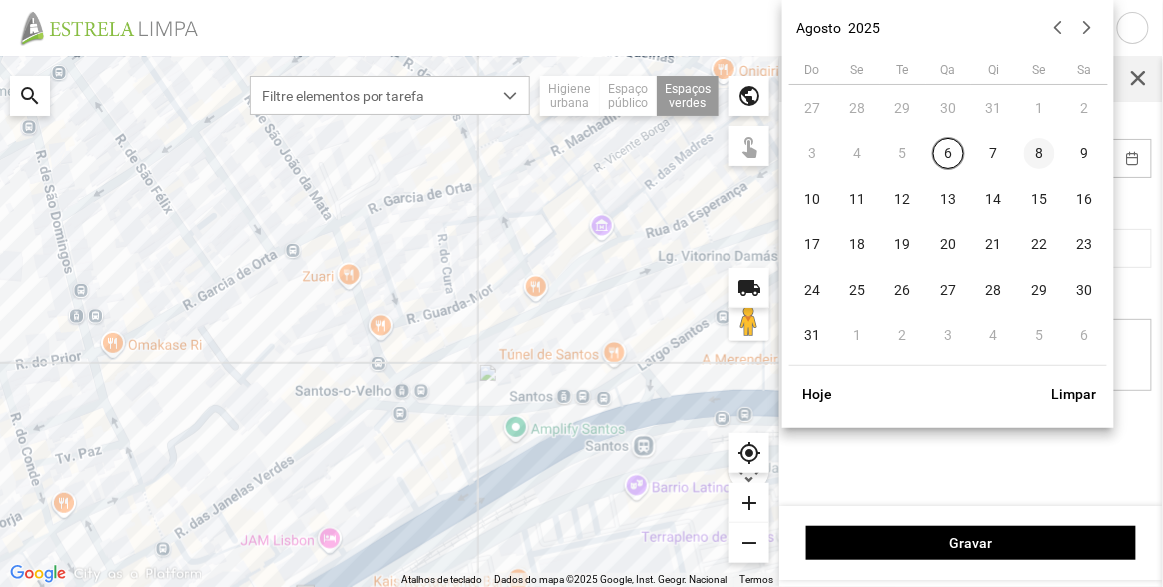 click on "8" at bounding box center [1040, 154] 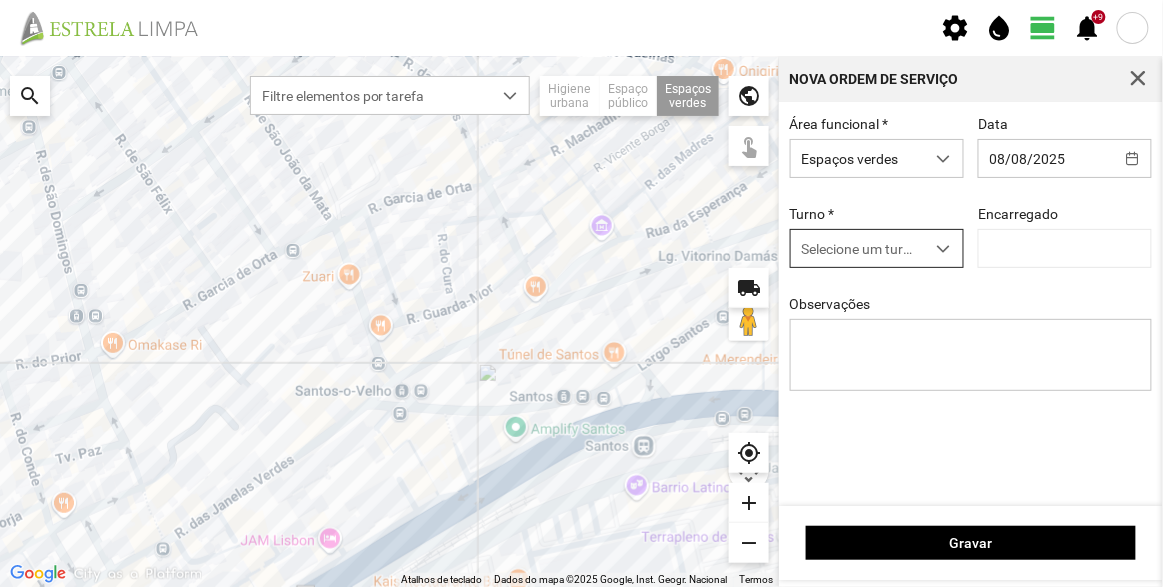 click on "Selecione um turno" at bounding box center [858, 248] 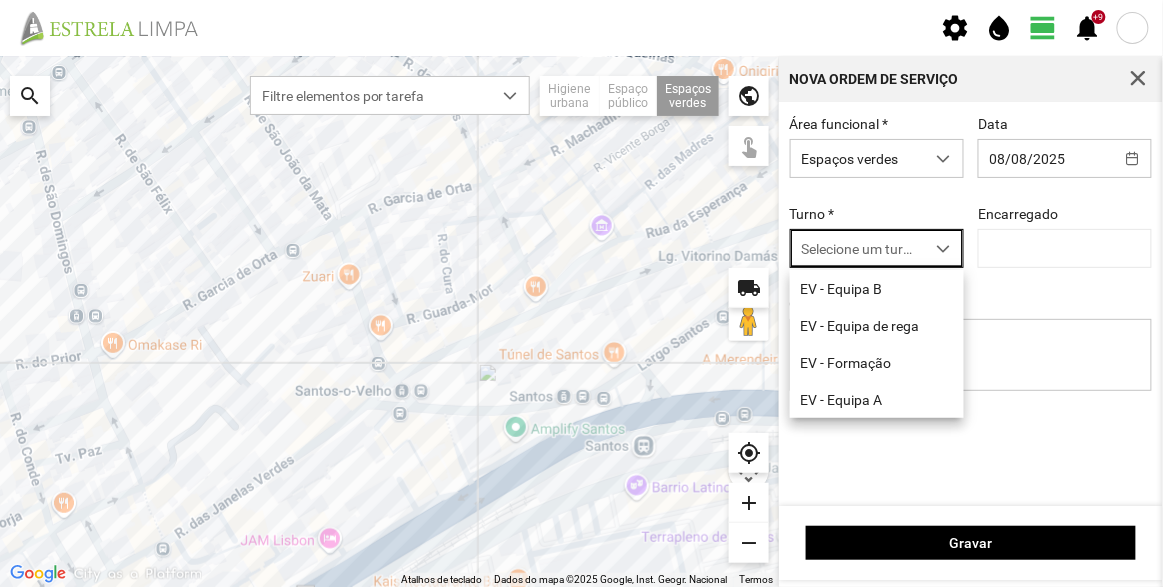 scroll, scrollTop: 10, scrollLeft: 84, axis: both 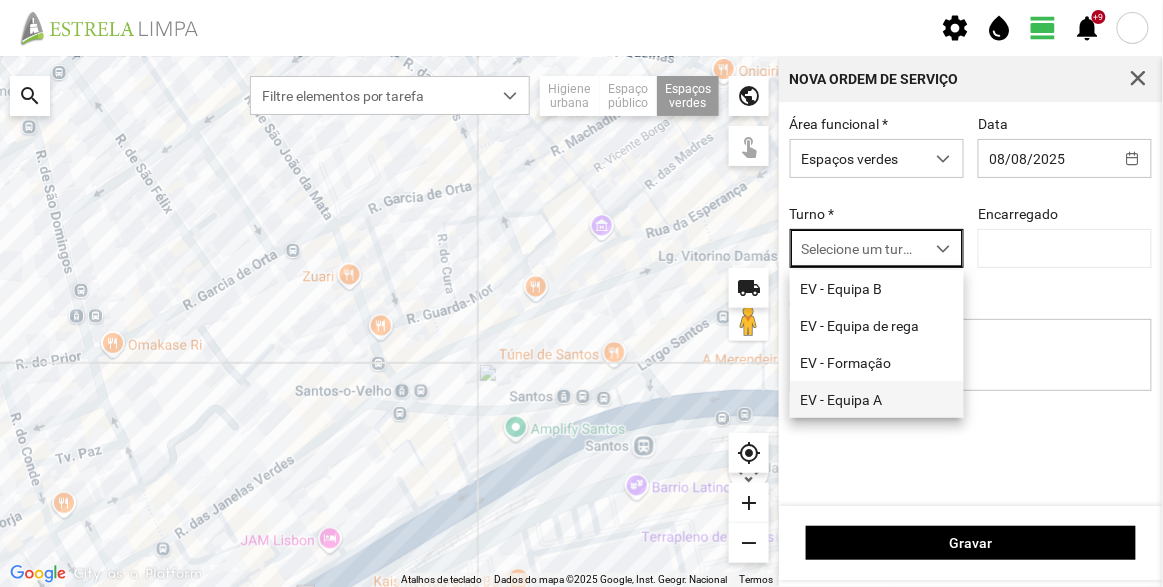 click on "EV - Equipa A" at bounding box center (877, 399) 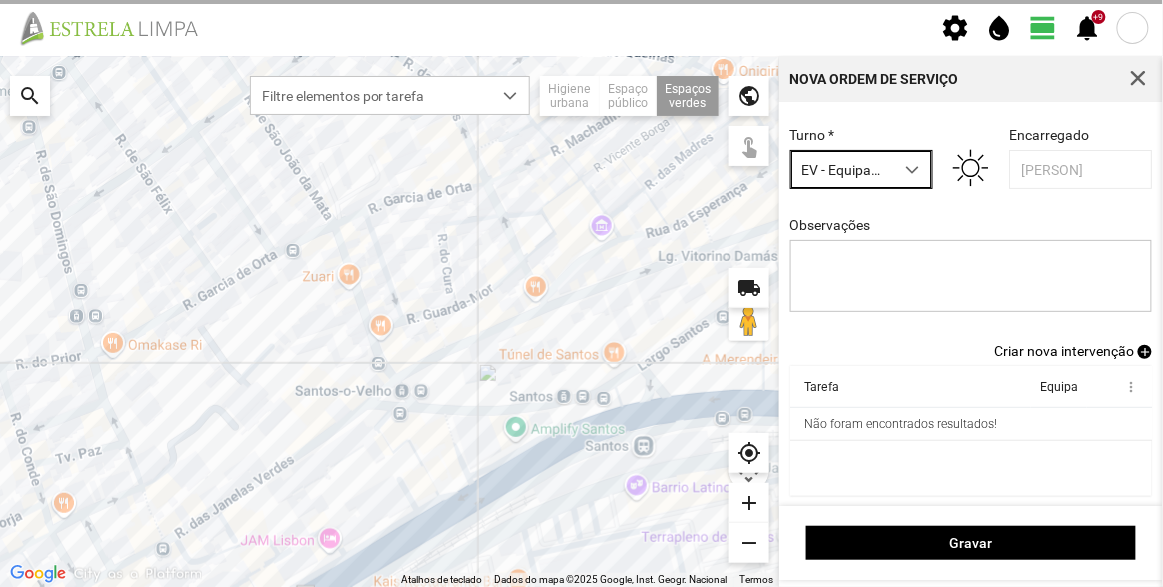scroll, scrollTop: 0, scrollLeft: 0, axis: both 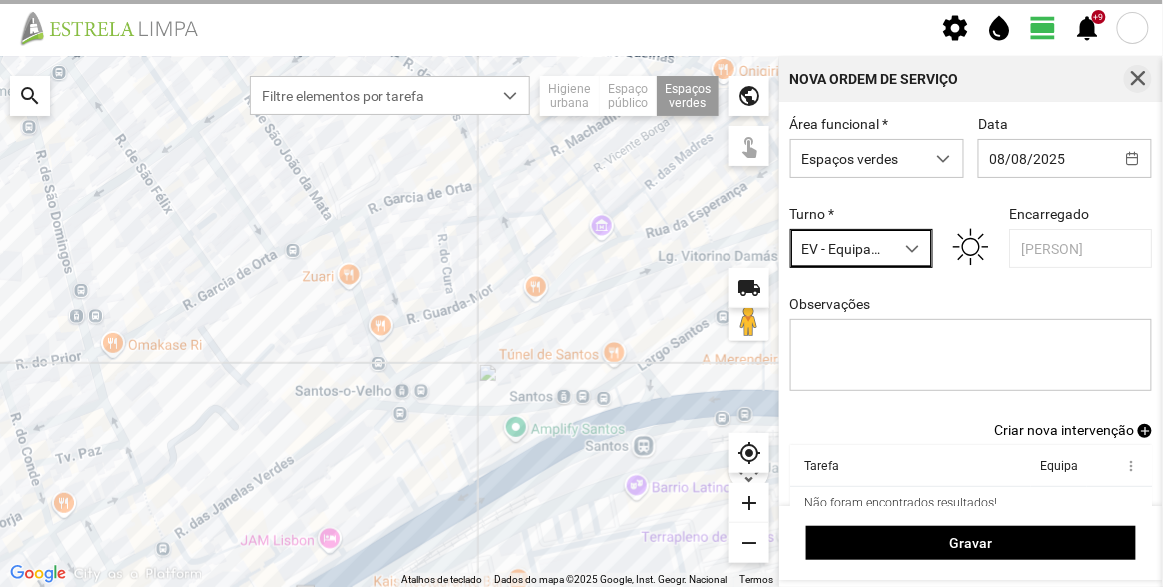 click at bounding box center (1138, 79) 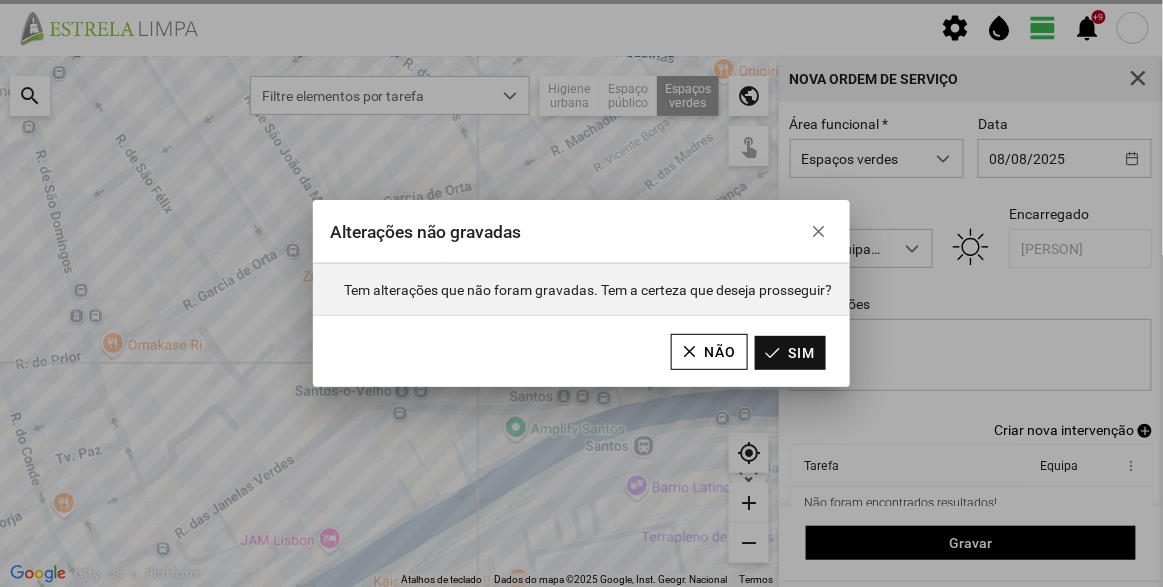 click on "Sim" 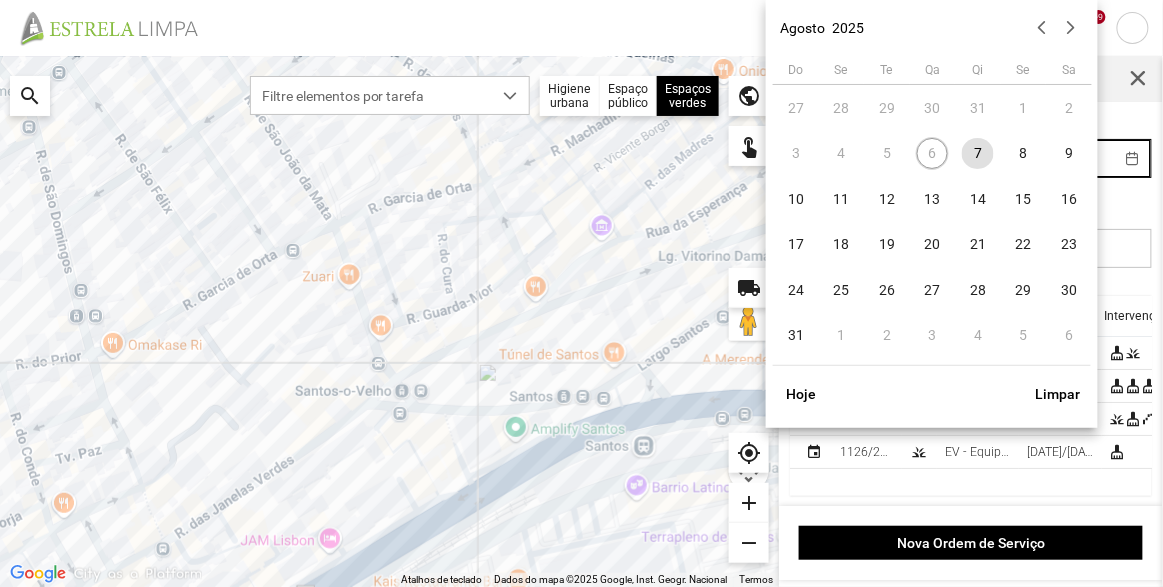 click on "settings  water_drop   view_day   +9   notifications
Para navegar no mapa com gestos de toque, toque duas vezes sem soltar no mapa e, em seguida, arraste-o. ← Mover para a esquerda → Mover para a direita ↑ Mover para cima ↓ Mover para baixo + Aumentar (zoom) - Diminuir (zoom) Casa Avançar 75% para a esquerda Fim Avançar 75% para a direita Página para cima Avançar 75% para cima Página para baixo Avançar 75% para baixo Atalhos de teclado Dados do mapa Dados do mapa ©2025 Google, Inst. Geogr. Nacional Dados do mapa ©2025 Google, Inst. Geogr. Nacional 50 m  Clique no botão para alternar entre as unidades métricas e imperiais Termos Comunicar um erro no mapa local_shipping  search
Filtre elementos por tarefa  Higiene urbana   Espaço público   Espaços verdes  Árvores  Espaços verdes  public  touch_app  my_location add remove Ordens de Serviço Início 07/08/2025   Fim 07/08/2025   Pesquise em qualquer campo Id  A.F  Turno Data Intervenções  event   1132/2025   grass   07/08/2025" at bounding box center [581, 293] 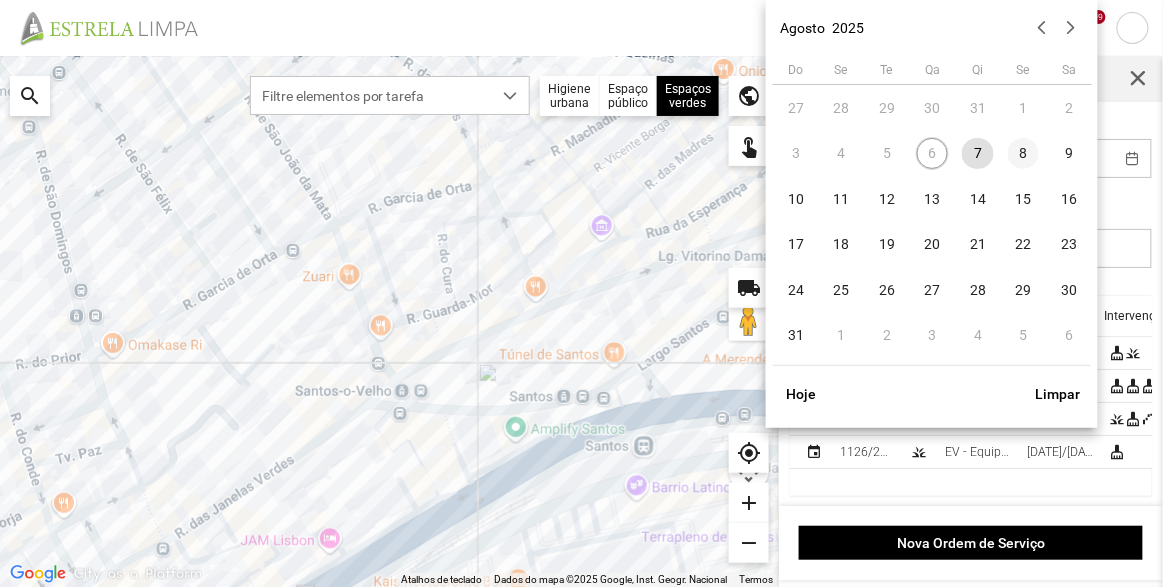 click on "8" at bounding box center [1024, 154] 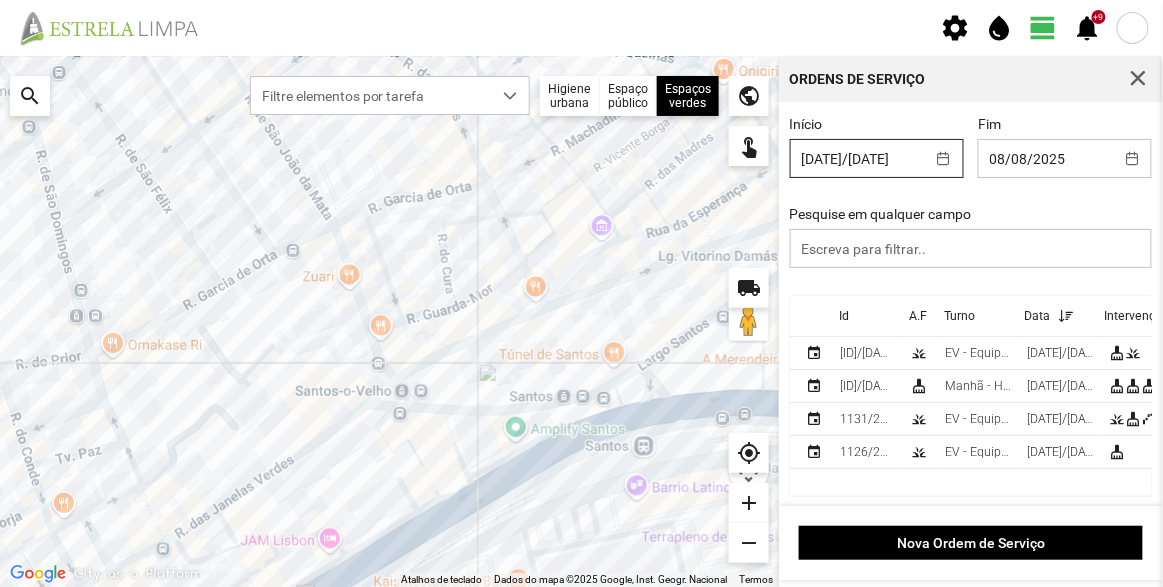 click on "settings  water_drop   view_day   +9   notifications
Para navegar no mapa com gestos de toque, toque duas vezes sem soltar no mapa e, em seguida, arraste-o. ← Mover para a esquerda → Mover para a direita ↑ Mover para cima ↓ Mover para baixo + Aumentar (zoom) - Diminuir (zoom) Casa Avançar 75% para a esquerda Fim Avançar 75% para a direita Página para cima Avançar 75% para cima Página para baixo Avançar 75% para baixo Atalhos de teclado Dados do mapa Dados do mapa ©2025 Google, Inst. Geogr. Nacional Dados do mapa ©2025 Google, Inst. Geogr. Nacional 50 m  Clique no botão para alternar entre as unidades métricas e imperiais Termos Comunicar um erro no mapa local_shipping  search
Filtre elementos por tarefa  Higiene urbana   Espaço público   Espaços verdes  Árvores  Espaços verdes  public  touch_app  my_location add remove Ordens de Serviço Início 07/08/2025   Fim 08/08/2025   Pesquise em qualquer campo Id  A.F  Turno Data Intervenções  event   1132/2025   grass   07/08/2025" at bounding box center (581, 293) 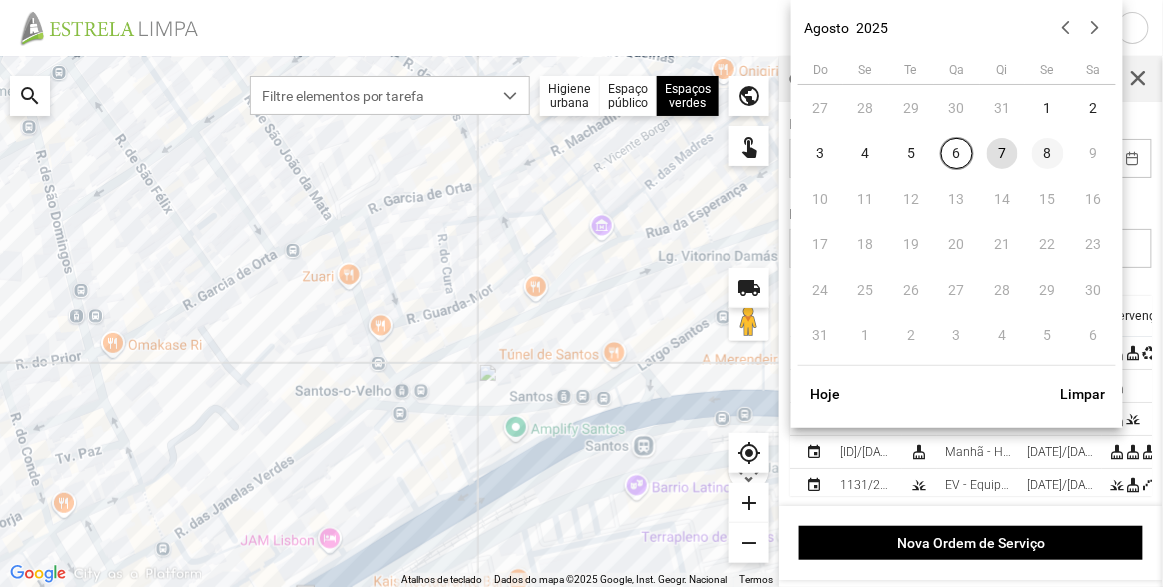 click on "8" at bounding box center [1048, 154] 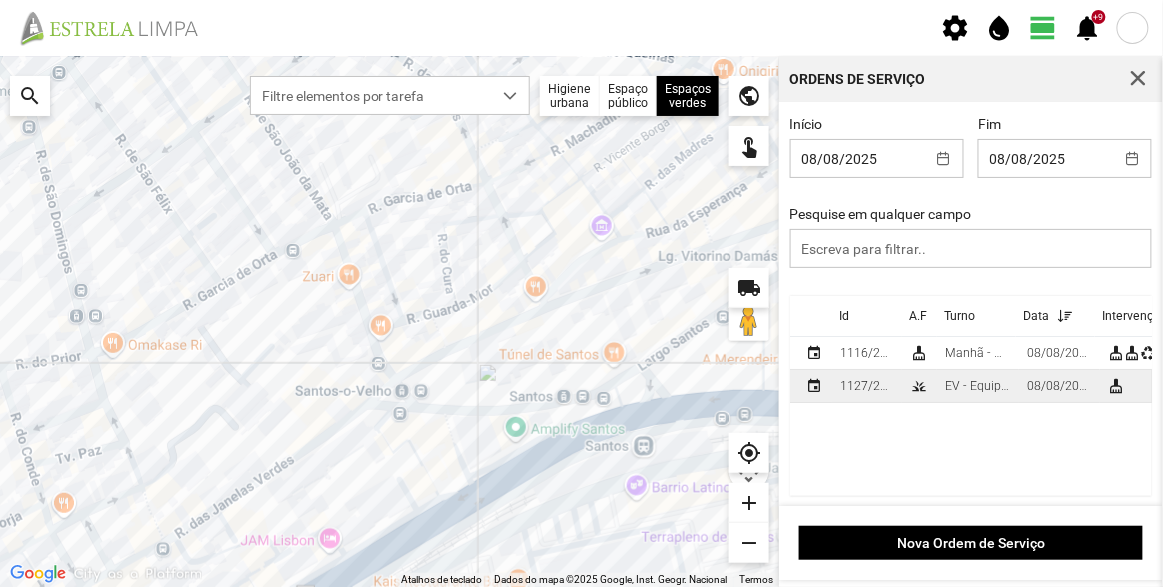 scroll, scrollTop: 2, scrollLeft: 0, axis: vertical 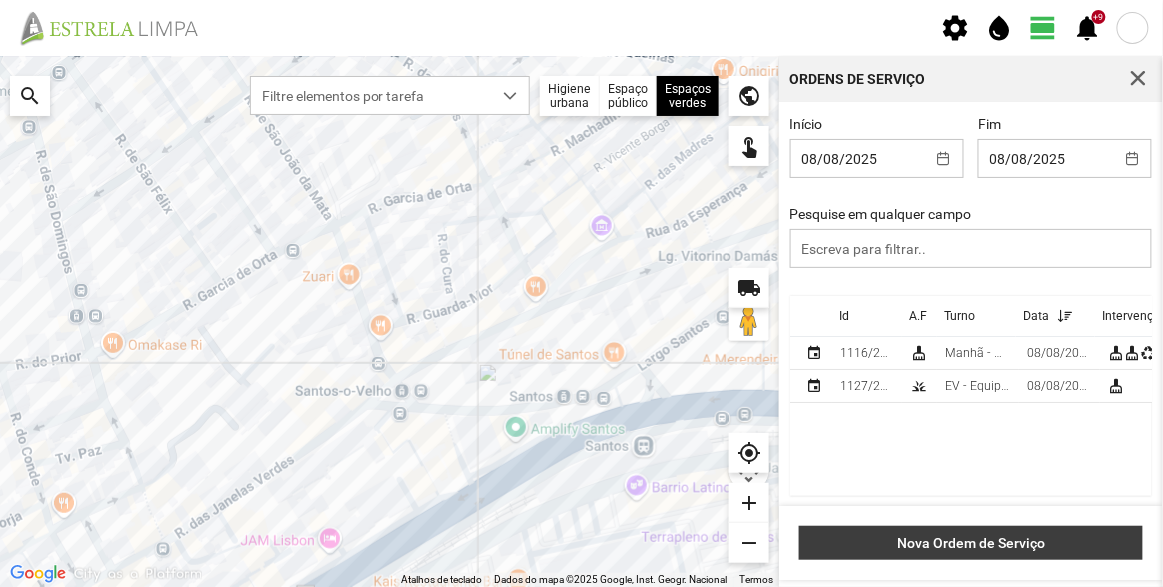 click on "Nova Ordem de Serviço" at bounding box center (971, 543) 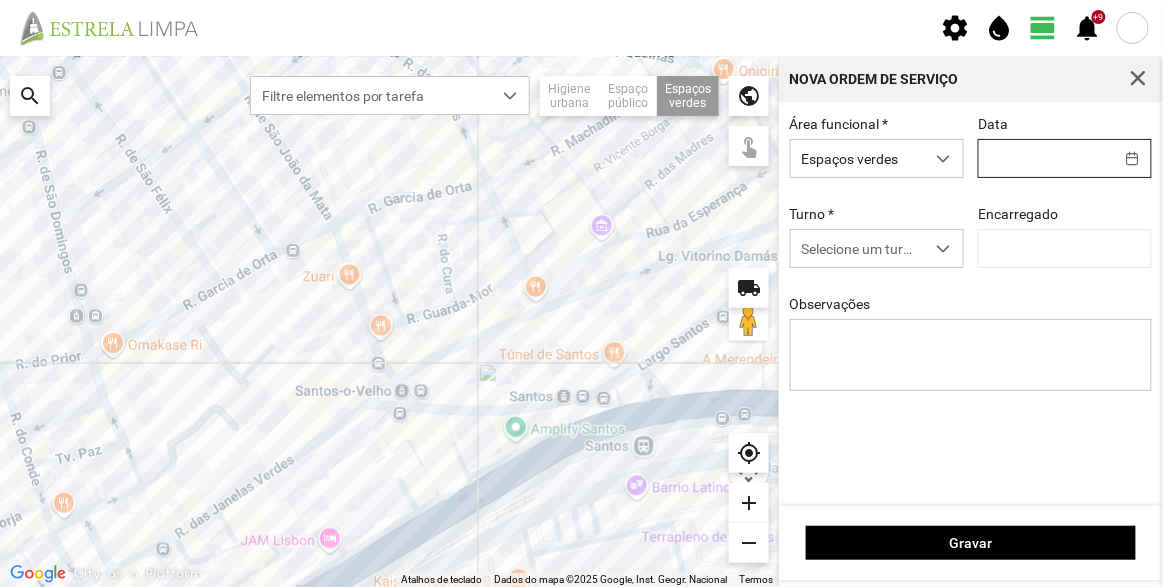 click on "settings  water_drop   view_day   +9   notifications
Para navegar no mapa com gestos de toque, toque duas vezes sem soltar no mapa e, em seguida, arraste-o. ← Mover para a esquerda → Mover para a direita ↑ Mover para cima ↓ Mover para baixo + Aumentar (zoom) - Diminuir (zoom) Casa Avançar 75% para a esquerda Fim Avançar 75% para a direita Página para cima Avançar 75% para cima Página para baixo Avançar 75% para baixo Atalhos de teclado Dados do mapa Dados do mapa ©2025 Google, Inst. Geogr. Nacional Dados do mapa ©2025 Google, Inst. Geogr. Nacional 50 m  Clique no botão para alternar entre as unidades métricas e imperiais Termos Comunicar um erro no mapa local_shipping  search
Filtre elementos por tarefa  Higiene urbana   Espaço público   Espaços verdes  Árvores  Espaços verdes  public  touch_app  my_location add remove Nova Ordem de Serviço Área funcional * Espaços verdes Data   Turno * Selecione um turno Encarregado Observações Gravar" at bounding box center (581, 293) 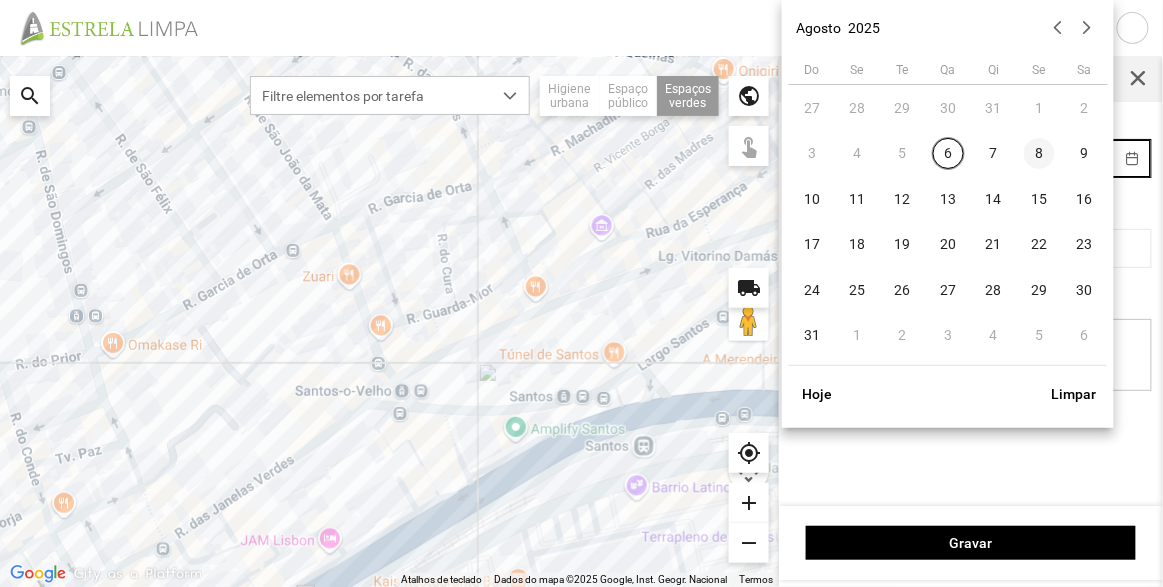 click on "8" at bounding box center (1040, 154) 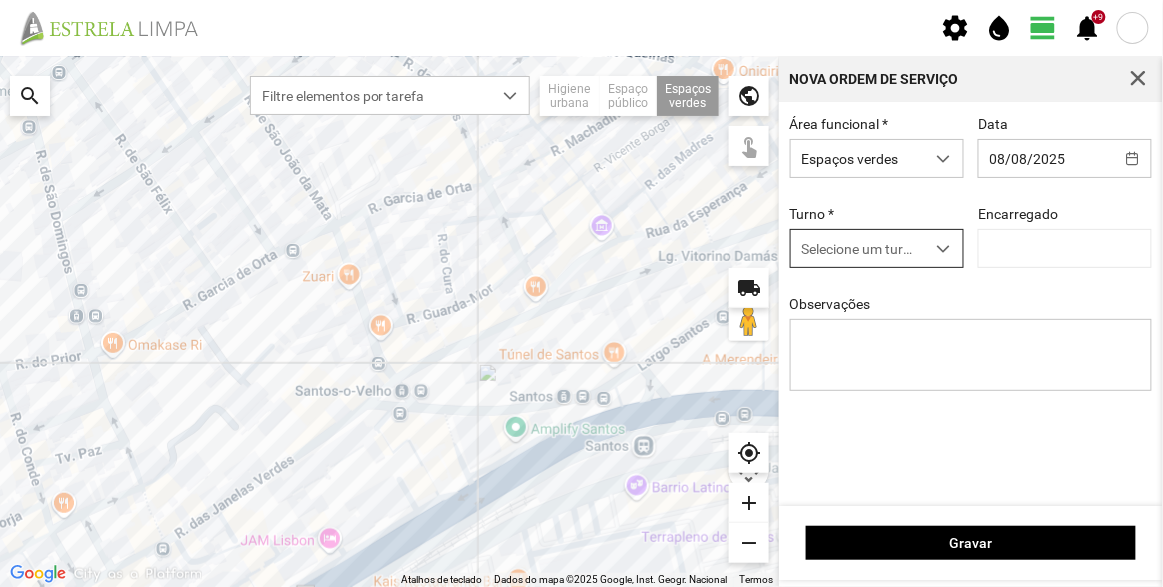 click on "Selecione um turno" at bounding box center [858, 248] 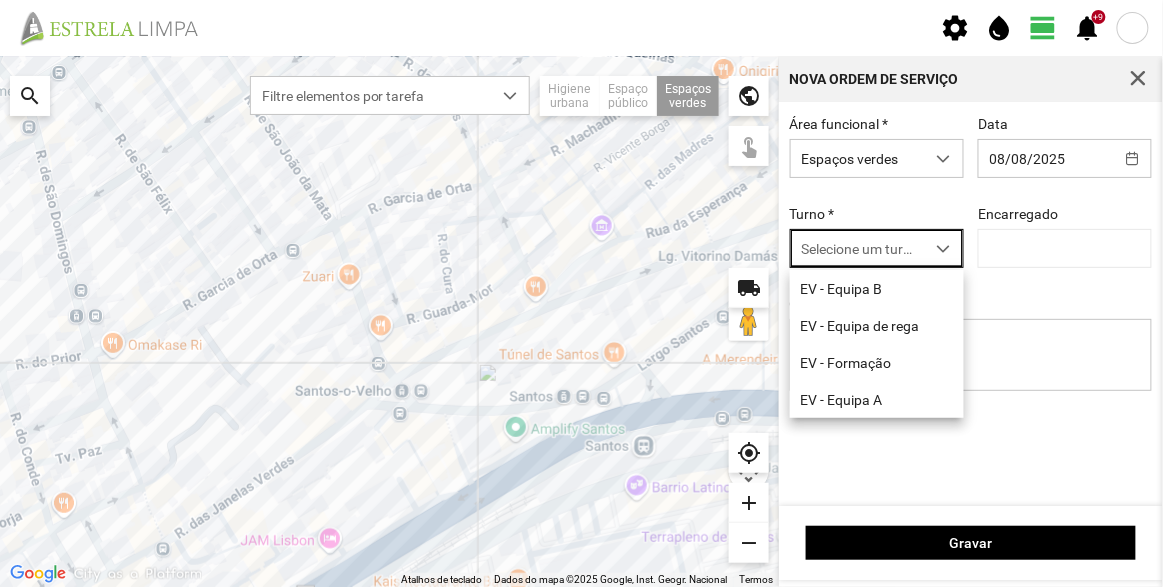 scroll, scrollTop: 10, scrollLeft: 84, axis: both 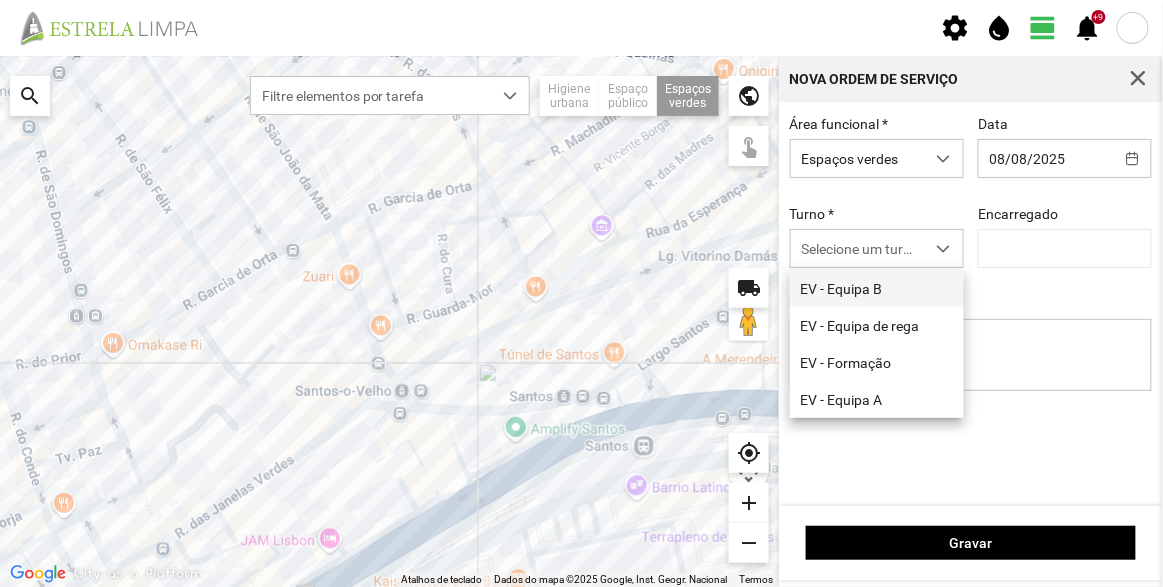click on "EV - Equipa B" at bounding box center (877, 288) 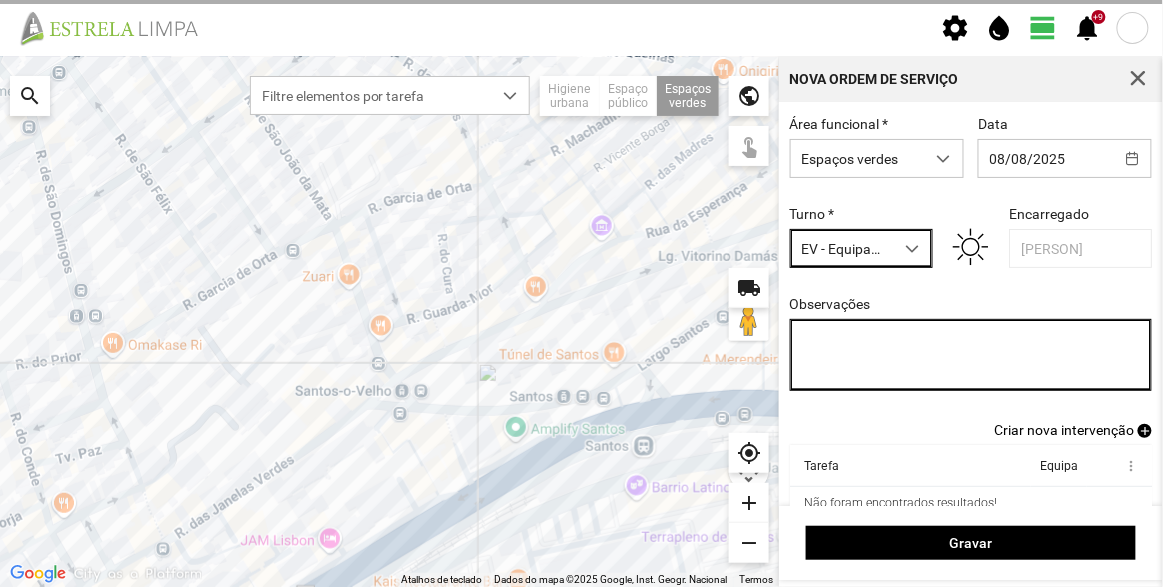 click on "Observações" at bounding box center (971, 355) 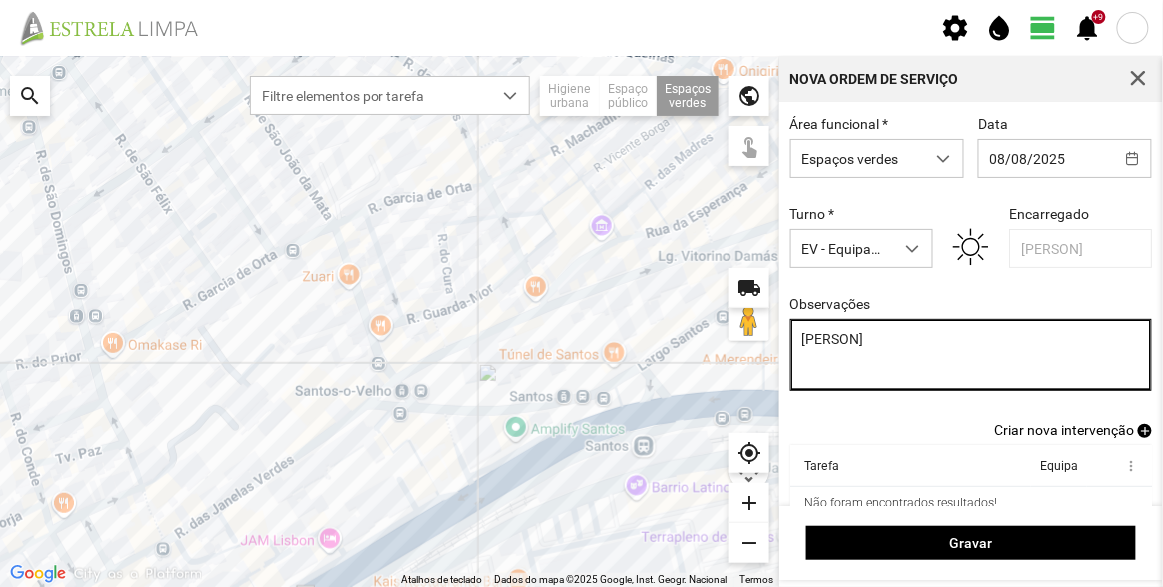type on "[PERSON]" 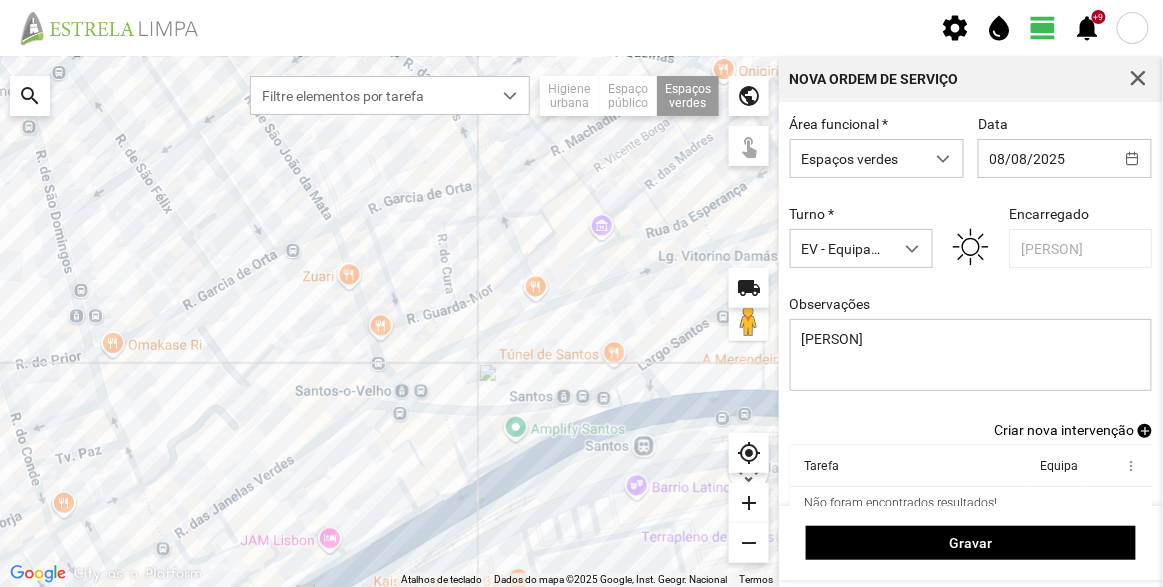 click on "Criar nova intervenção" at bounding box center [1064, 430] 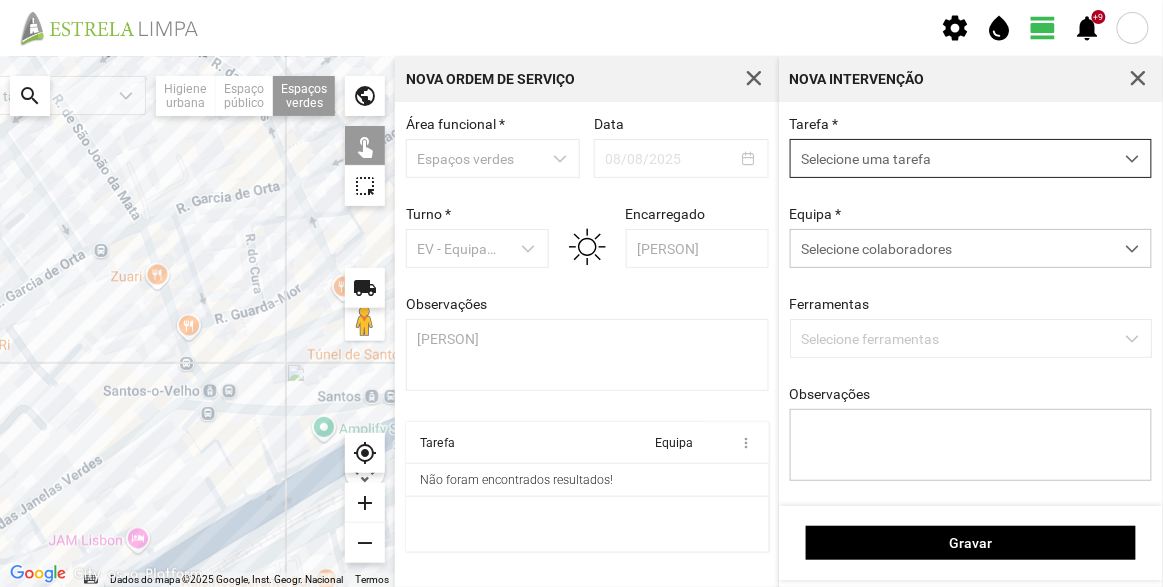 click on "Selecione uma tarefa" at bounding box center (952, 158) 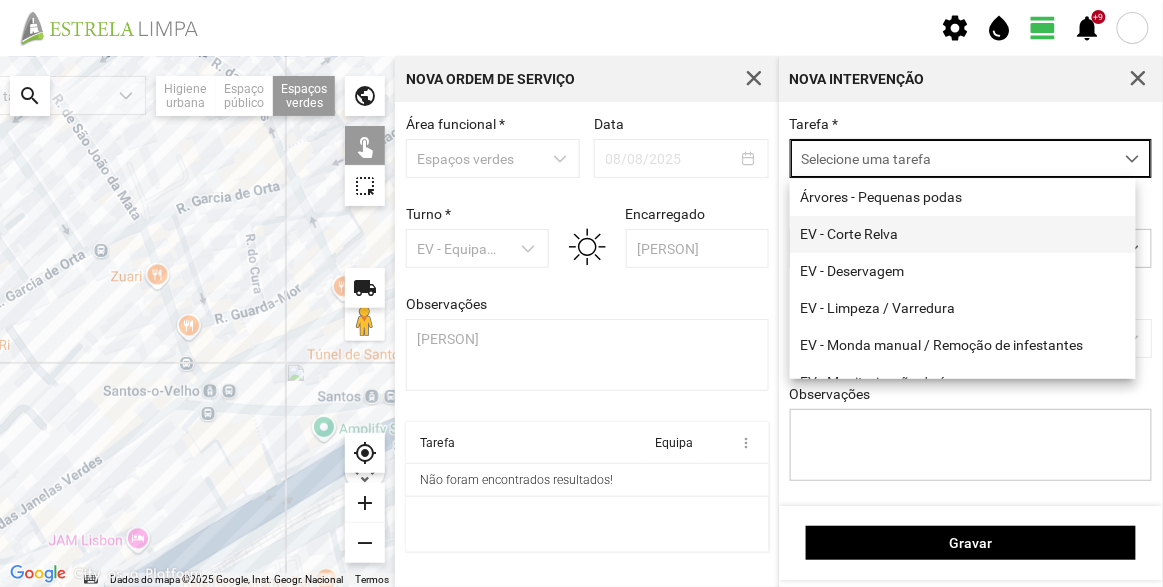 click on "EV - Corte Relva" at bounding box center (963, 234) 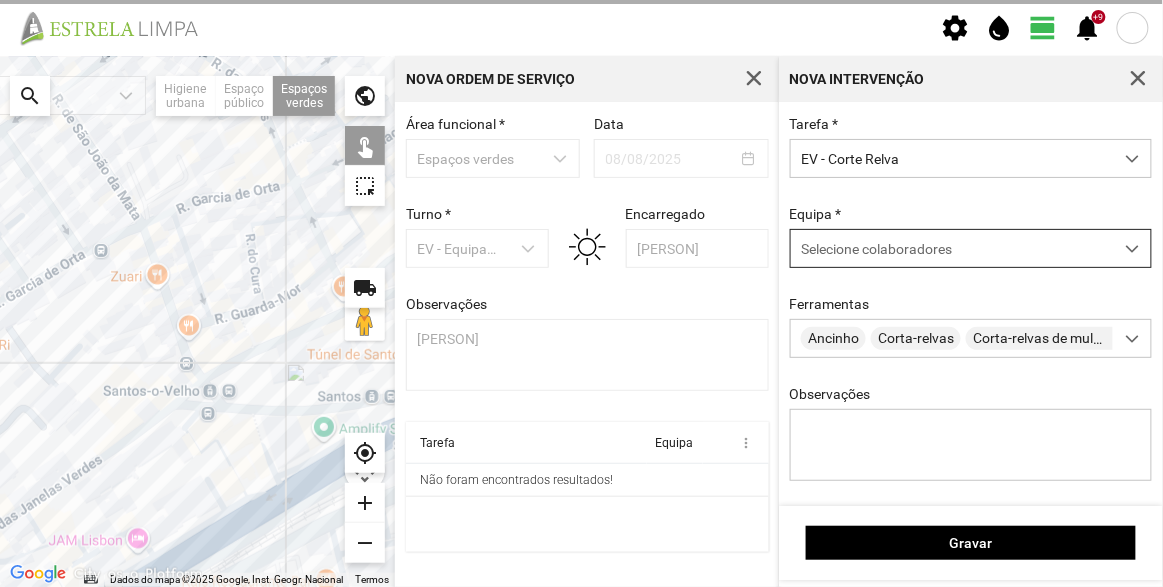 click on "Selecione colaboradores" at bounding box center (952, 248) 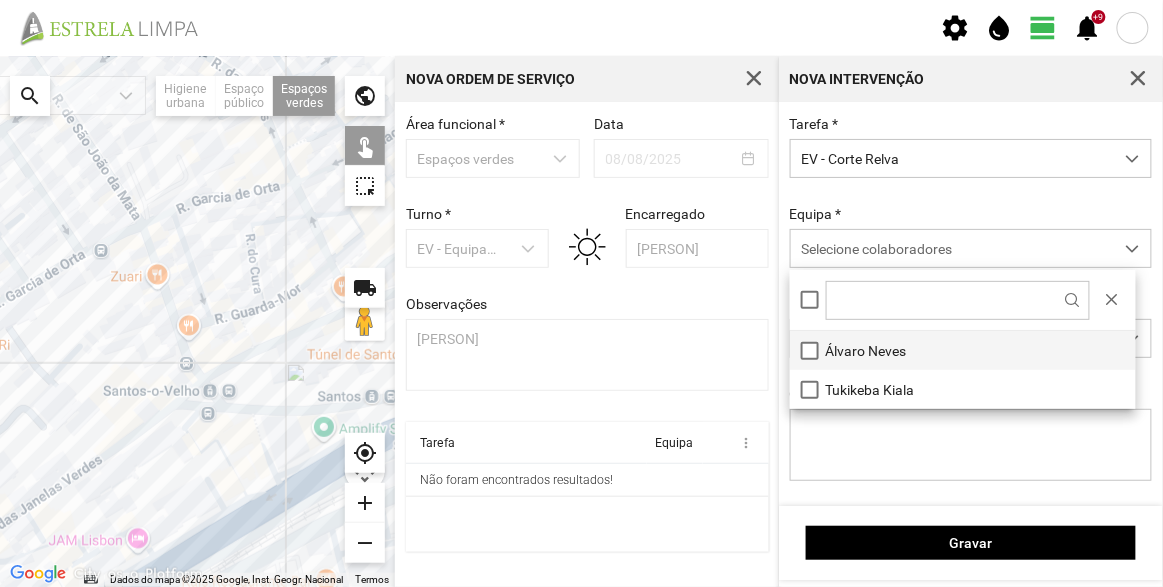 click on "Álvaro Neves" at bounding box center (963, 350) 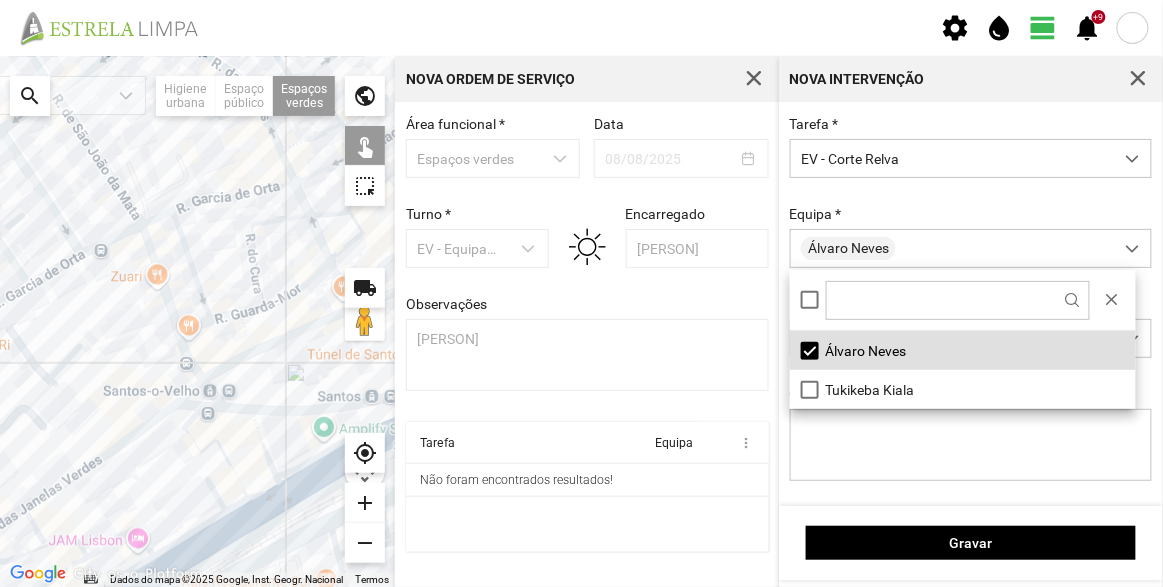 click on "Tarefa * EV - Corte Relva Equipa *  [PERSON]  Ferramentas  Ancinho   Corta-relvas   Corta-relvas de mulching   Escarificador   Moto roçadora   Pá   Sacos   Soprador   Telemóvel   Trator corta-relvas   Vassoura   Vassoura Arame  Observações" at bounding box center (971, 314) 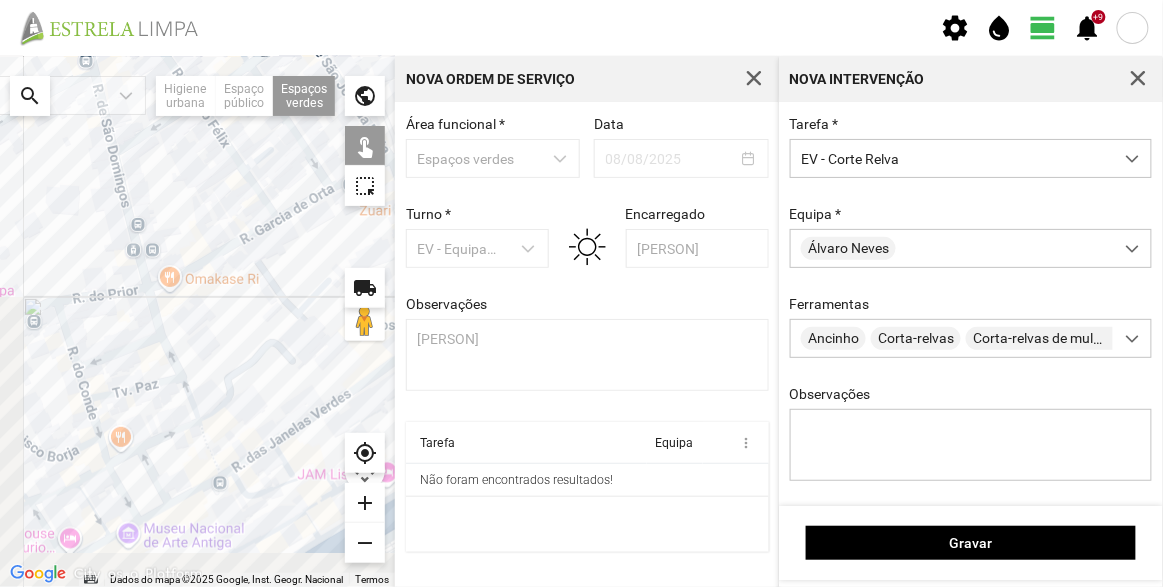 drag, startPoint x: 259, startPoint y: 287, endPoint x: 435, endPoint y: 221, distance: 187.96808 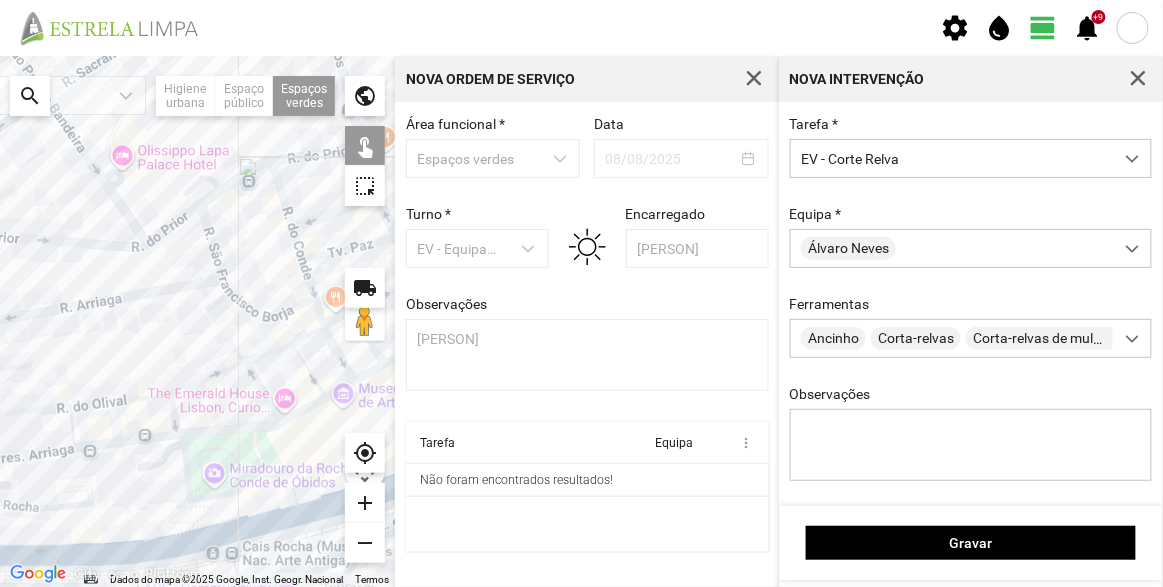 drag, startPoint x: 126, startPoint y: 365, endPoint x: 226, endPoint y: 281, distance: 130.59862 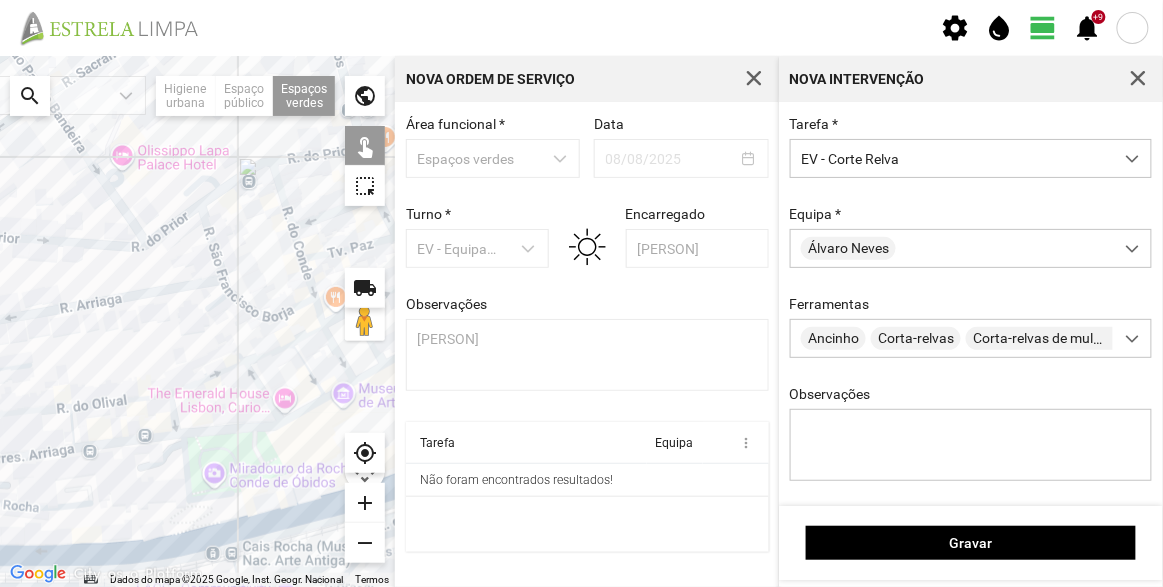 click 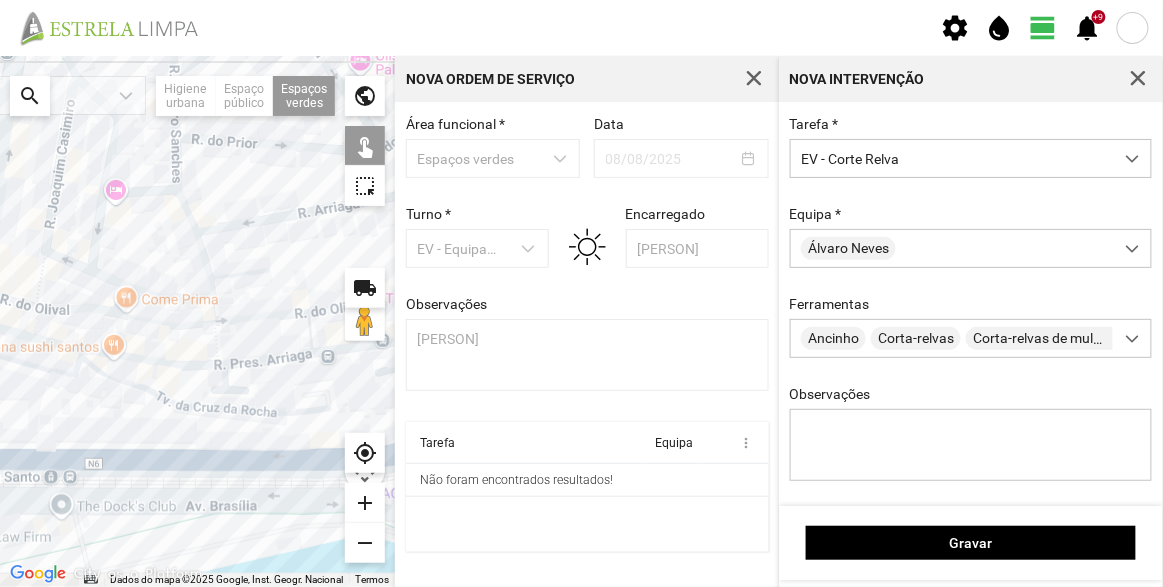 drag, startPoint x: 77, startPoint y: 347, endPoint x: 312, endPoint y: 257, distance: 251.64459 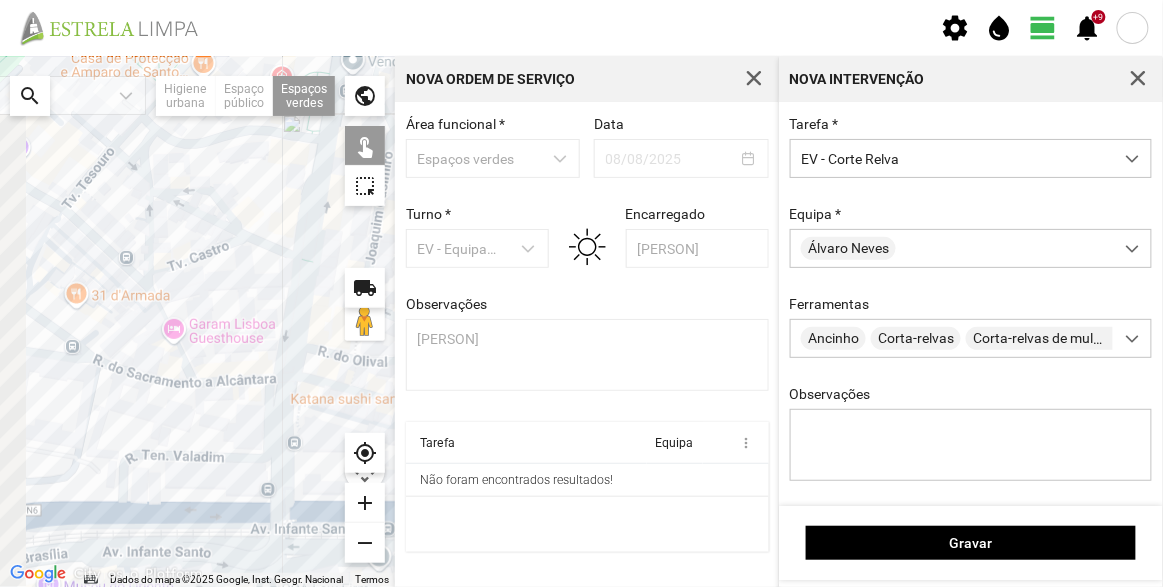 drag, startPoint x: 84, startPoint y: 299, endPoint x: 241, endPoint y: 401, distance: 187.22446 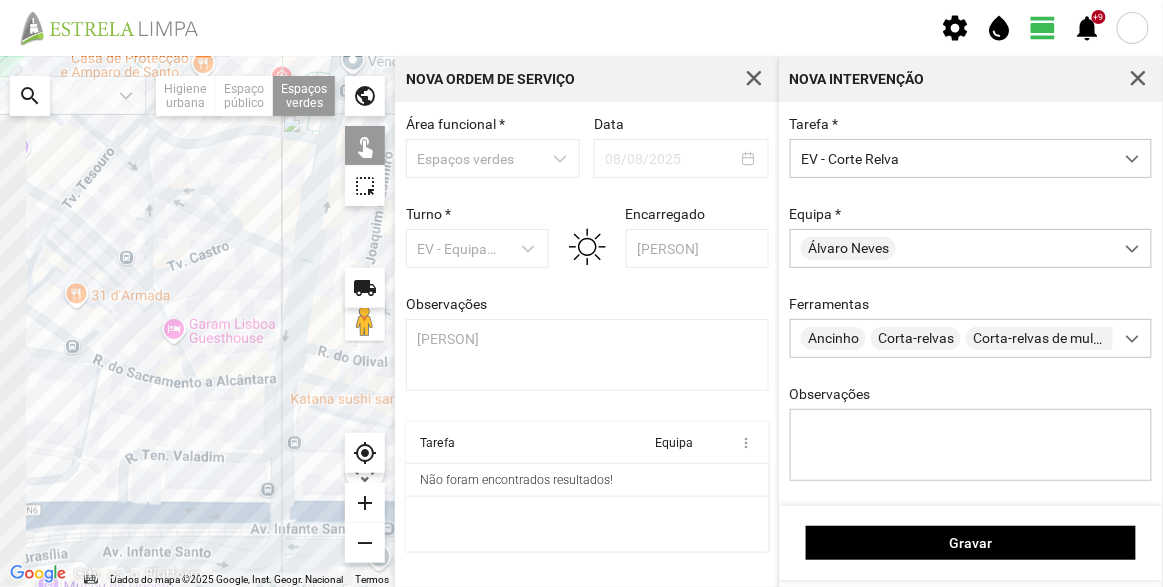 click 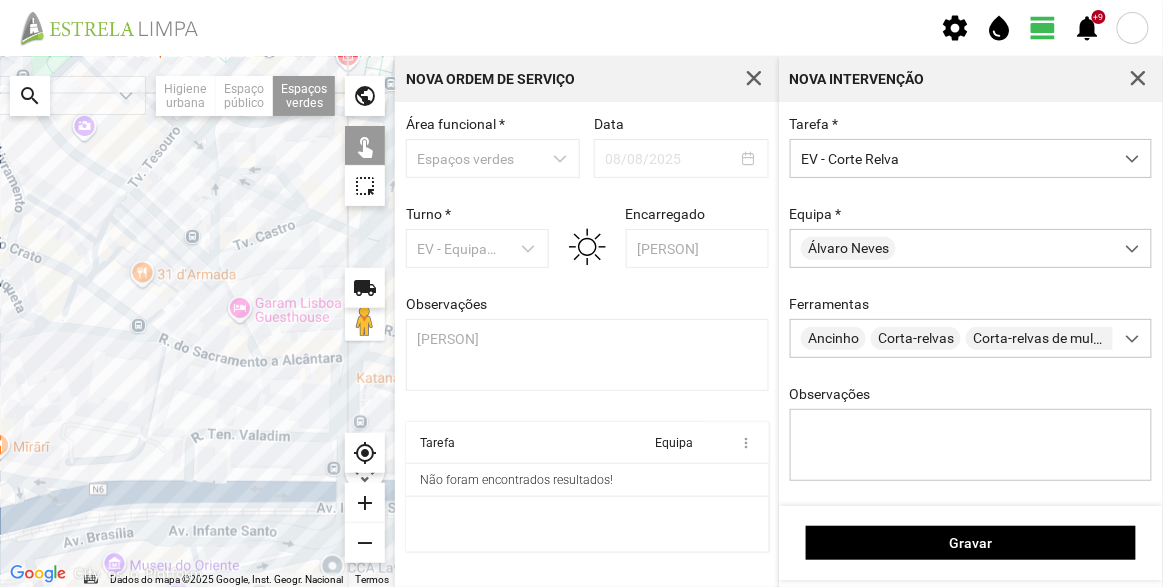 drag, startPoint x: 139, startPoint y: 299, endPoint x: 147, endPoint y: 284, distance: 17 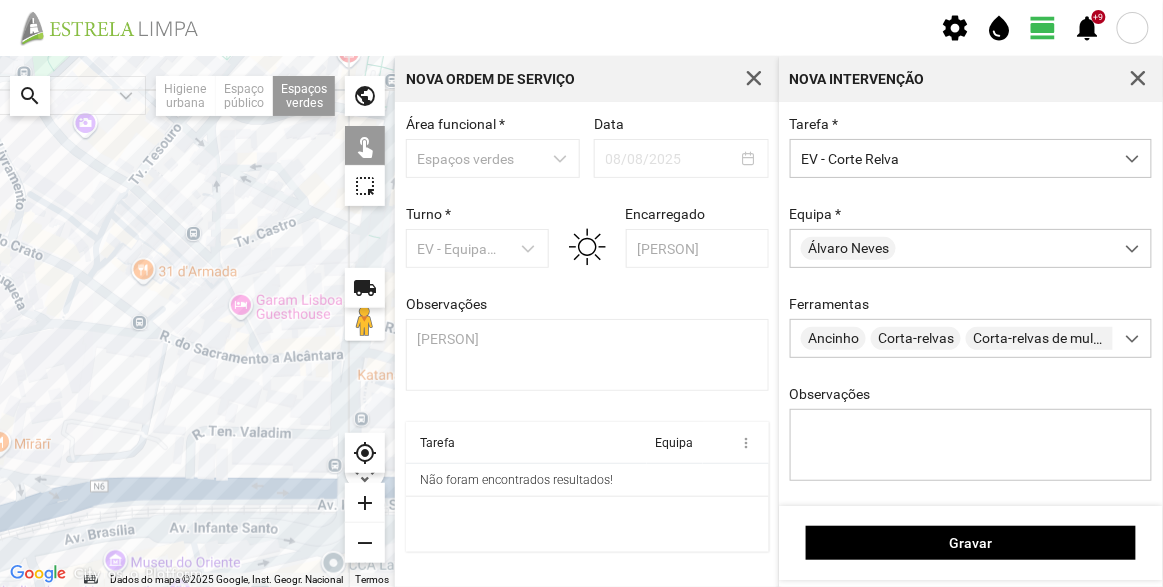 click 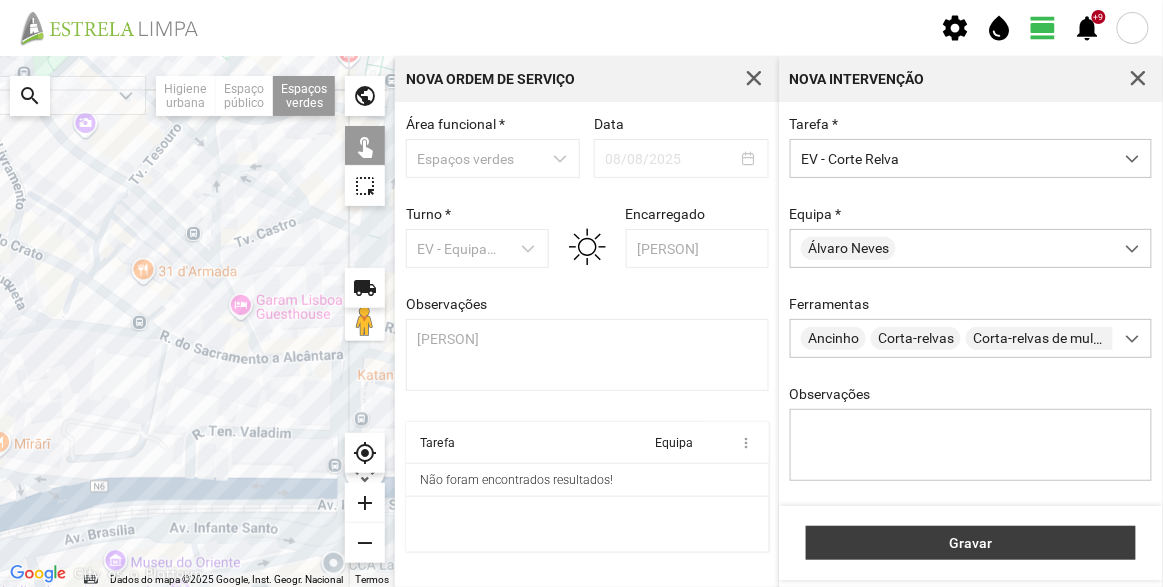 click on "Gravar" at bounding box center (971, 543) 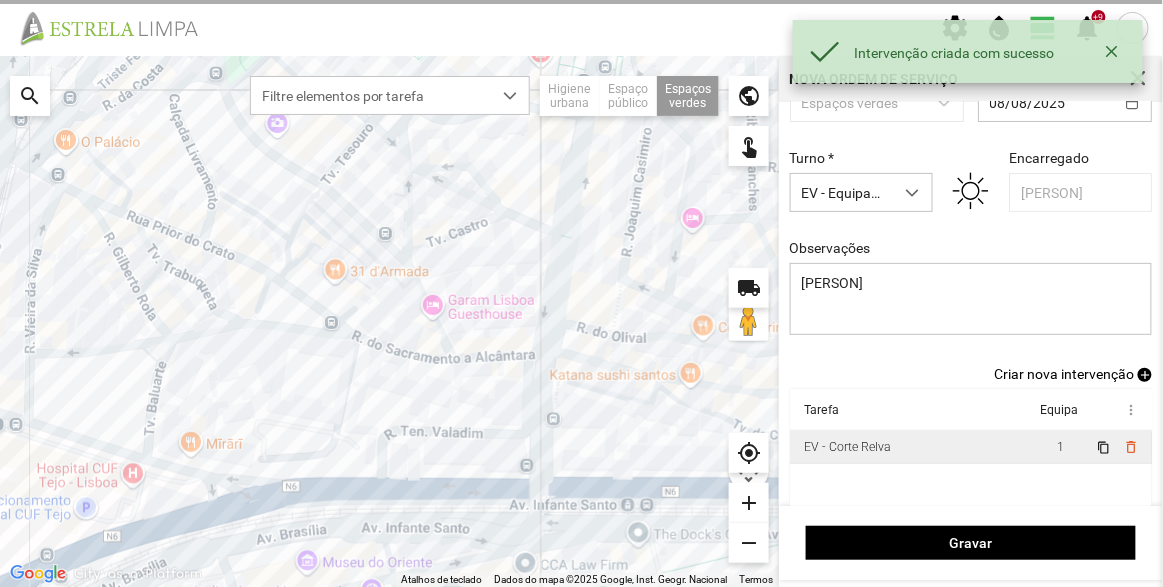 scroll, scrollTop: 83, scrollLeft: 0, axis: vertical 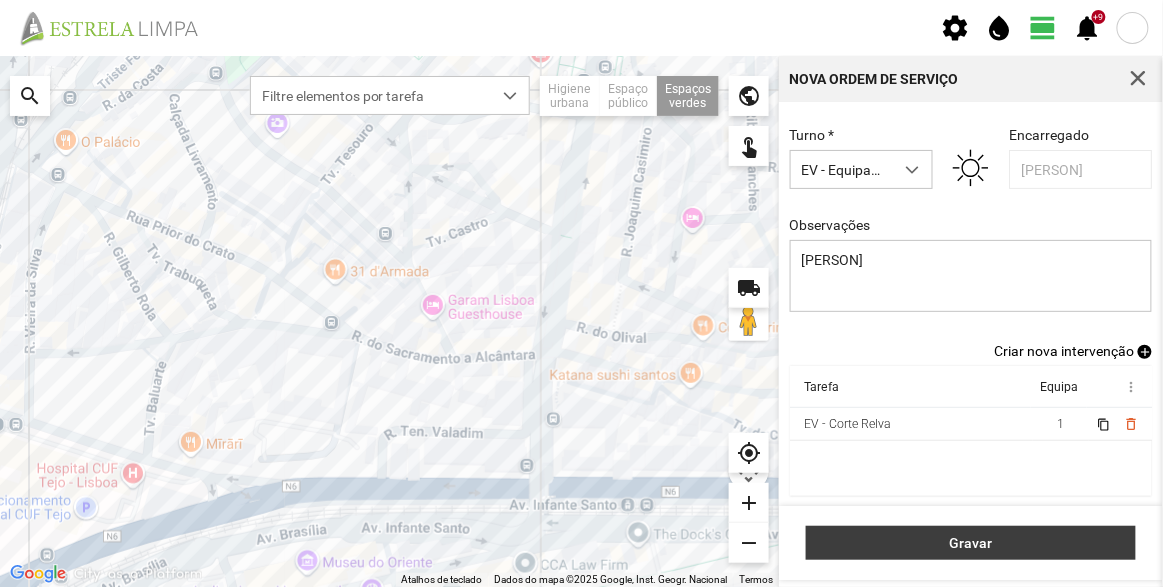 click on "Gravar" at bounding box center (971, 543) 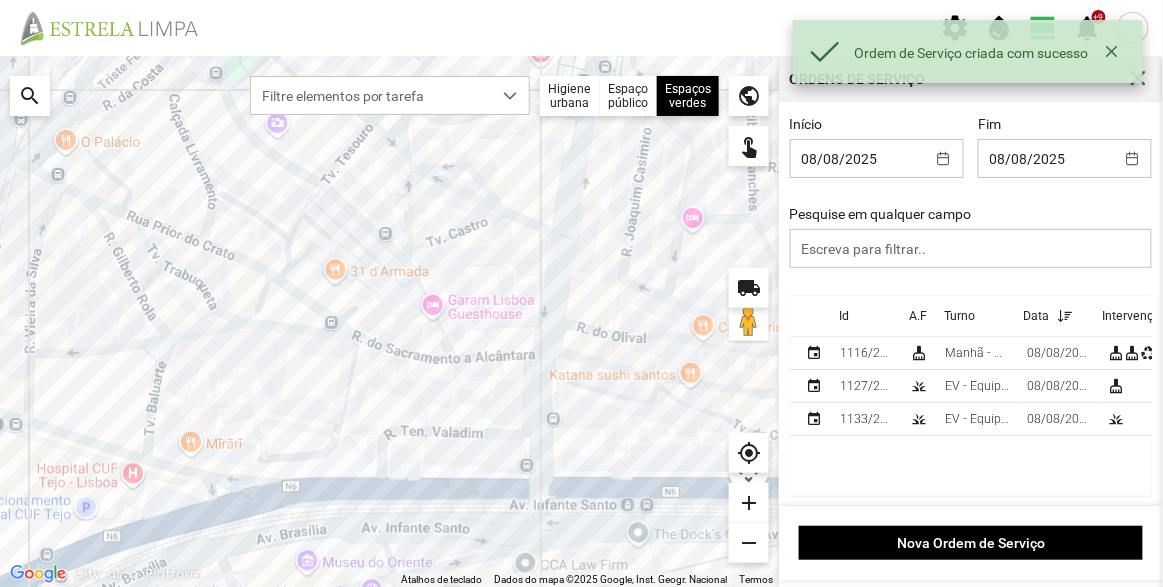 click on "Id" at bounding box center [867, 316] 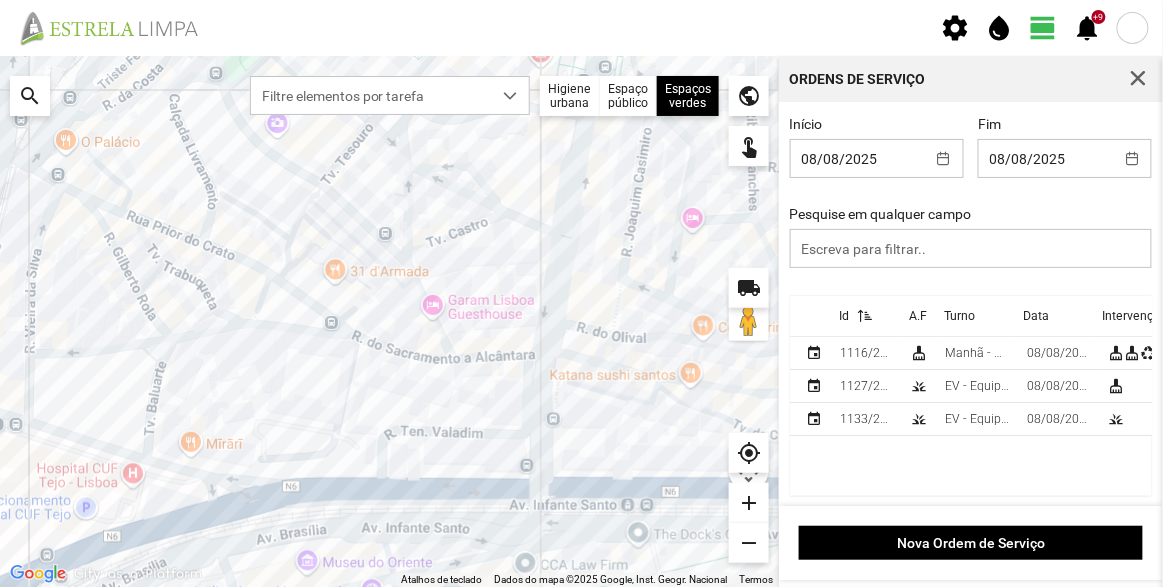 click at bounding box center (861, 316) 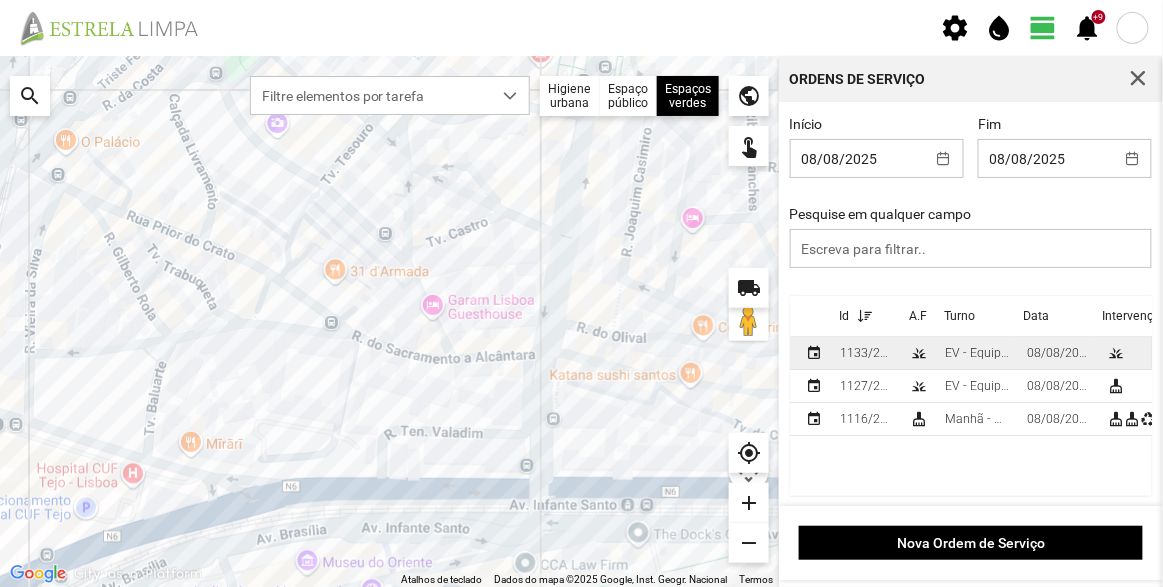 click on "1133/2025" at bounding box center [867, 353] 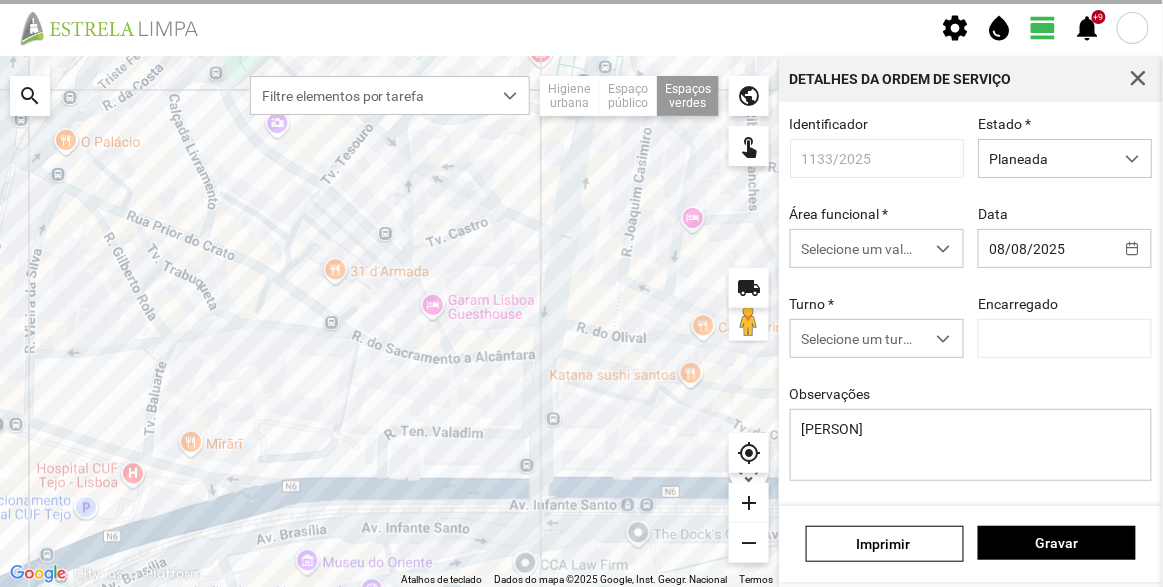 type on "[PERSON]" 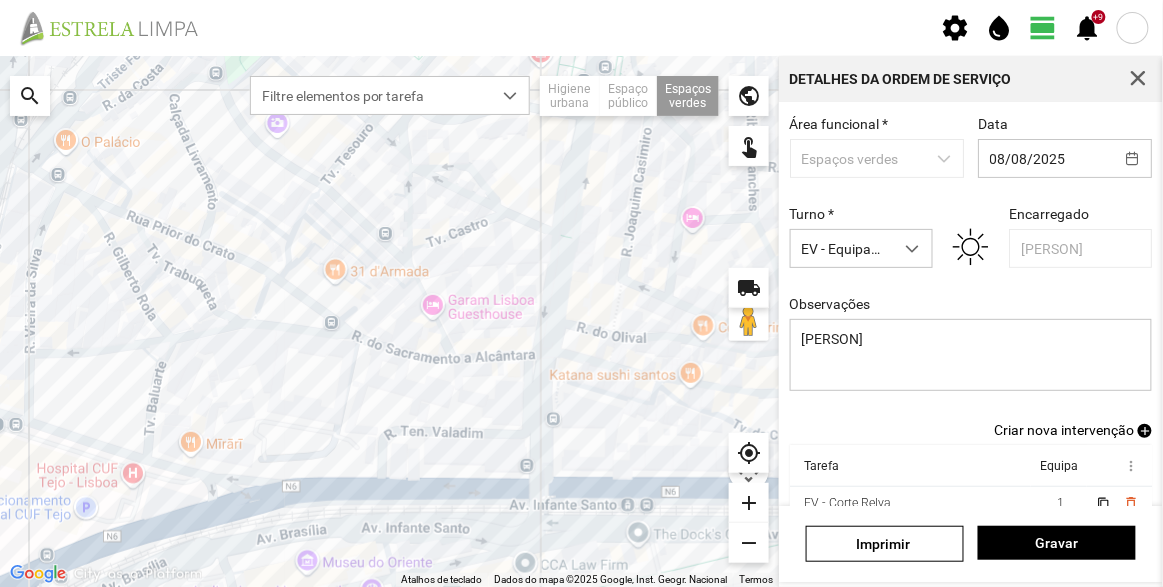scroll, scrollTop: 174, scrollLeft: 0, axis: vertical 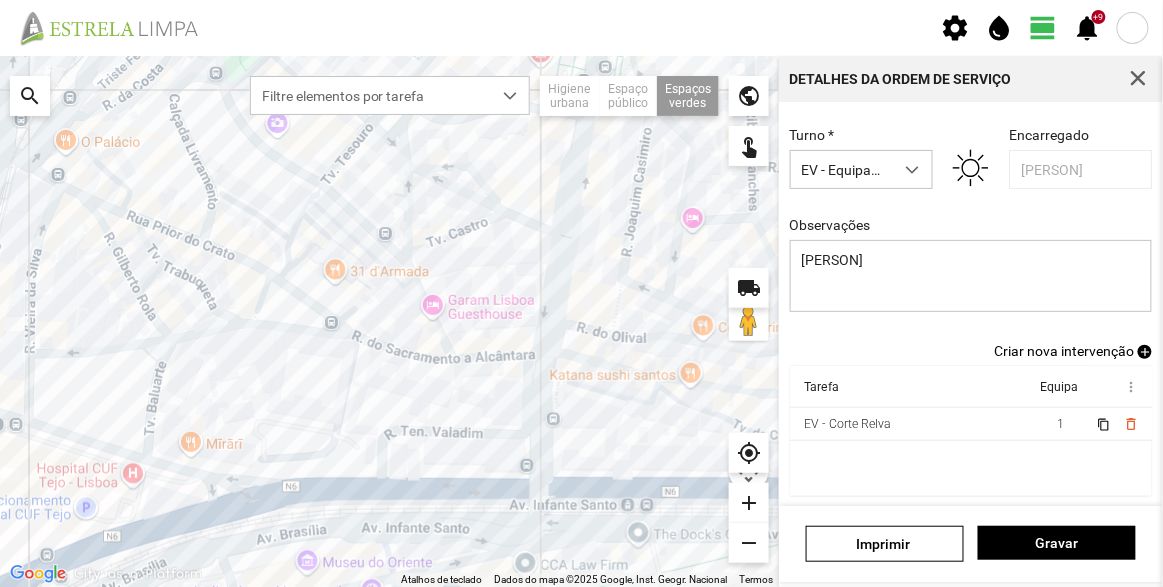 click on "Criar nova intervenção" at bounding box center (1064, 351) 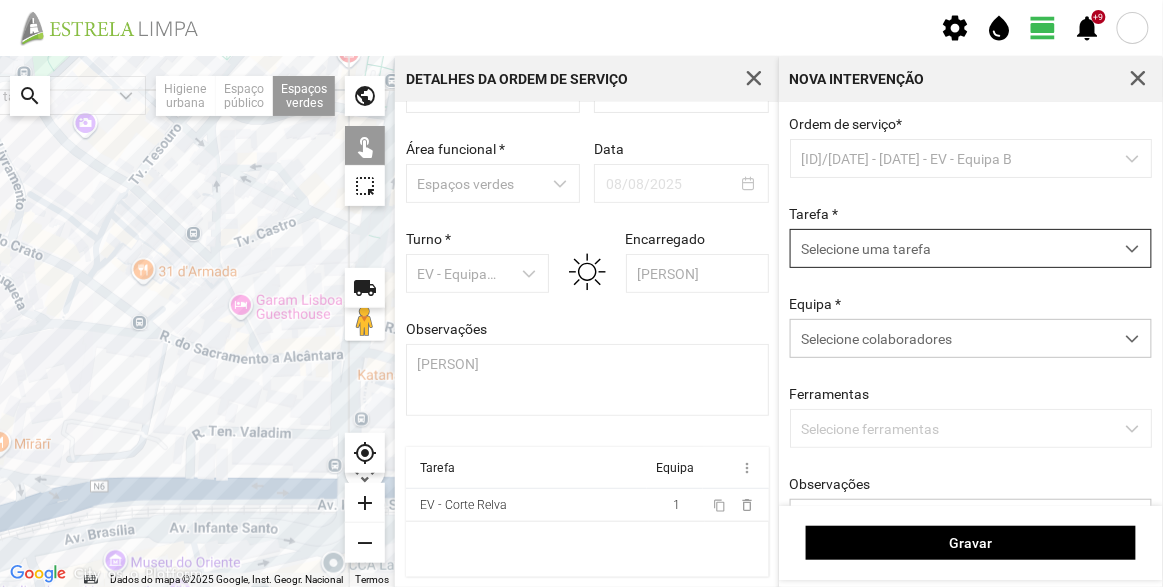 click on "Selecione uma tarefa" at bounding box center (952, 248) 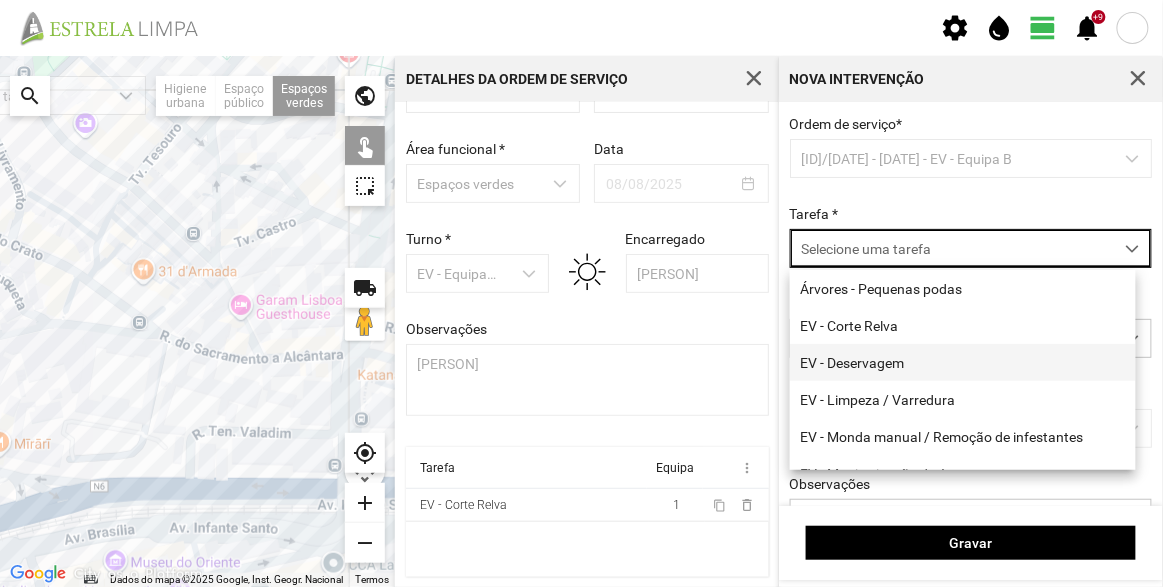 click on "EV - Deservagem" at bounding box center [963, 362] 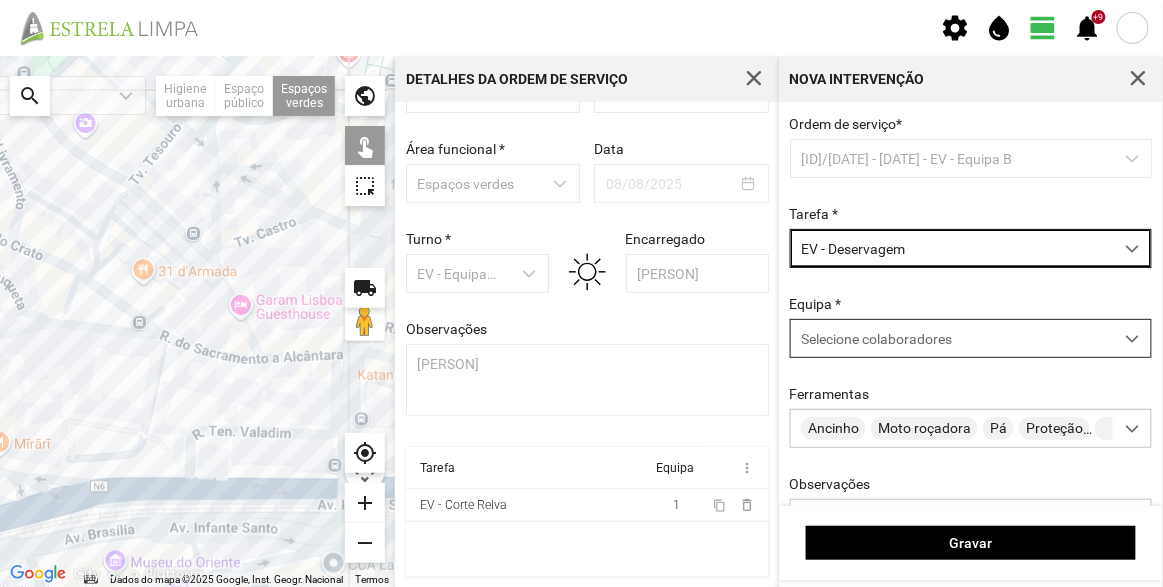 click on "Selecione colaboradores" at bounding box center [876, 339] 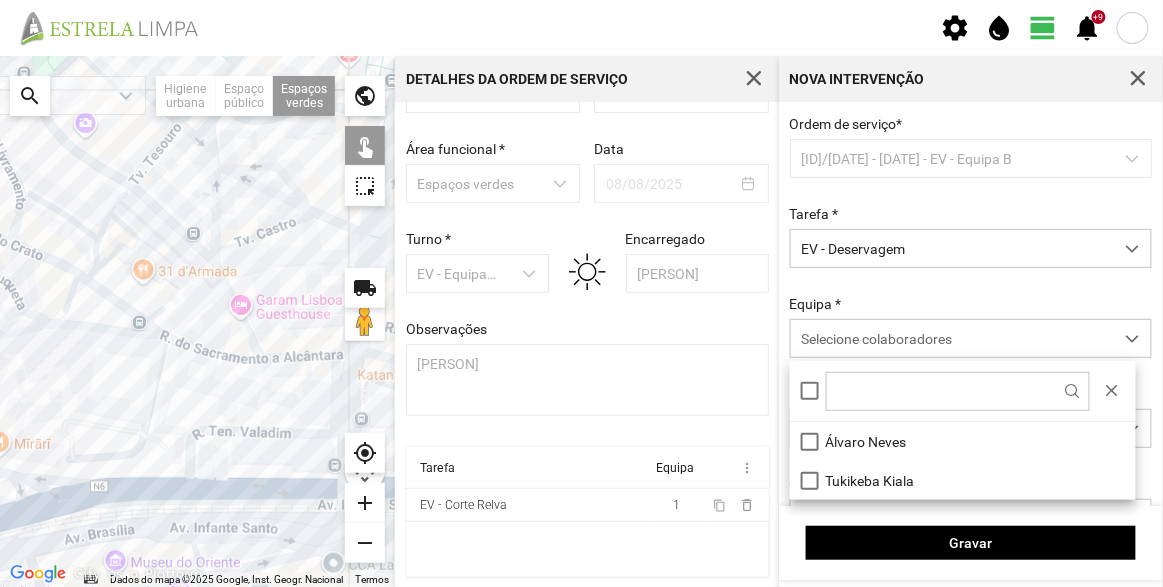 scroll, scrollTop: 10, scrollLeft: 84, axis: both 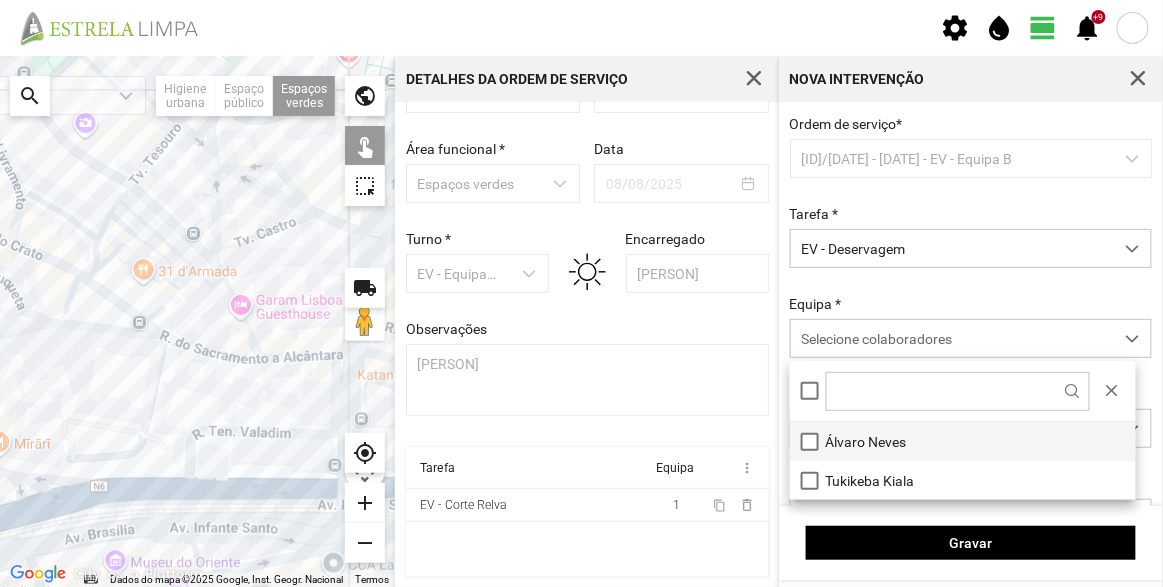 click on "Álvaro Neves" at bounding box center [963, 441] 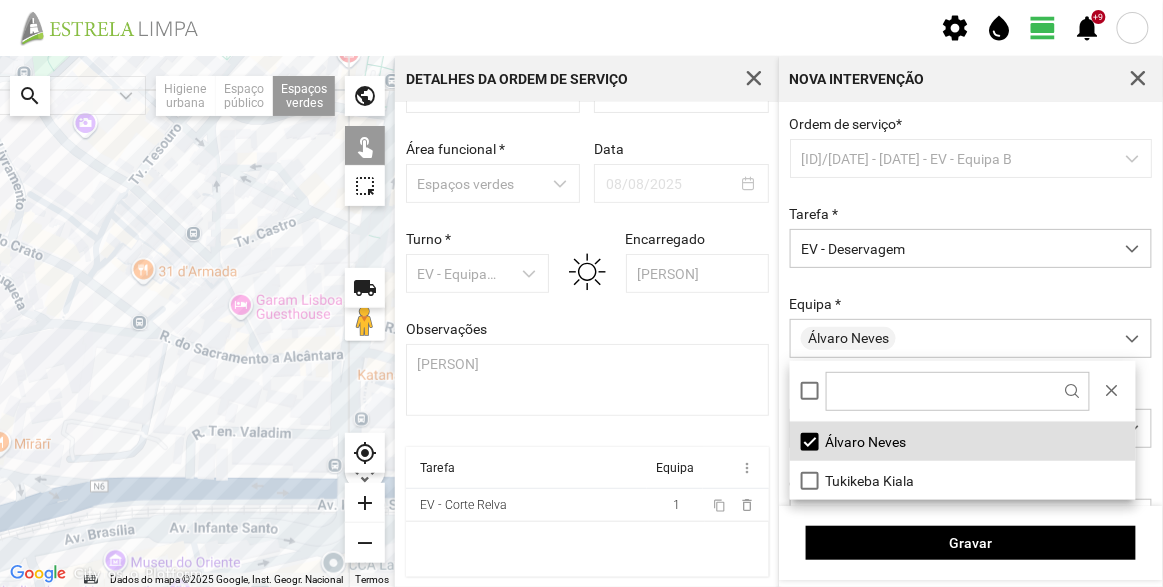 click on "Ordem de serviço  * [ID]/[DATE] - [DATE]/[DATE] - EV - Equipa B Tarefa * EV - Deservagem Equipa *  [PERSON]  Ferramentas  Ancinho   Moto roçadora   Pá   Proteção   Sacos   Soprador   Telemóvel   Vassoura   Vassoura Arame  Observações" at bounding box center (971, 359) 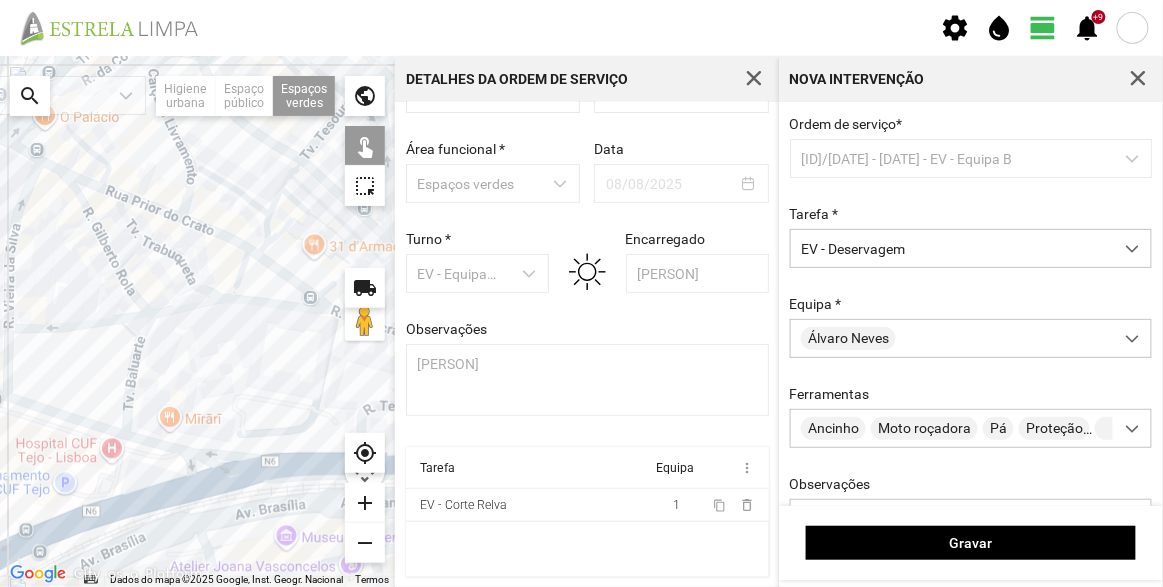 drag, startPoint x: 187, startPoint y: 384, endPoint x: 398, endPoint y: 352, distance: 213.41275 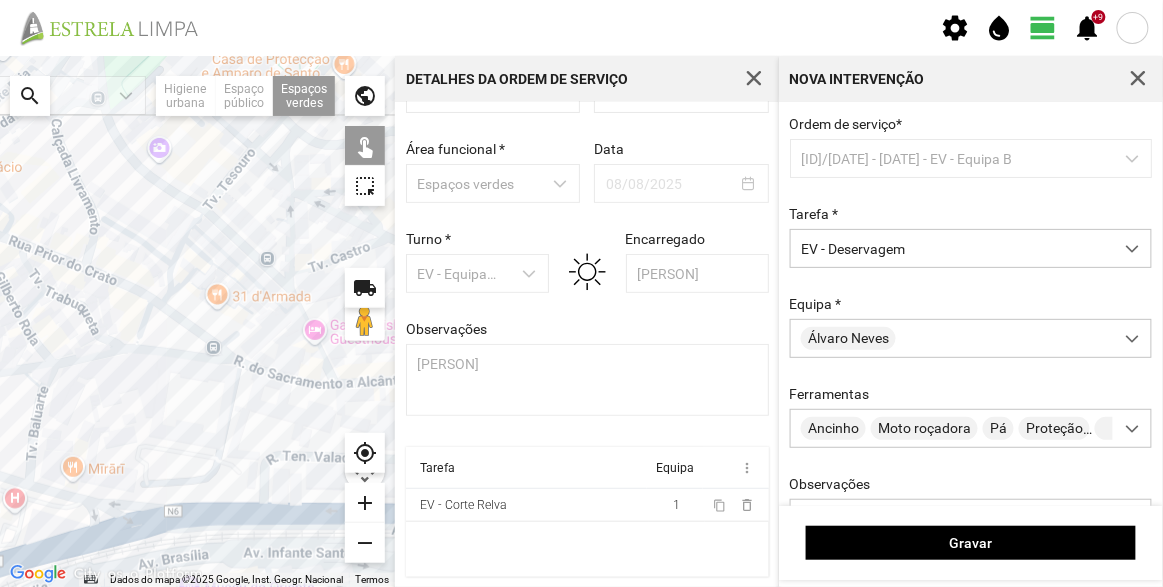drag, startPoint x: 187, startPoint y: 352, endPoint x: 41, endPoint y: 409, distance: 156.73225 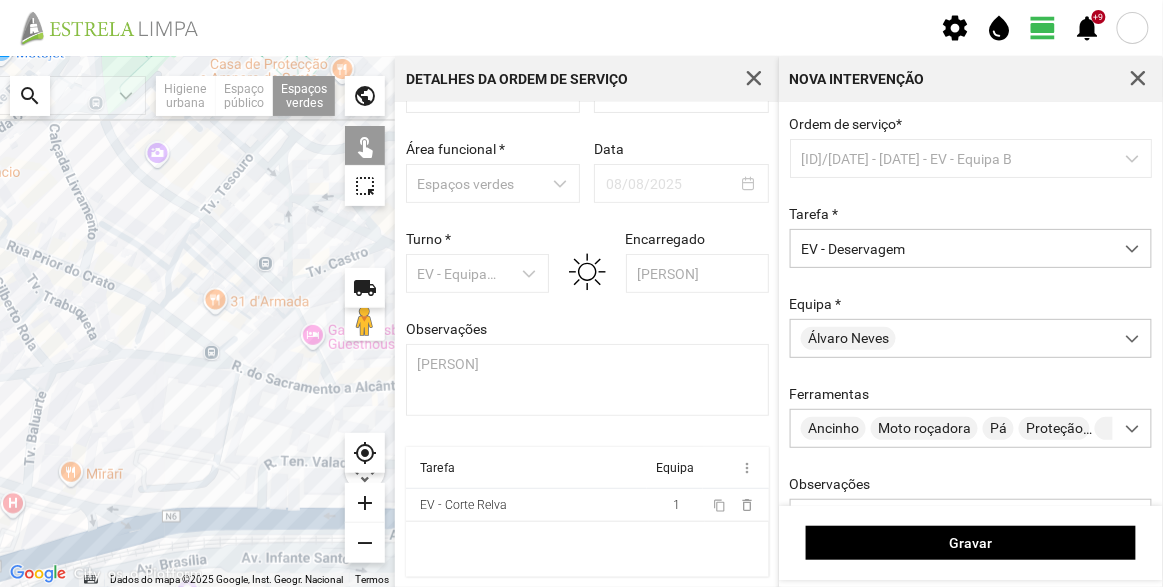 click 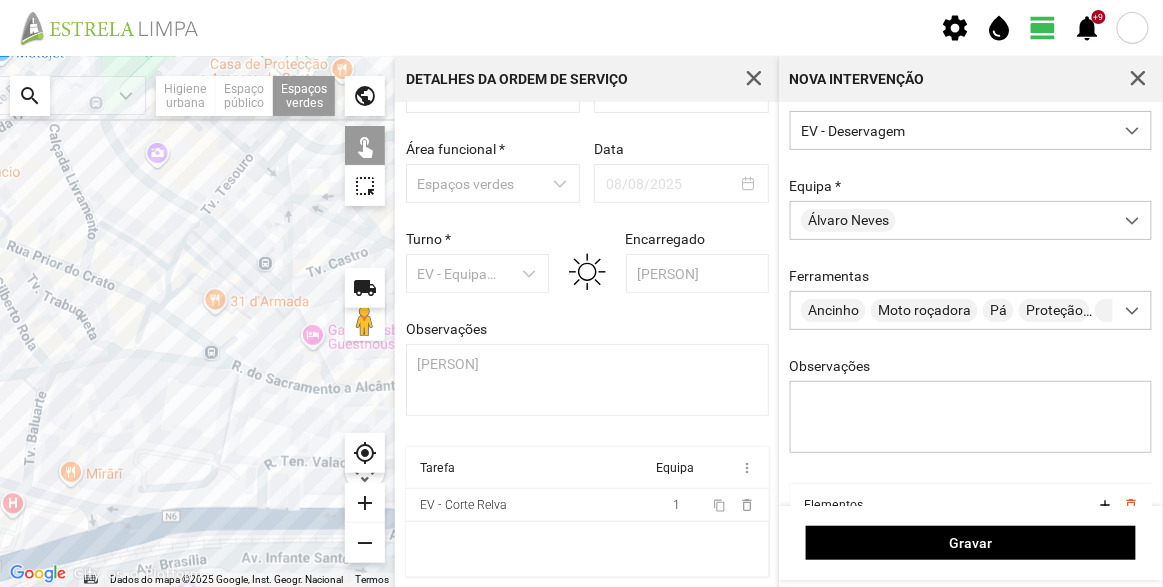scroll, scrollTop: 0, scrollLeft: 0, axis: both 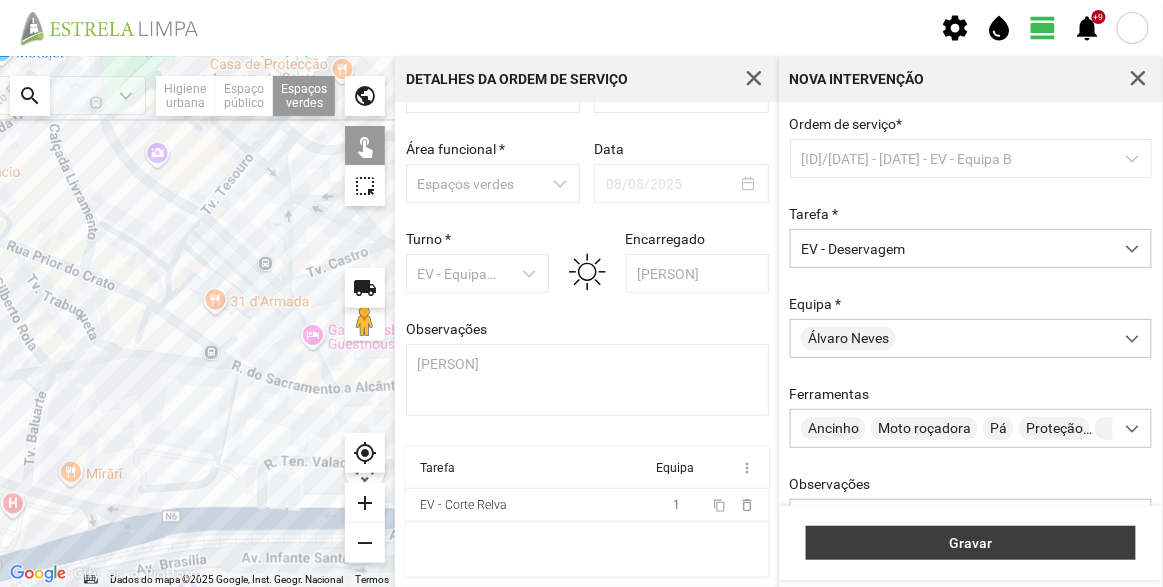 click on "Gravar" at bounding box center [971, 543] 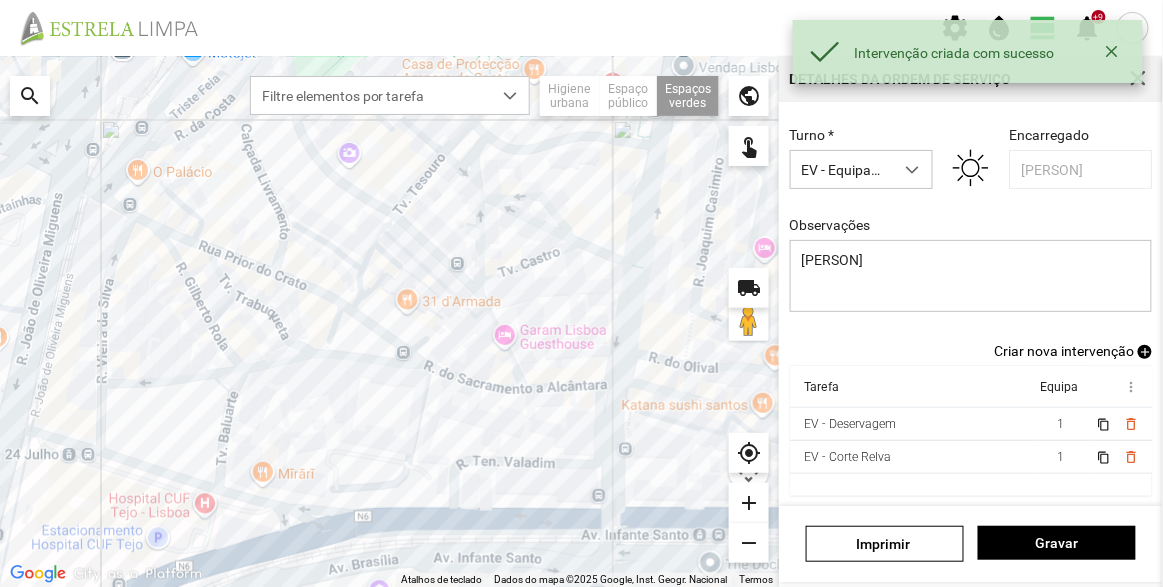 click on "Criar nova intervenção" at bounding box center [1064, 351] 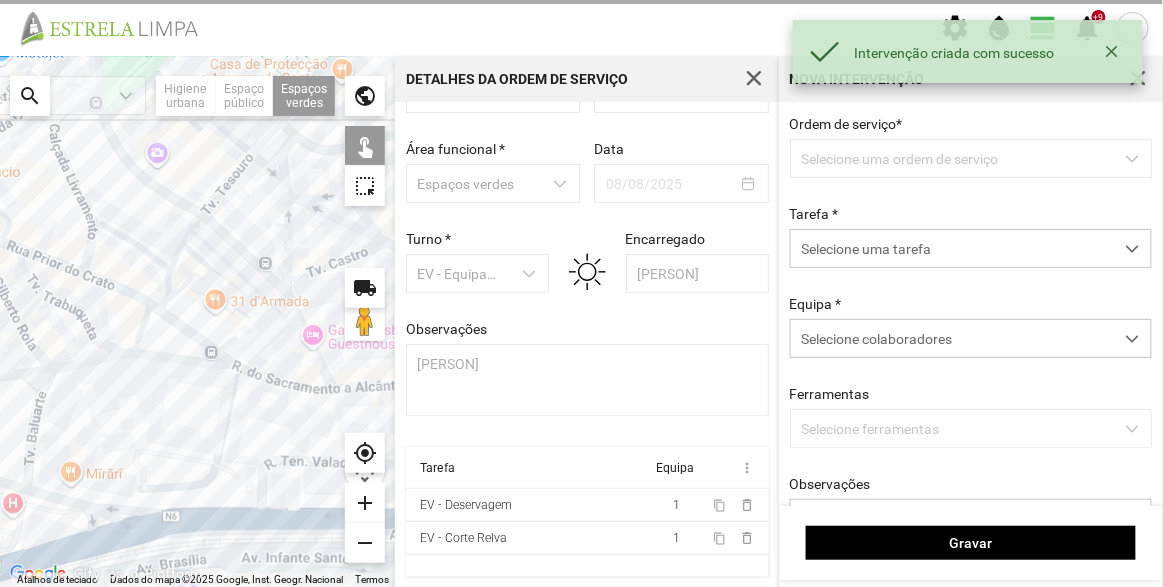 scroll, scrollTop: 69, scrollLeft: 0, axis: vertical 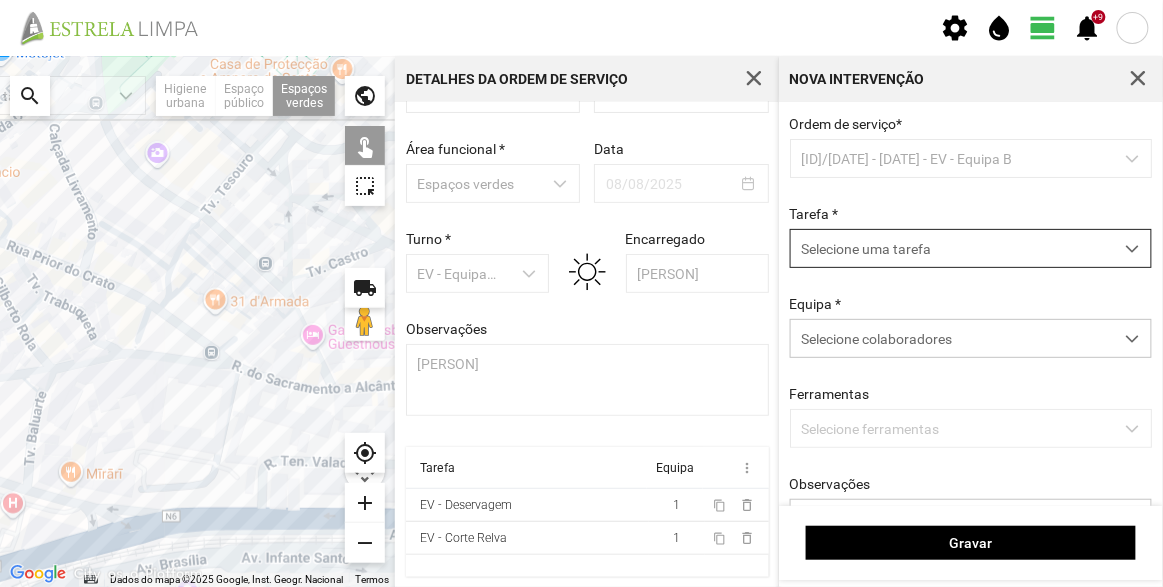 click on "Selecione uma tarefa" at bounding box center [952, 248] 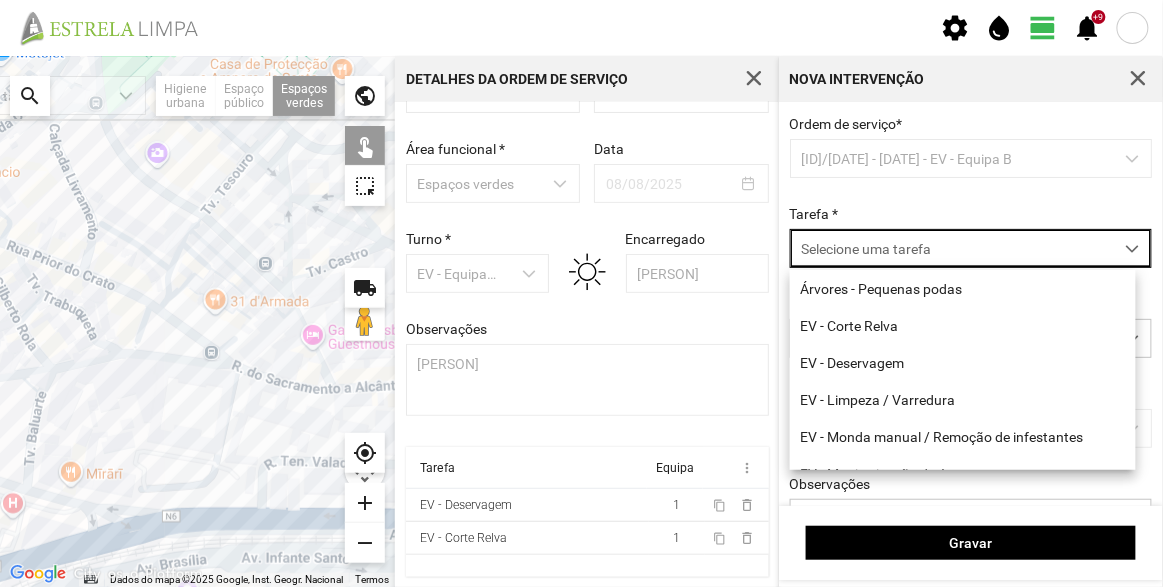 scroll, scrollTop: 10, scrollLeft: 84, axis: both 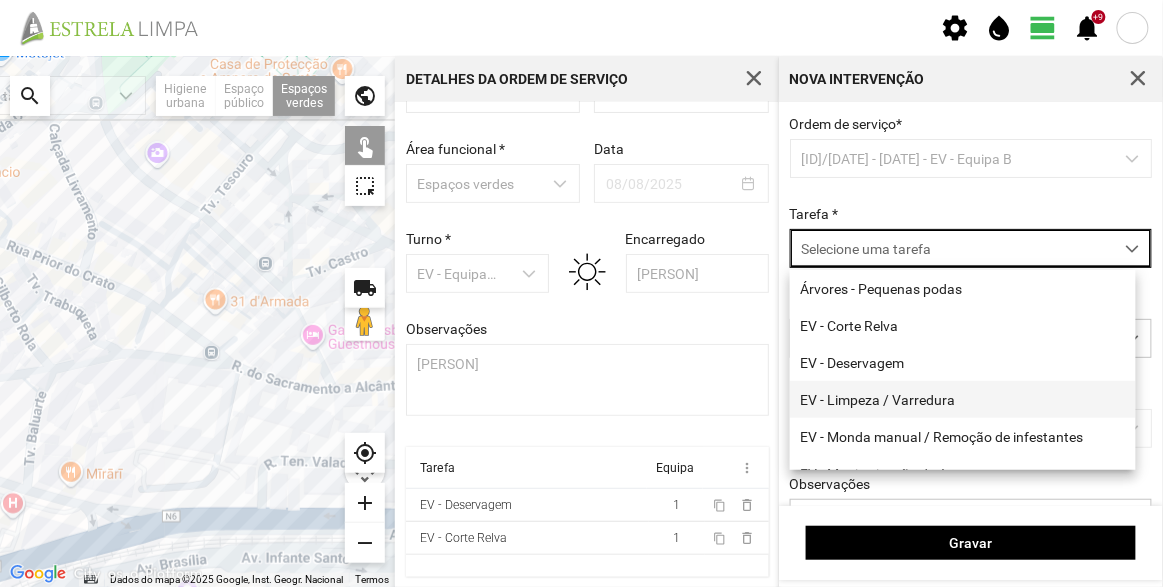 click on "EV - Limpeza / Varredura" at bounding box center (963, 399) 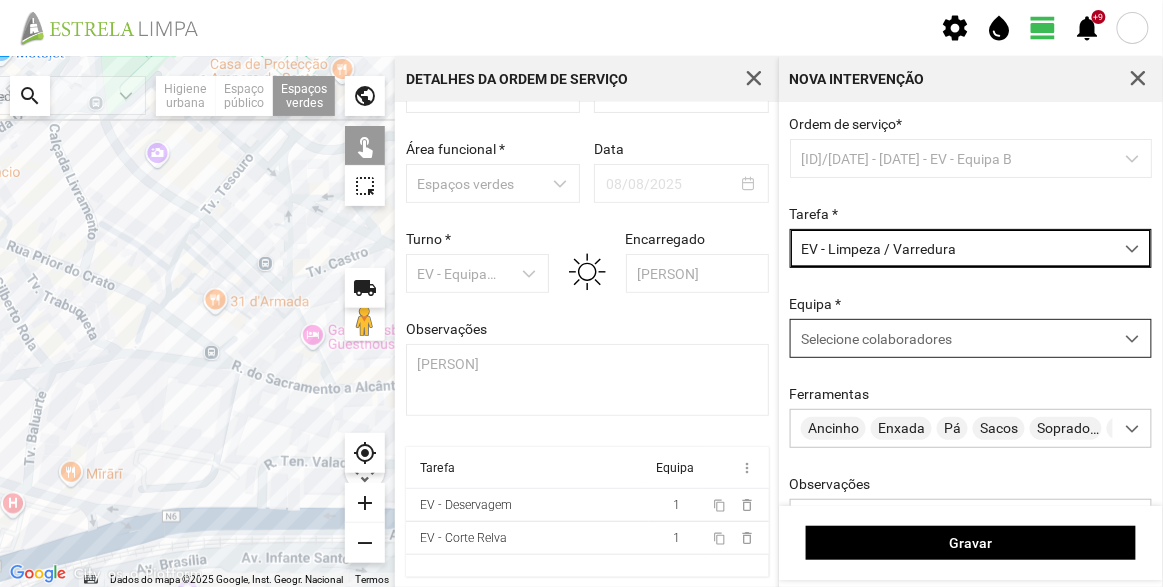 click on "Selecione colaboradores" at bounding box center (952, 338) 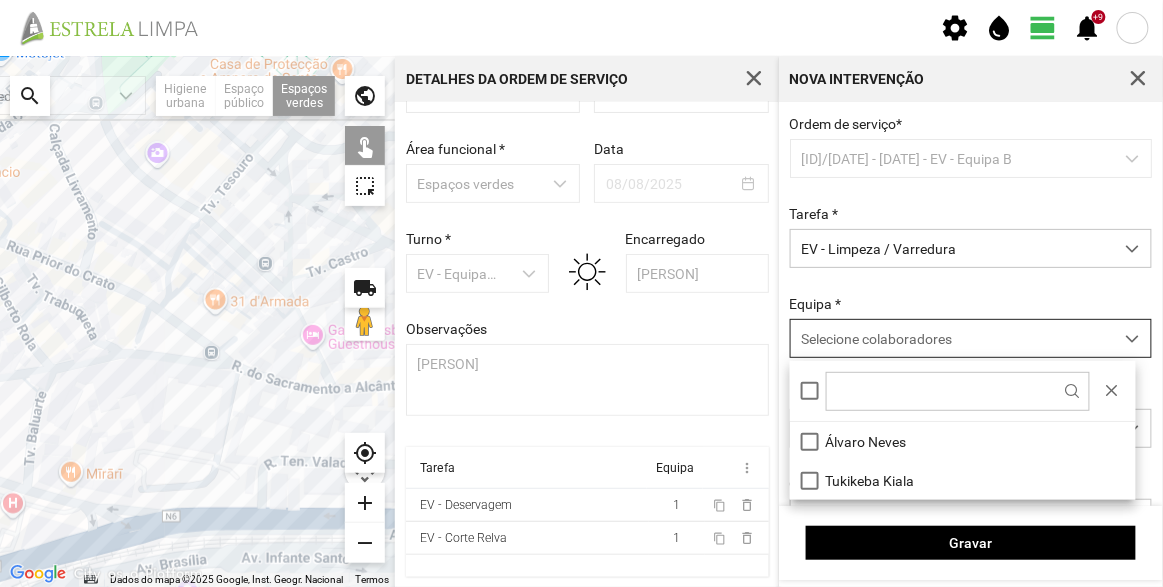 scroll, scrollTop: 10, scrollLeft: 84, axis: both 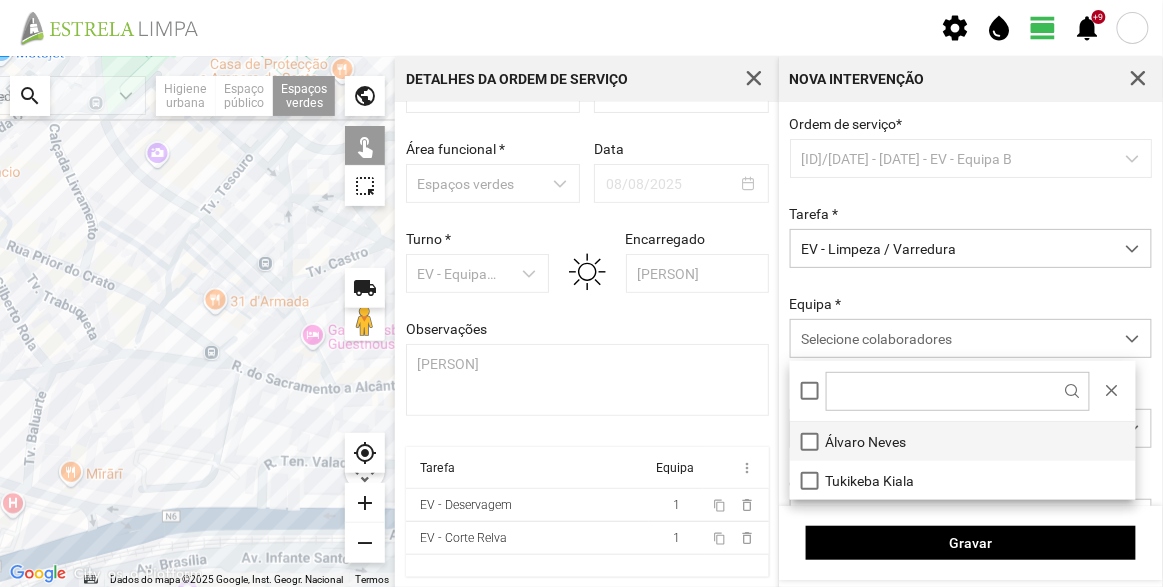 click on "Álvaro Neves" at bounding box center (963, 441) 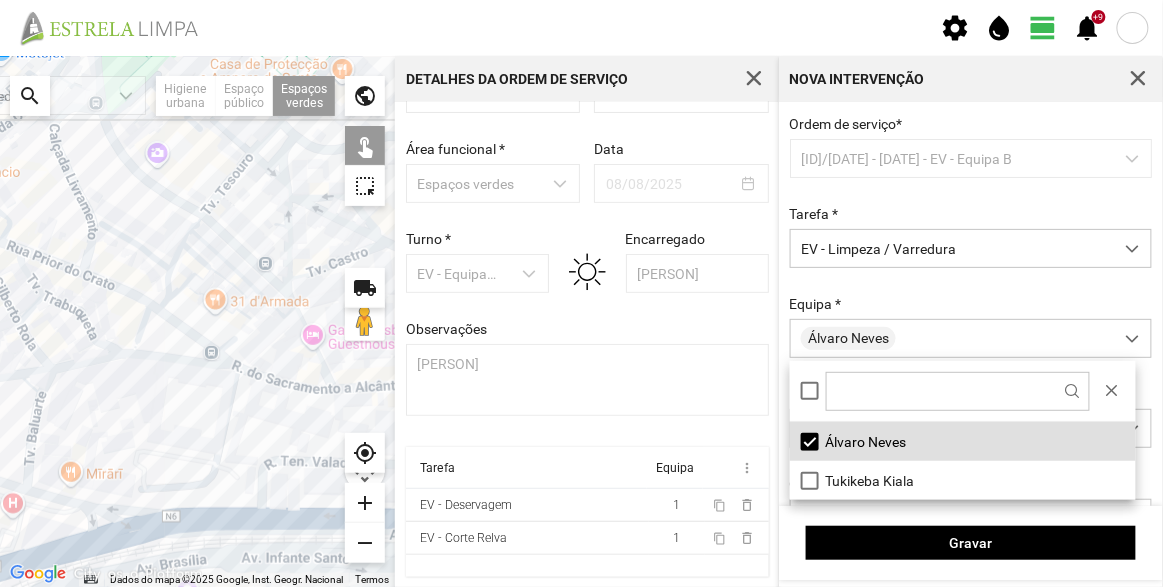 click on "Equipa *  [PERSON]" at bounding box center [971, 327] 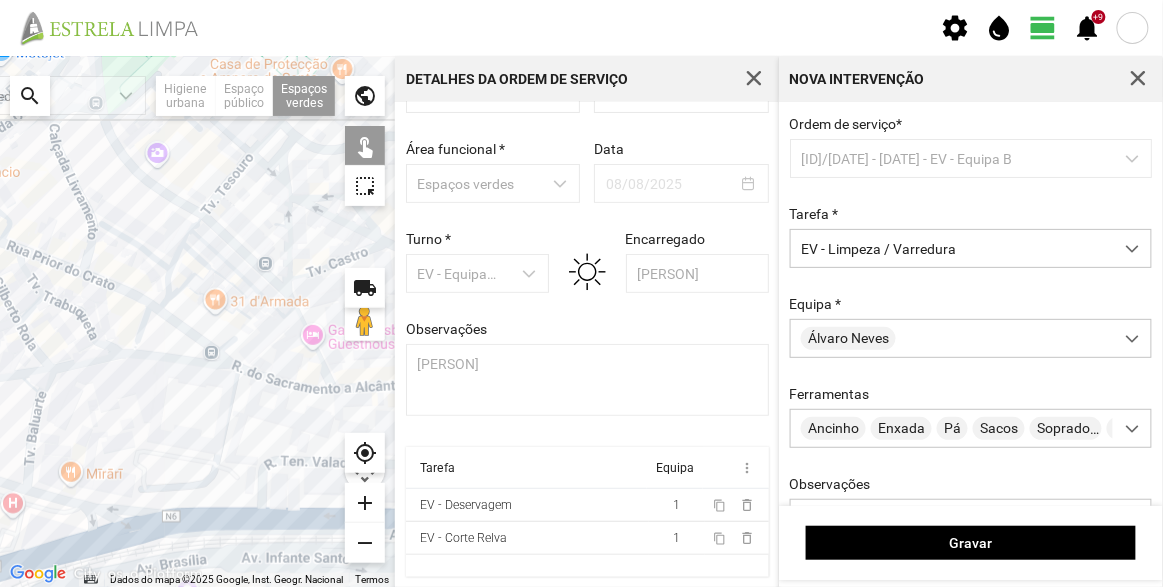 click 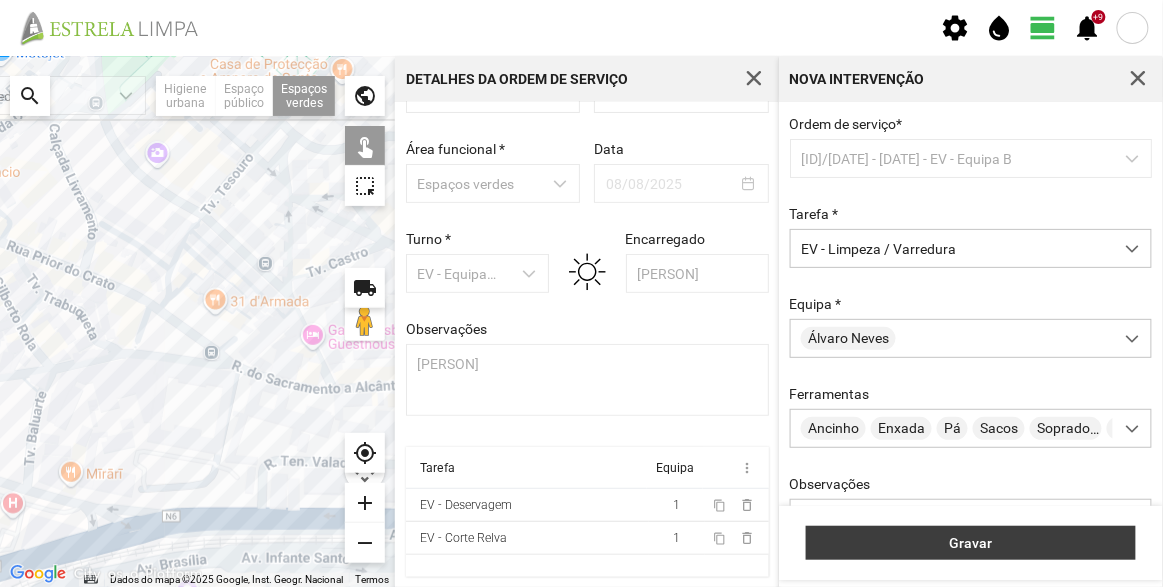 click on "Gravar" at bounding box center [971, 543] 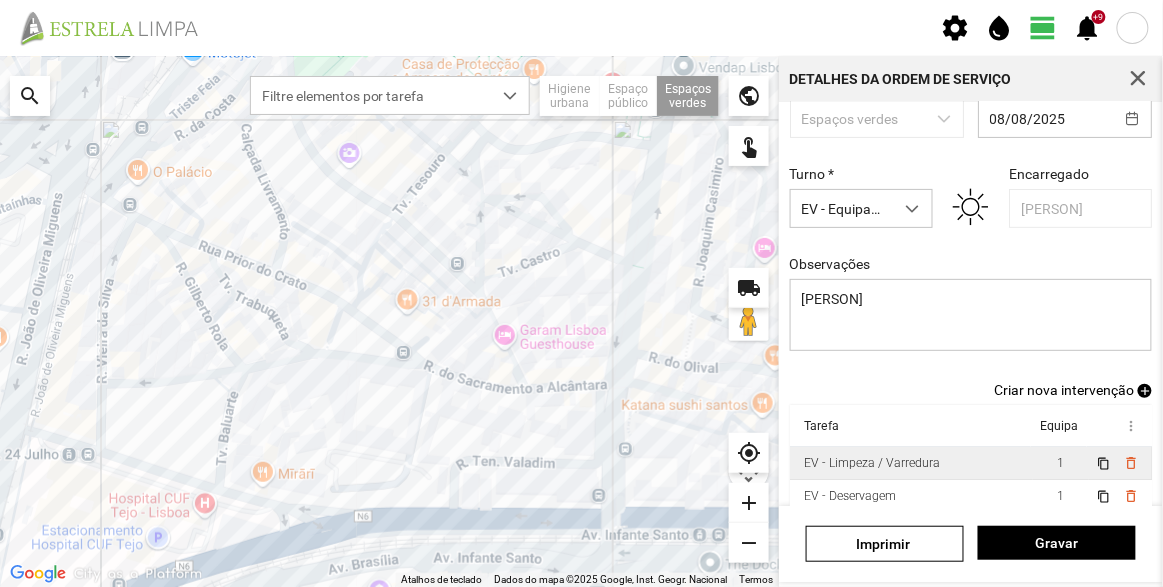 scroll, scrollTop: 174, scrollLeft: 0, axis: vertical 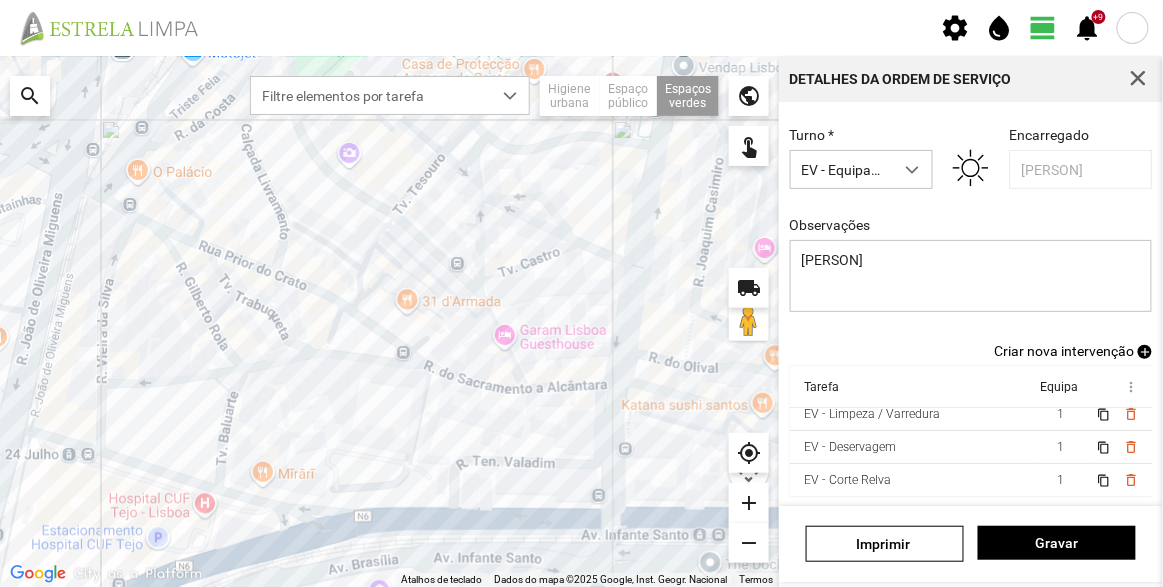 click on "Criar nova intervenção" at bounding box center (1064, 351) 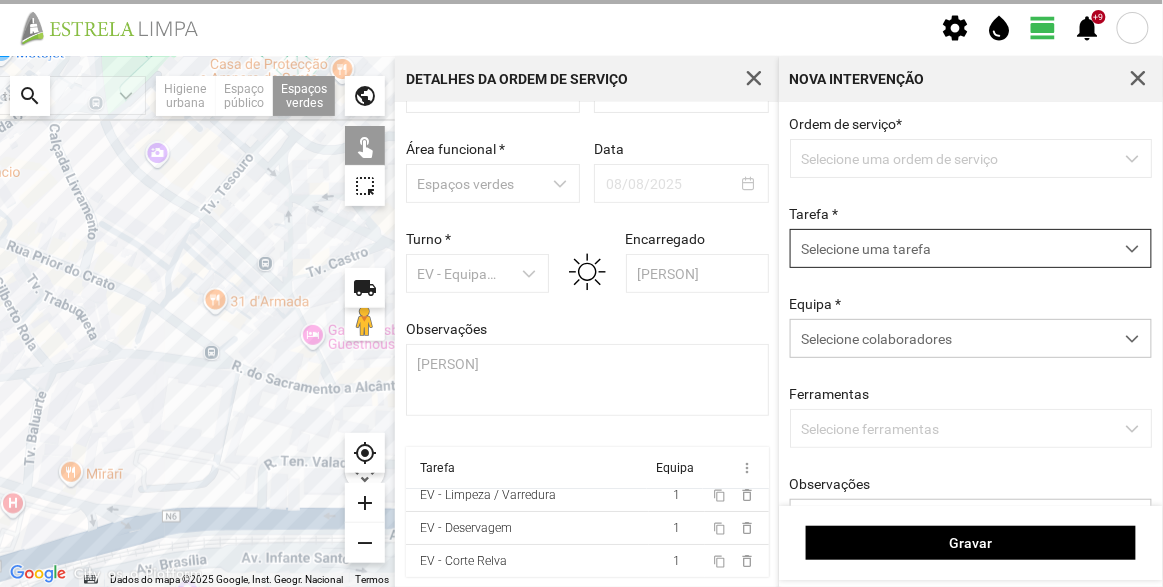 click on "Selecione uma tarefa" at bounding box center [952, 248] 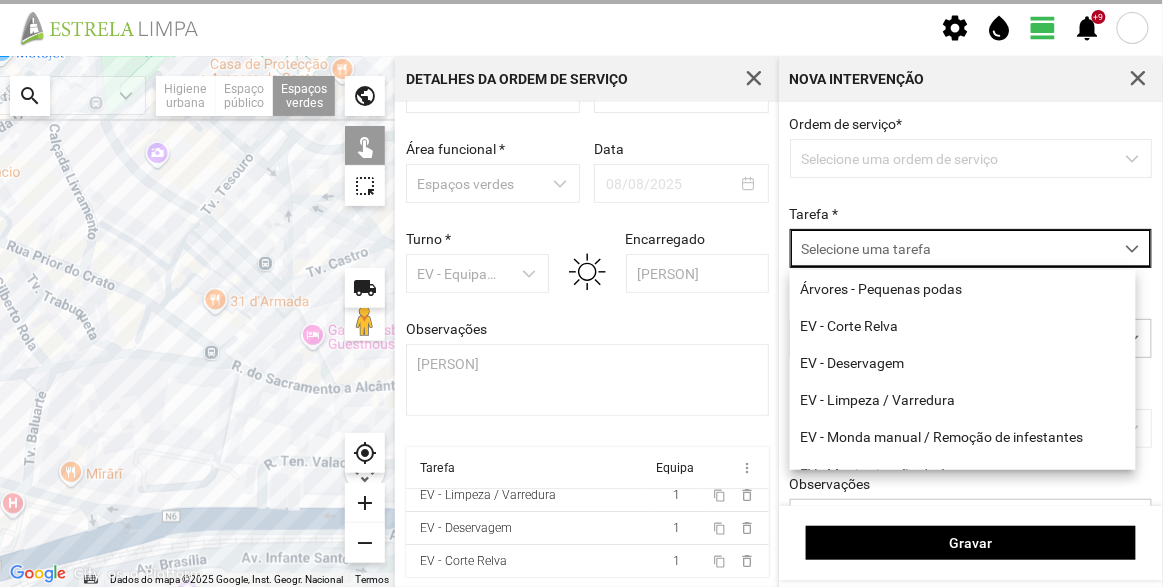 scroll, scrollTop: 10, scrollLeft: 84, axis: both 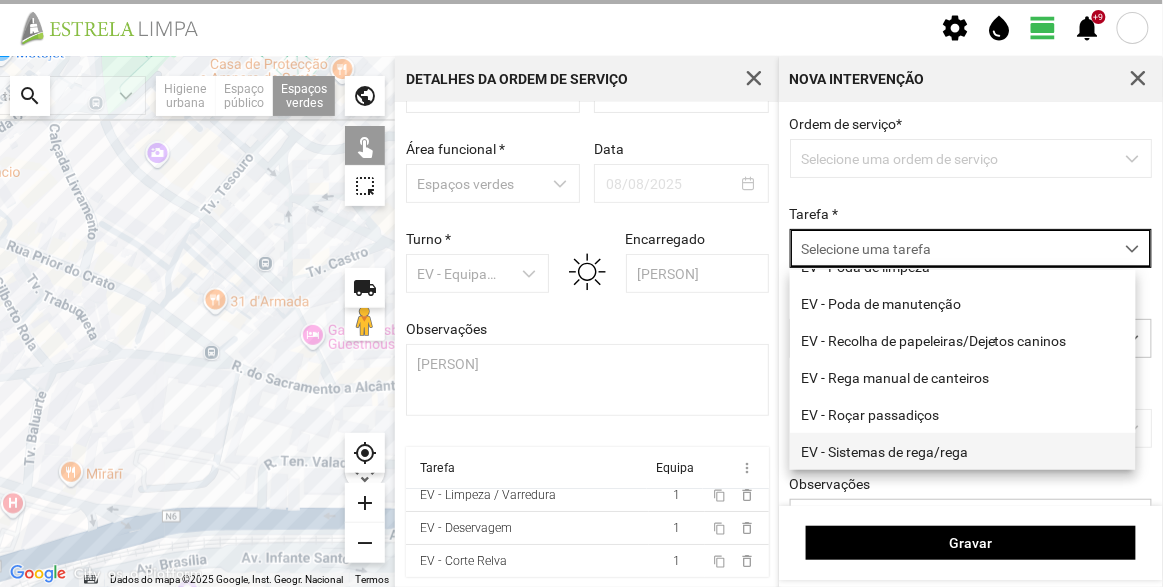 click on "EV - Sistemas de rega/rega" at bounding box center [963, 451] 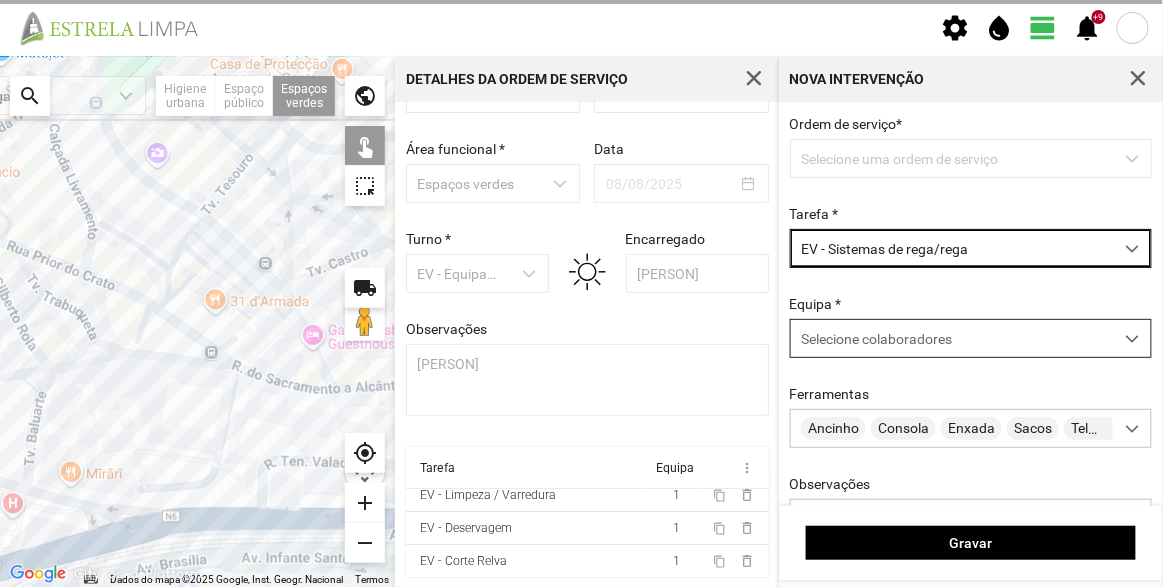 click on "Selecione colaboradores" at bounding box center [876, 339] 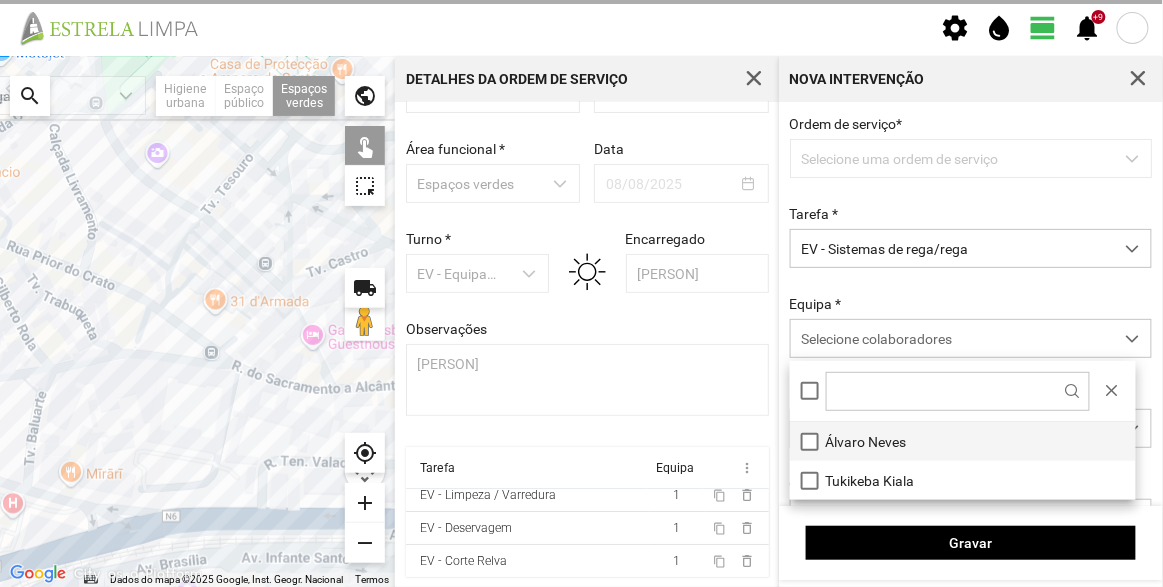 click on "Álvaro Neves" at bounding box center [963, 441] 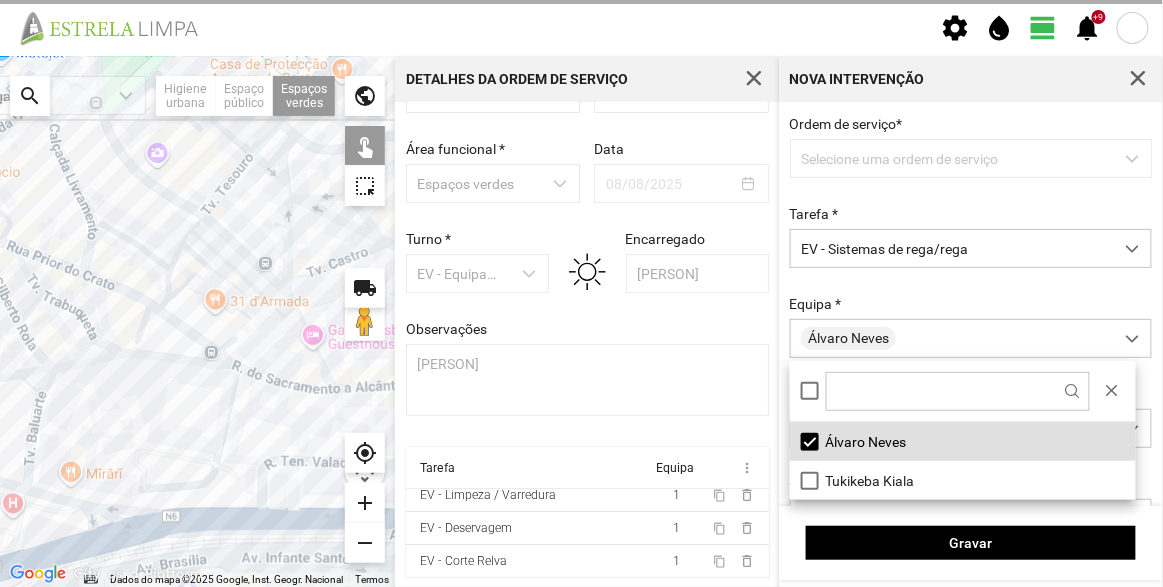 click 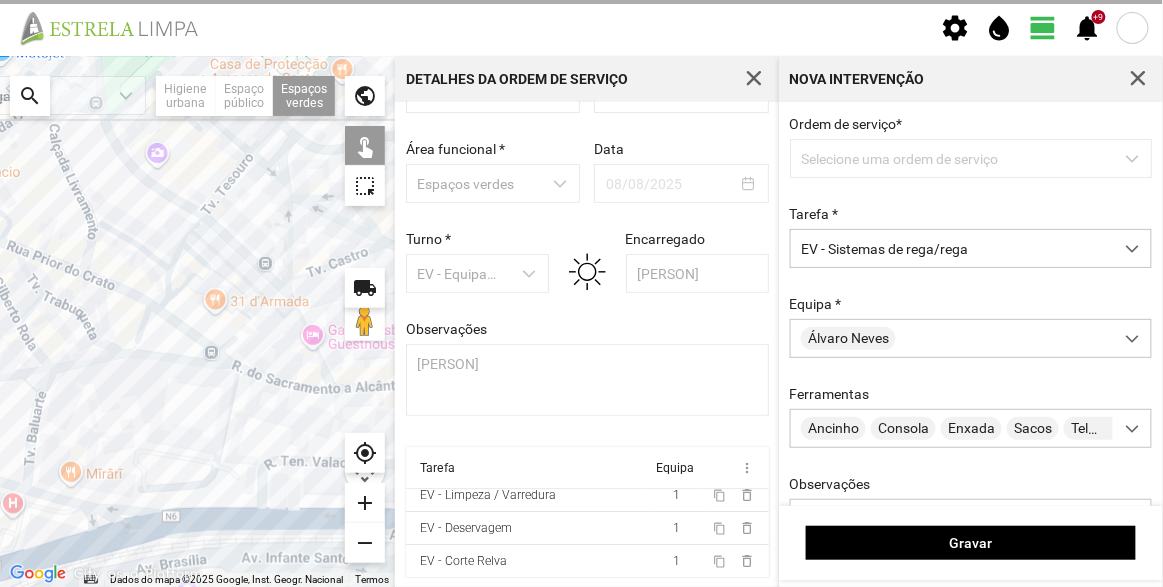 click on "Equipa *  [PERSON]" at bounding box center [971, 327] 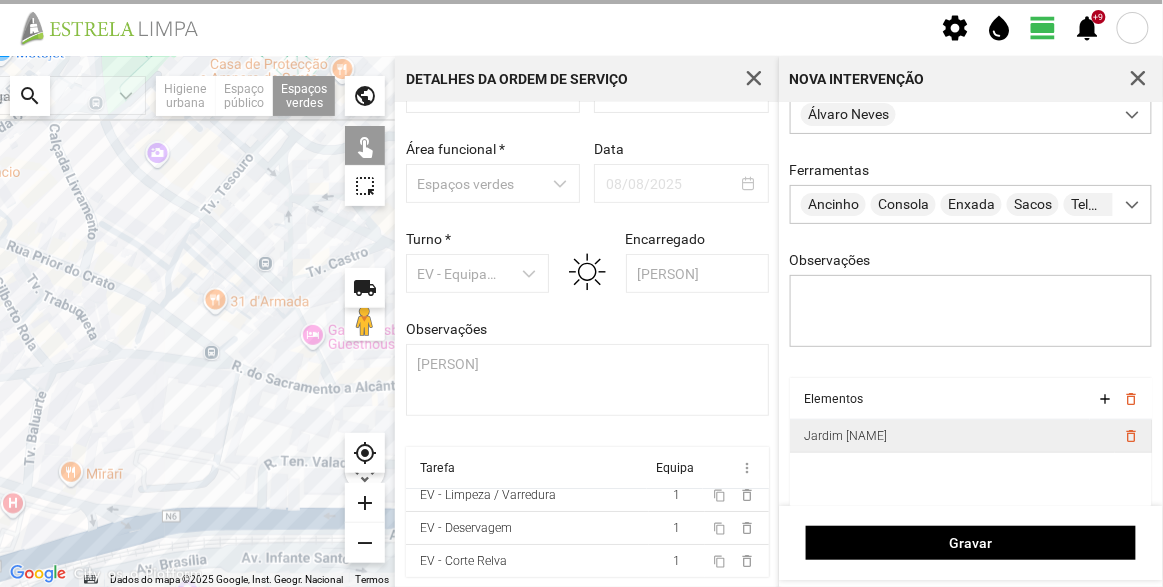 scroll, scrollTop: 241, scrollLeft: 0, axis: vertical 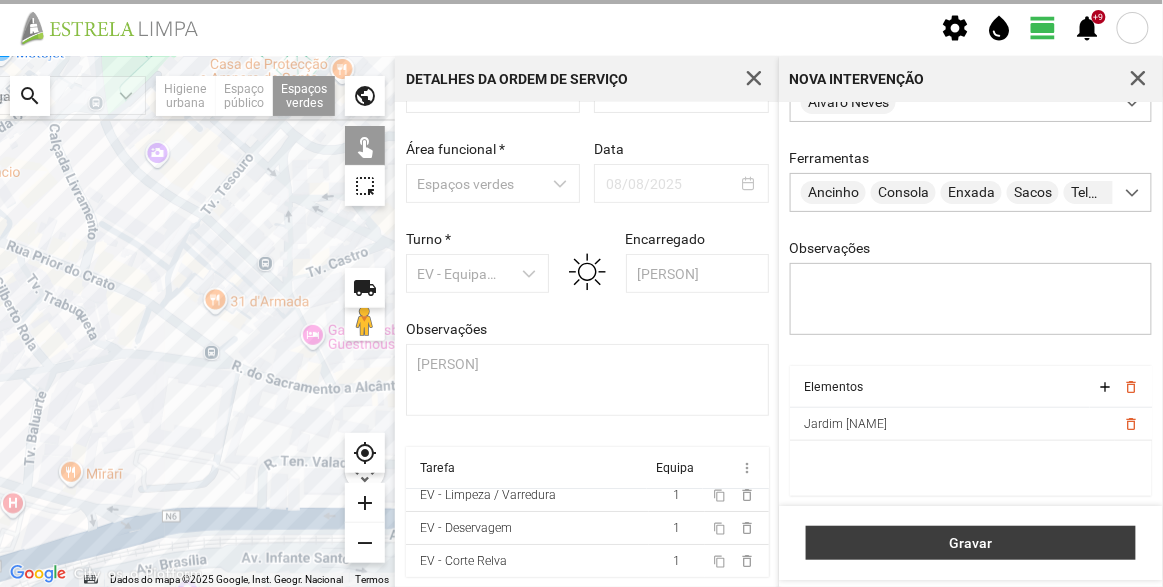 click on "Gravar" at bounding box center [971, 543] 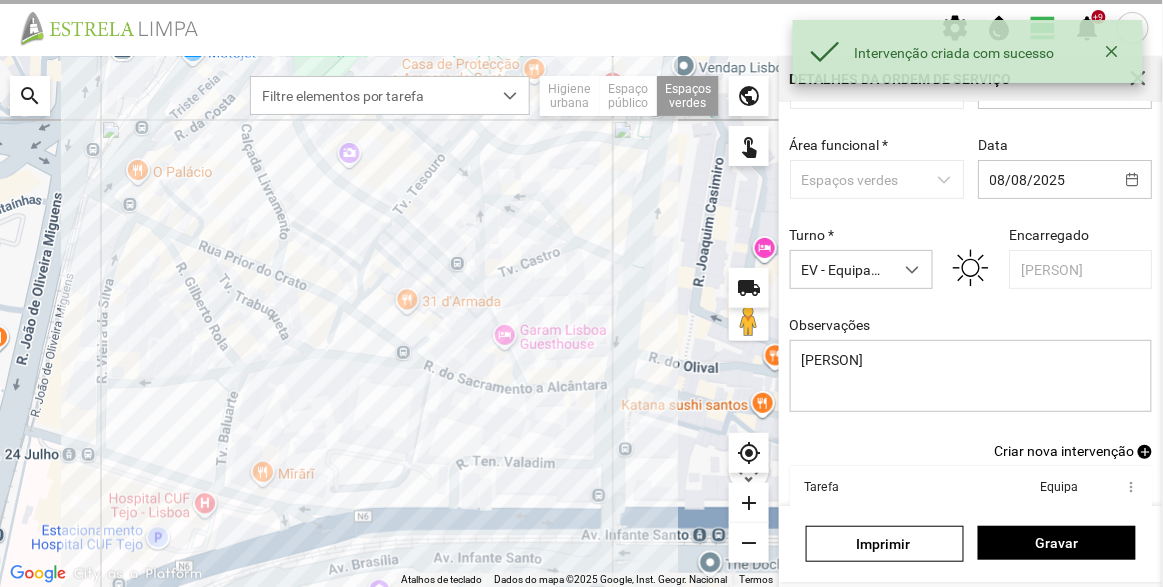 scroll, scrollTop: 43, scrollLeft: 0, axis: vertical 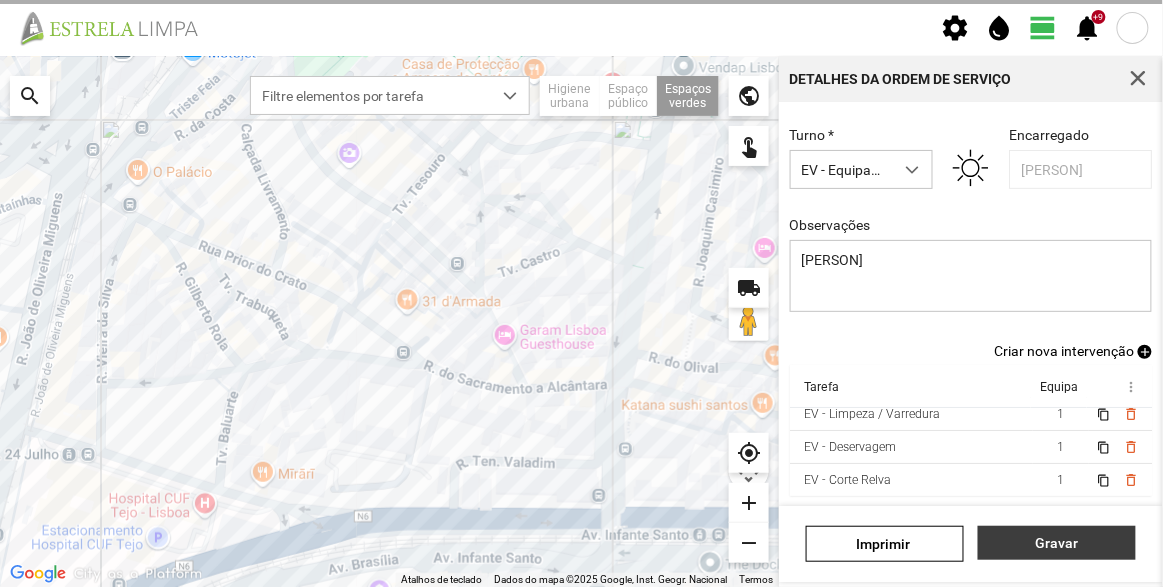 click on "Gravar" at bounding box center [1057, 543] 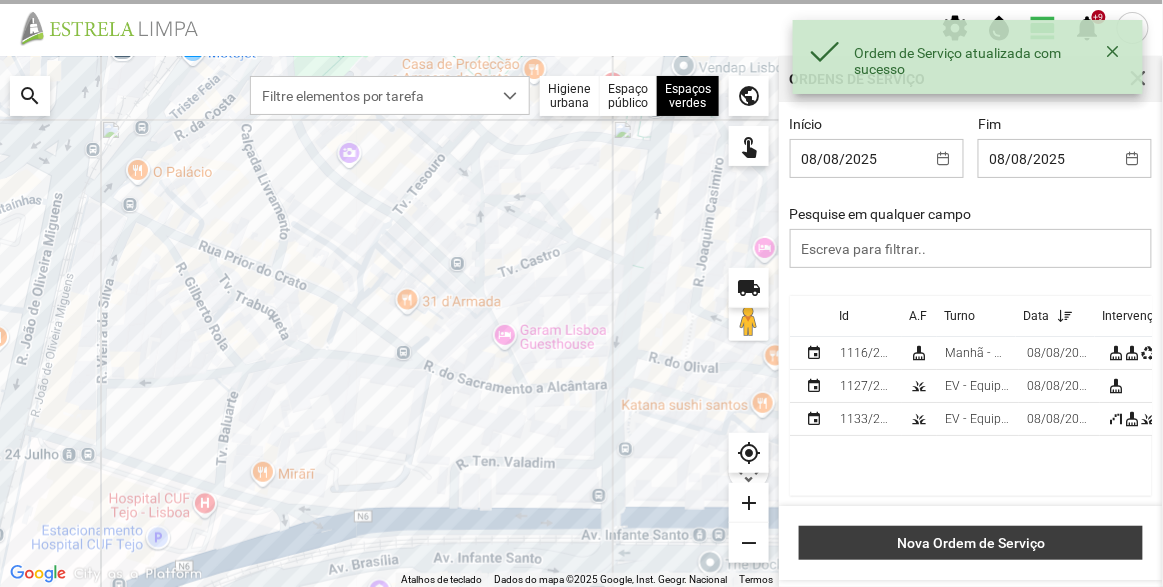 click on "Nova Ordem de Serviço" at bounding box center [971, 543] 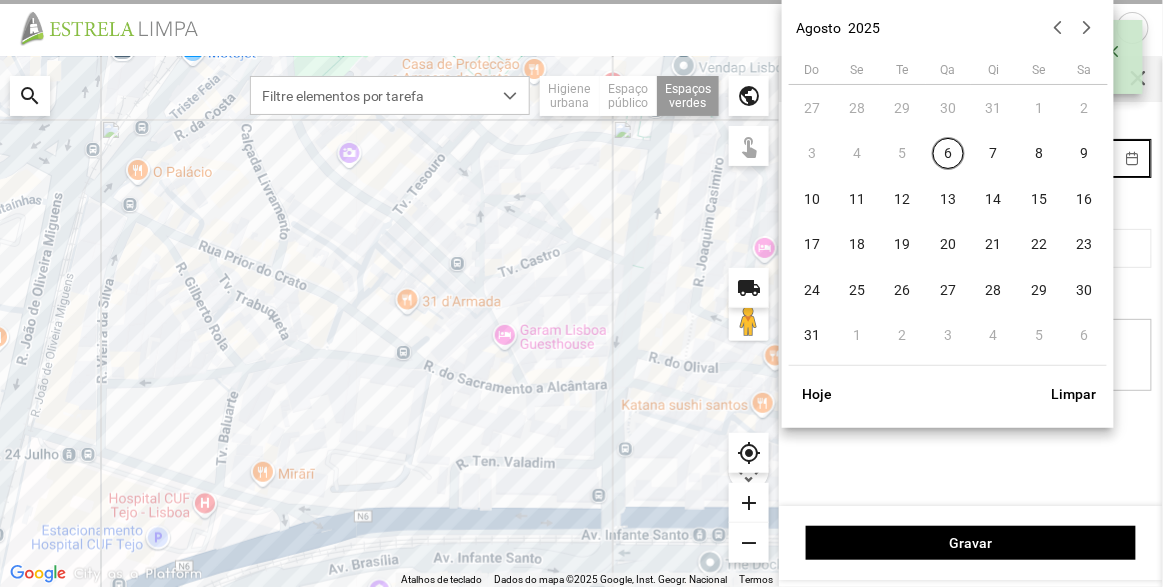 click on "Ordem de Serviço atualizada com sucesso settings  water_drop   view_day   +9   notifications
Para navegar no mapa com gestos de toque, toque duas vezes sem soltar no mapa e, em seguida, arraste-o. ← Mover para a esquerda → Mover para a direita ↑ Mover para cima ↓ Mover para baixo + Aumentar (zoom) - Diminuir (zoom) Casa Avançar 75% para a esquerda Fim Avançar 75% para a direita Página para cima Avançar 75% para cima Página para baixo Avançar 75% para baixo Atalhos de teclado Dados do mapa Dados do mapa ©2025 Google, Inst. Geogr. Nacional Dados do mapa ©2025 Google, Inst. Geogr. Nacional 50 m	 Clique no botão para alternar entre as unidades métricas e imperiais Termos Comunicar um erro no mapa local_shipping  search
Filtre elementos por tarefa  Higiene urbana   Espaço público   Espaços verdes  Árvores  Espaços verdes  public  touch_app  my_location add remove Nova Ordem de Serviço Área funcional * Espaços verdes Data 	 Turno * Selecione um turno Encarregado Observações" at bounding box center [581, 293] 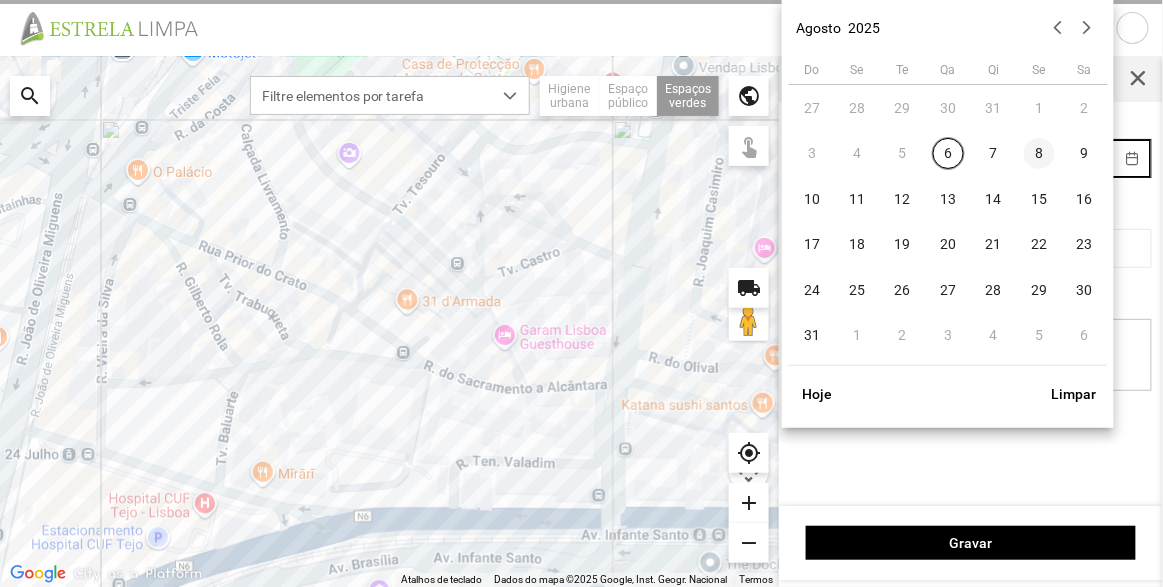 click on "8" at bounding box center (1040, 154) 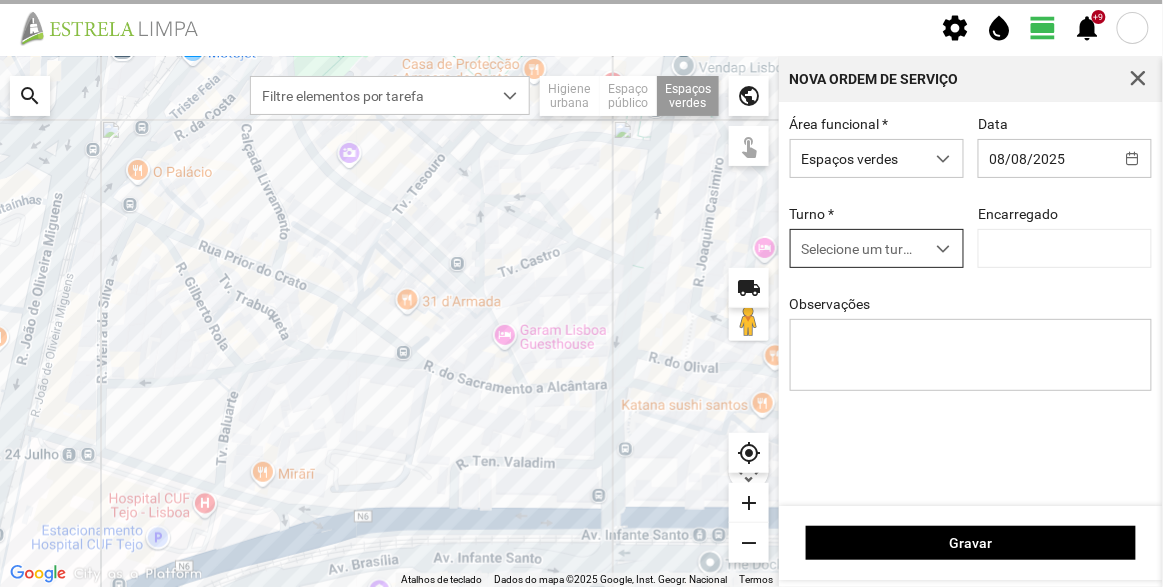 click on "Selecione um turno" at bounding box center (858, 248) 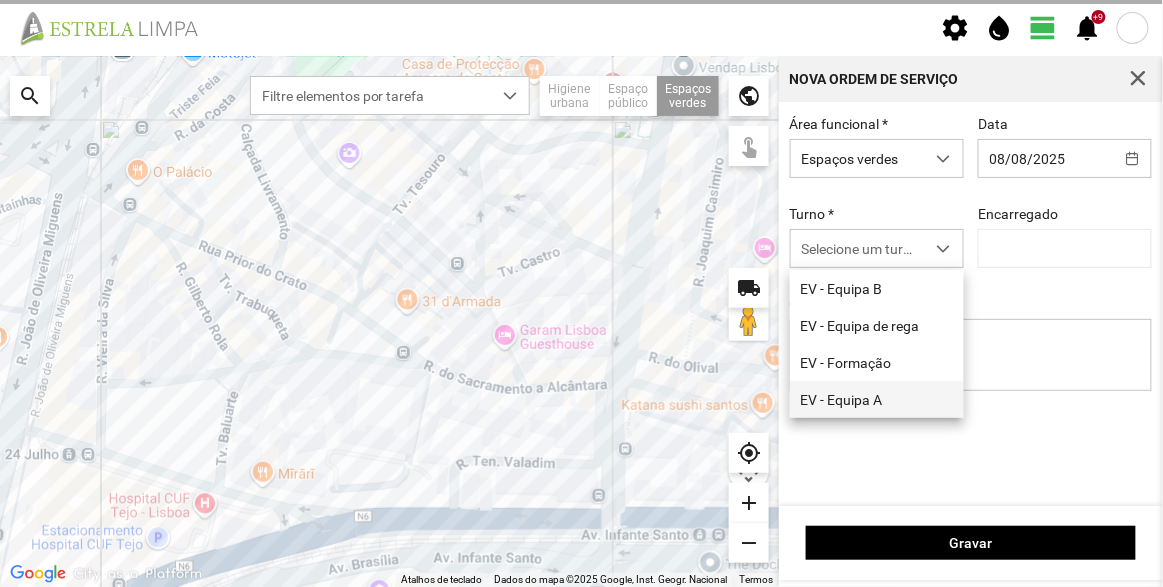 click on "EV - Equipa A" at bounding box center [877, 399] 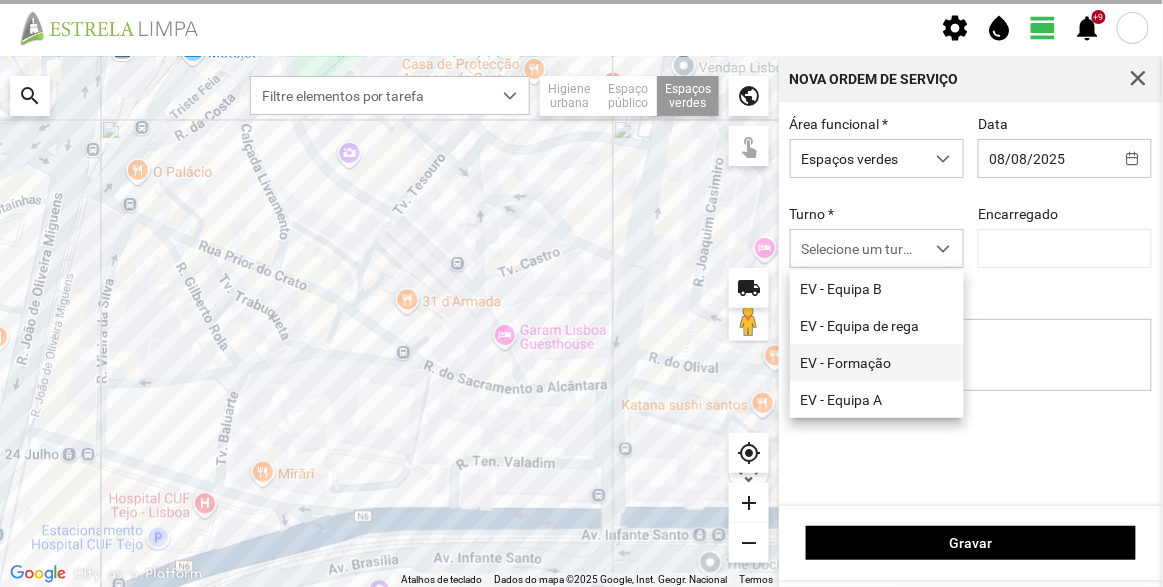 type on "[PERSON]" 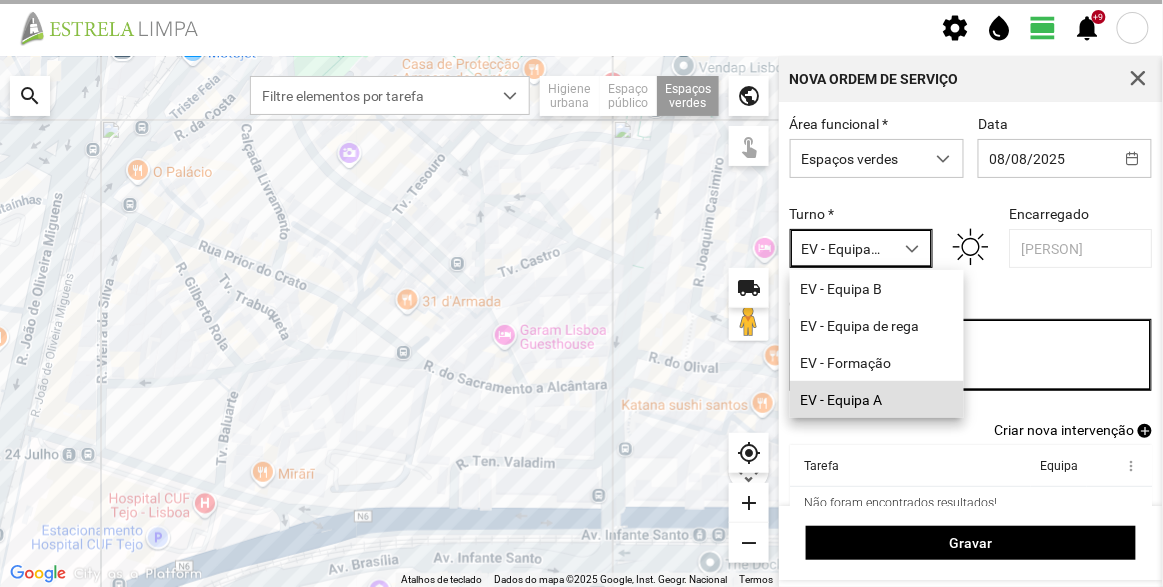 click on "Observações" at bounding box center [971, 355] 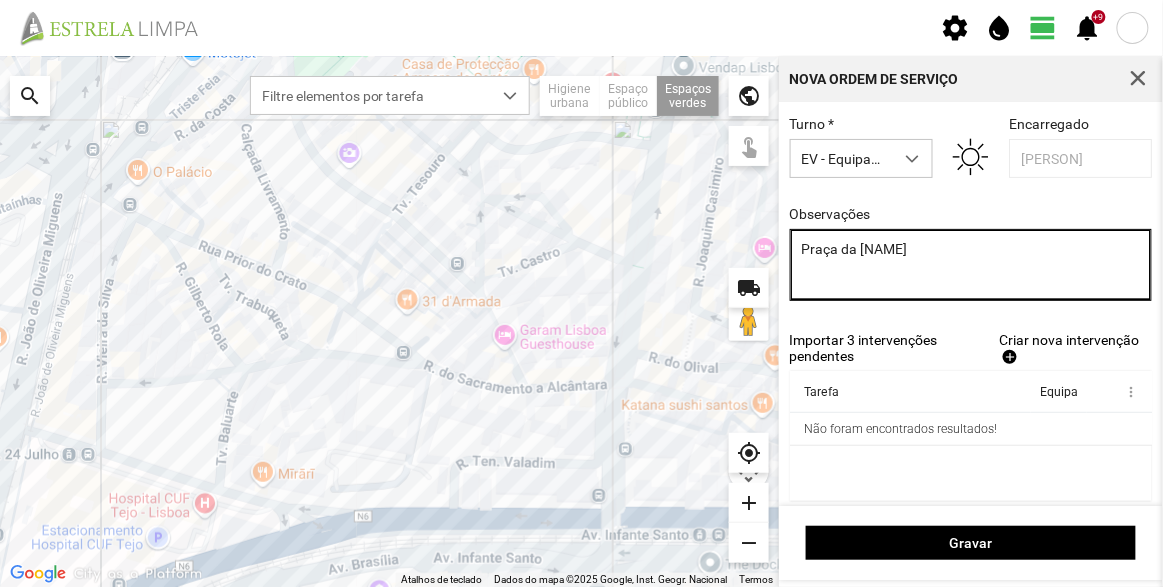 scroll, scrollTop: 100, scrollLeft: 0, axis: vertical 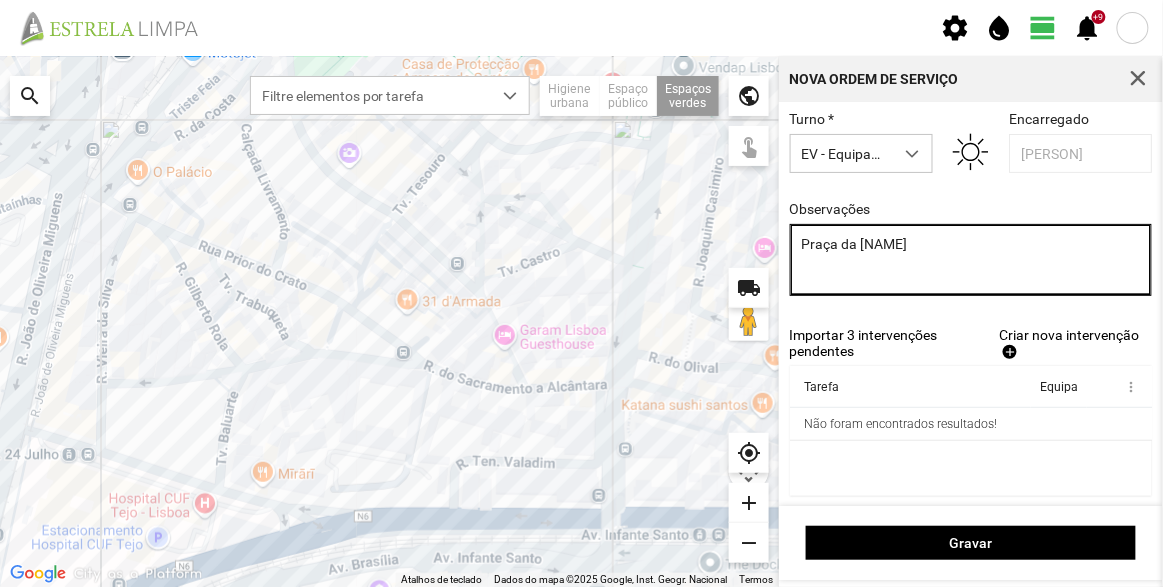 type on "Praça da [NAME]" 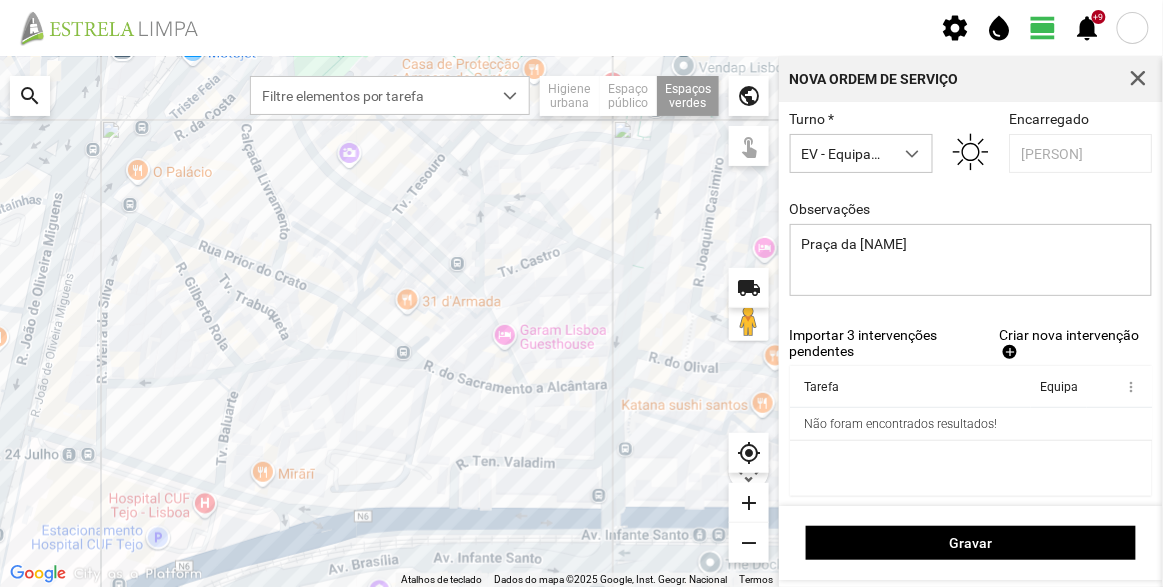 click on "add" at bounding box center (1010, 352) 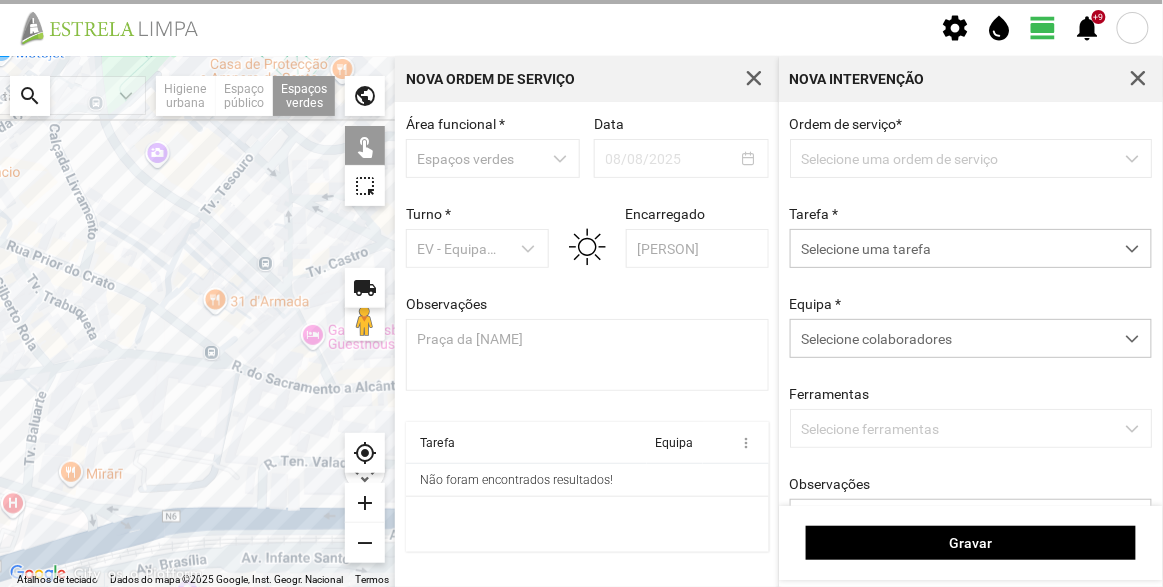 scroll, scrollTop: 0, scrollLeft: 0, axis: both 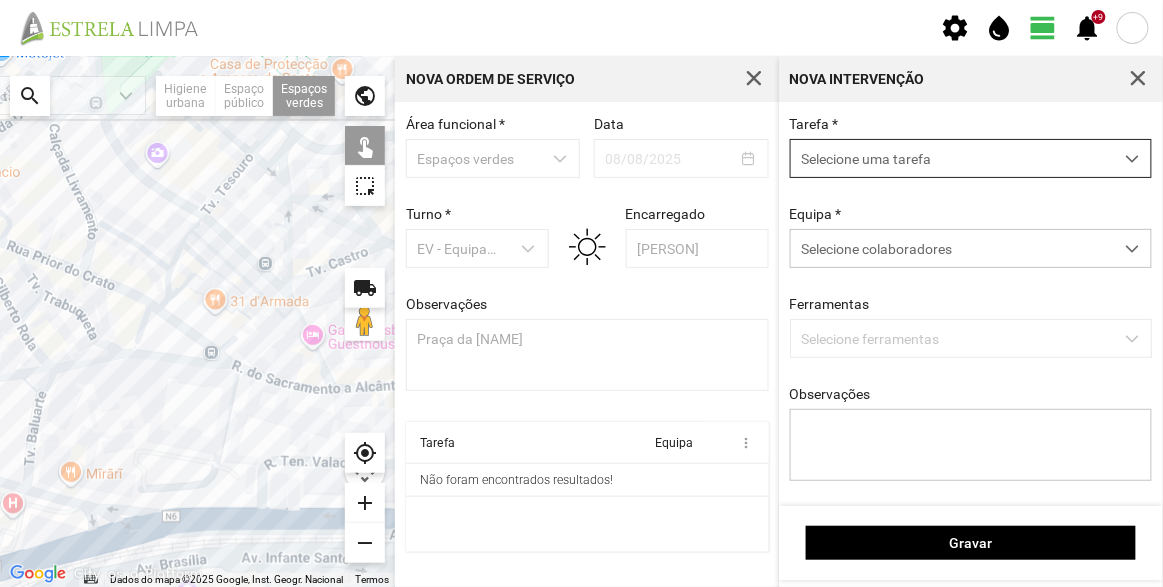 click on "Selecione uma tarefa" at bounding box center (952, 158) 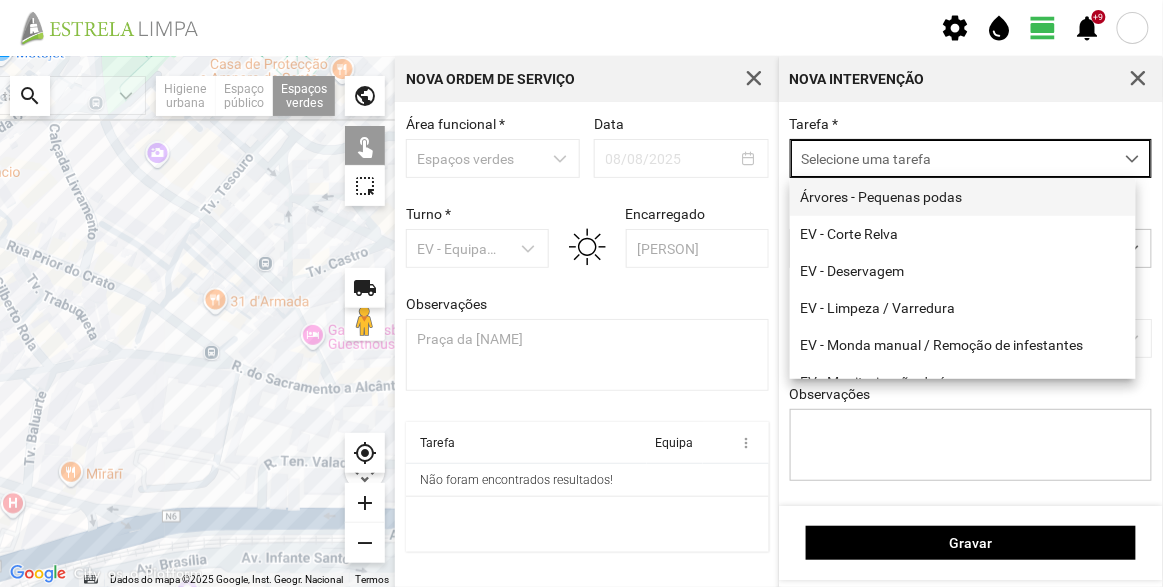 scroll, scrollTop: 10, scrollLeft: 84, axis: both 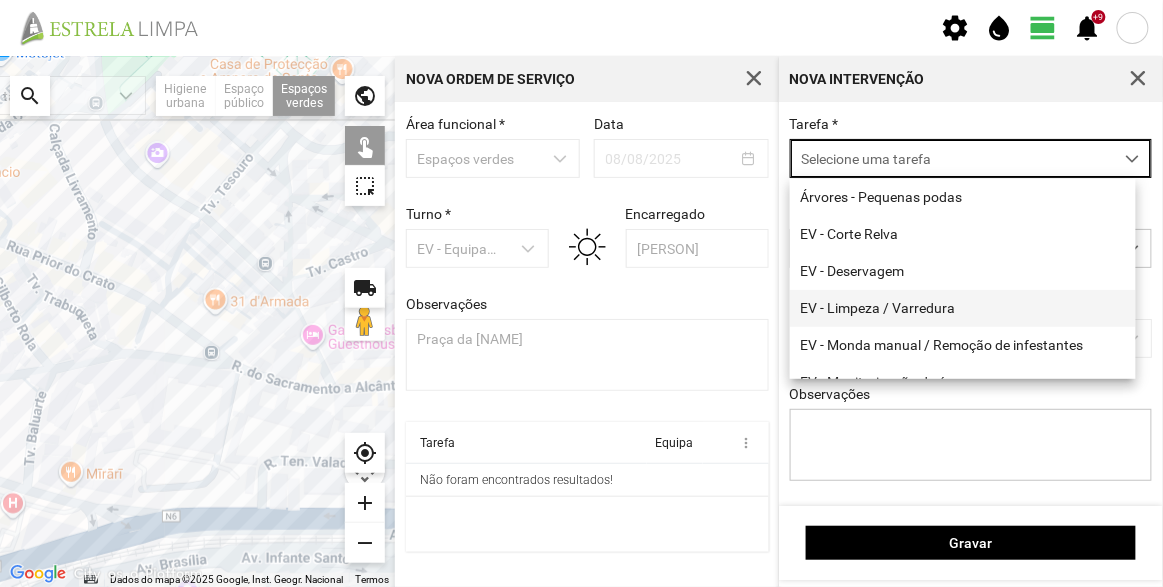 click on "EV - Limpeza / Varredura" at bounding box center (963, 308) 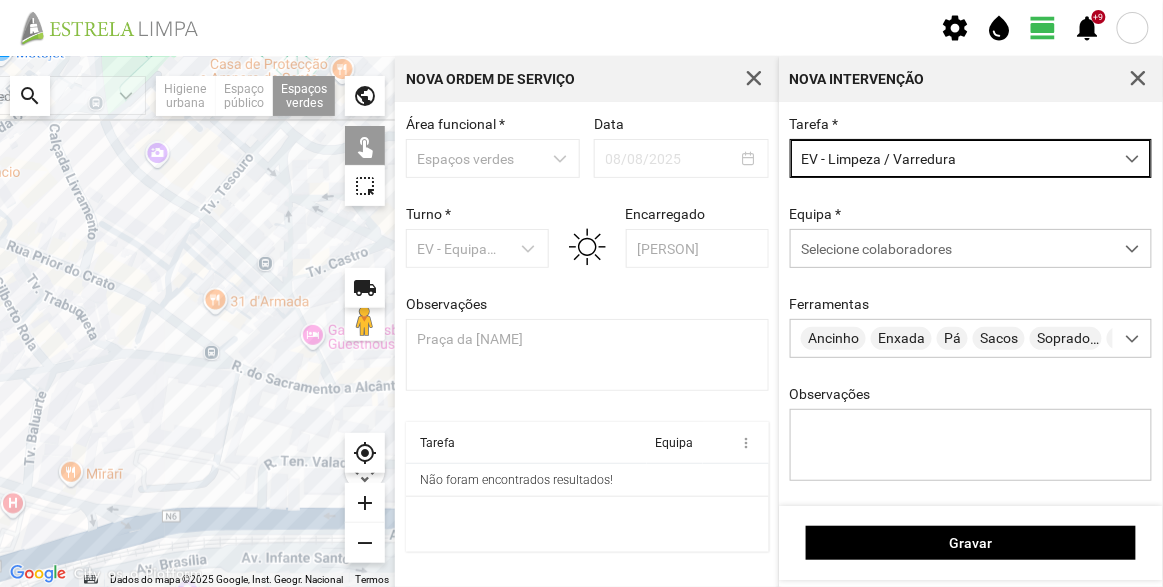click on "Tarefa * EV - Limpeza / Varredura Equipa * Selecione colaboradores Ferramentas  Ancinho   Enxada   Pá   Sacos   Soprador   Telemóvel   Vassoura   Vassoura Arame  Observações" at bounding box center [971, 314] 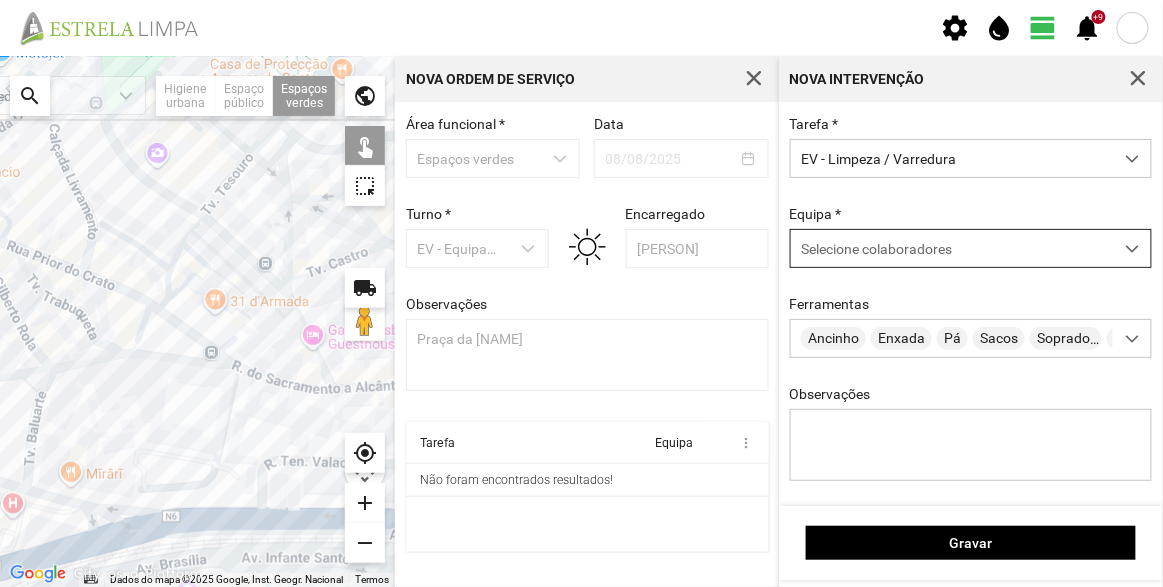 click on "Selecione colaboradores" at bounding box center (876, 249) 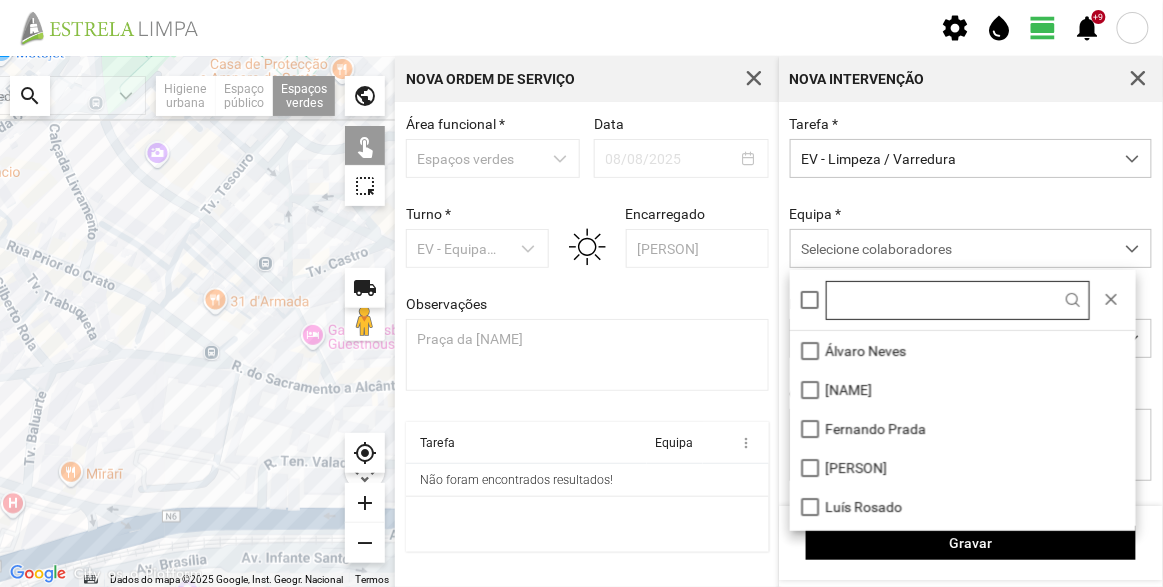 scroll, scrollTop: 10, scrollLeft: 84, axis: both 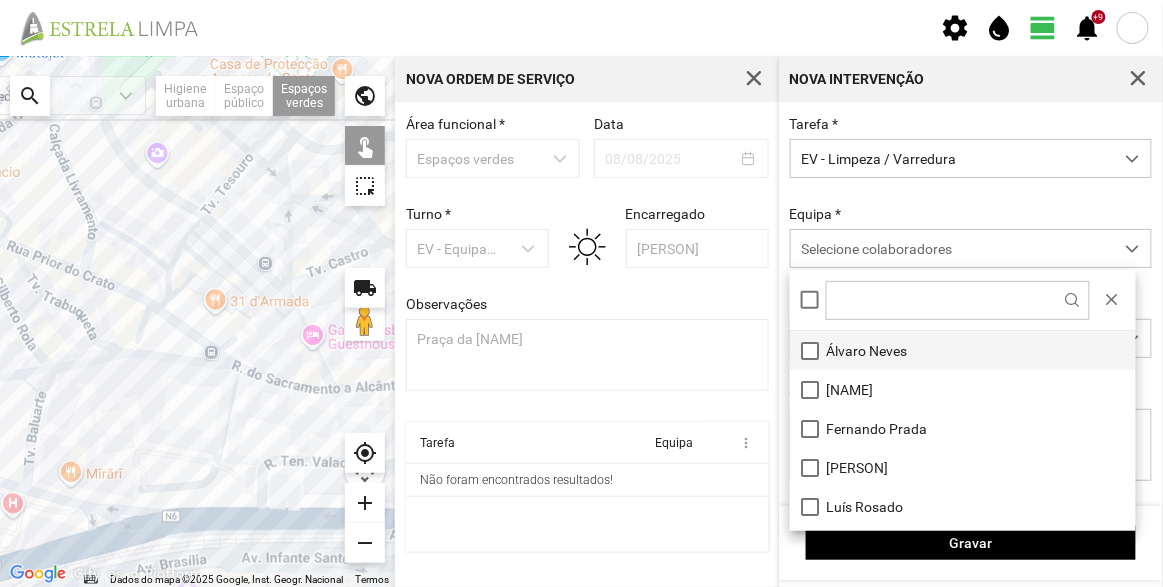 click on "Álvaro Neves" at bounding box center (963, 350) 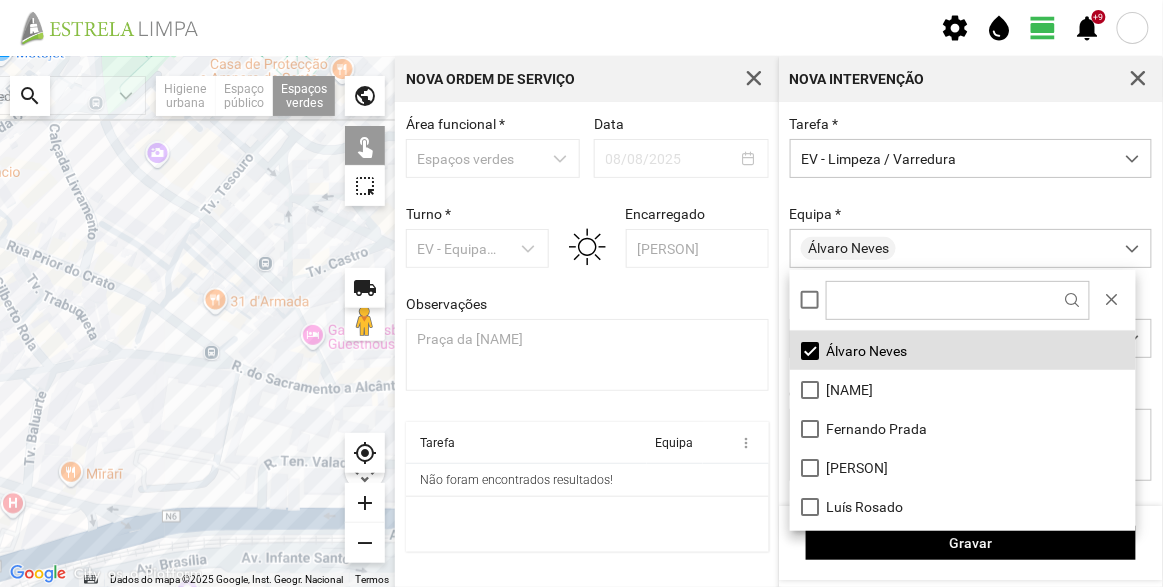 click 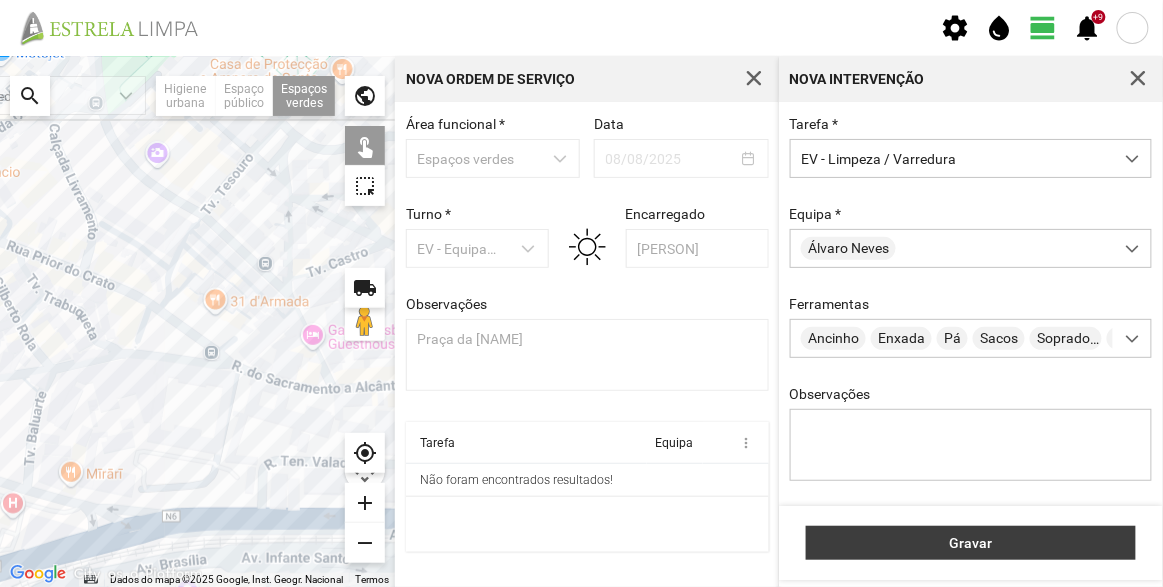 click on "Gravar" at bounding box center [971, 543] 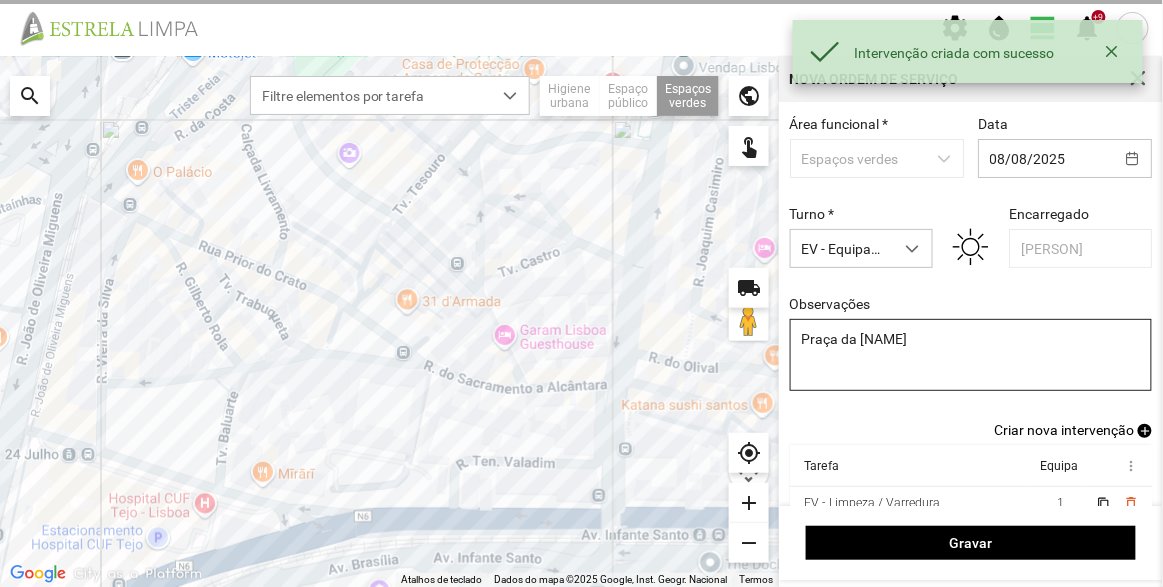 scroll, scrollTop: 83, scrollLeft: 0, axis: vertical 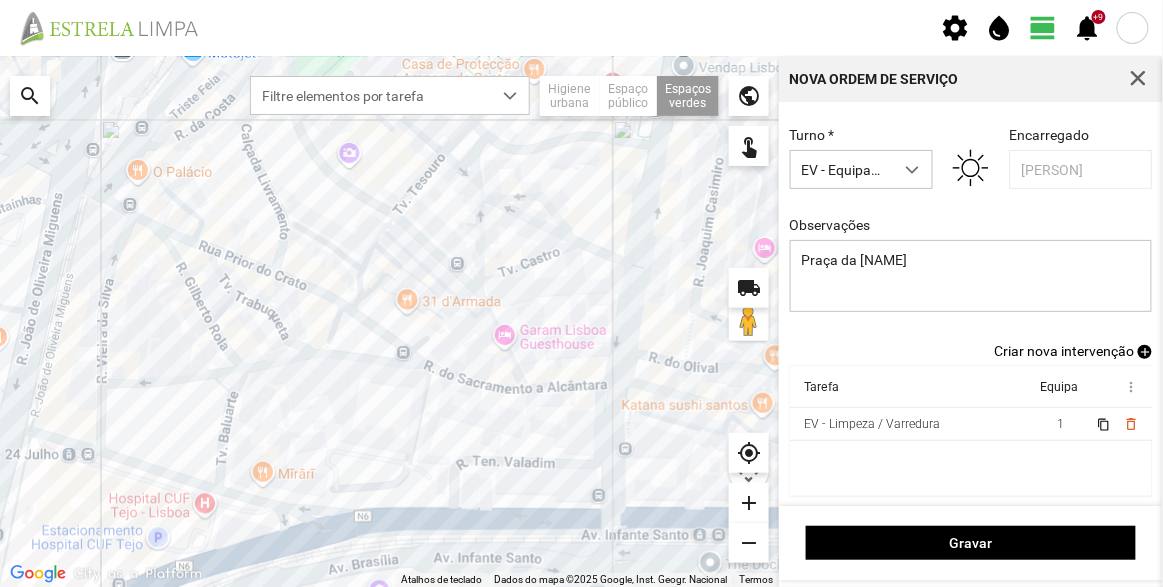click on "Criar nova intervenção" at bounding box center (1064, 351) 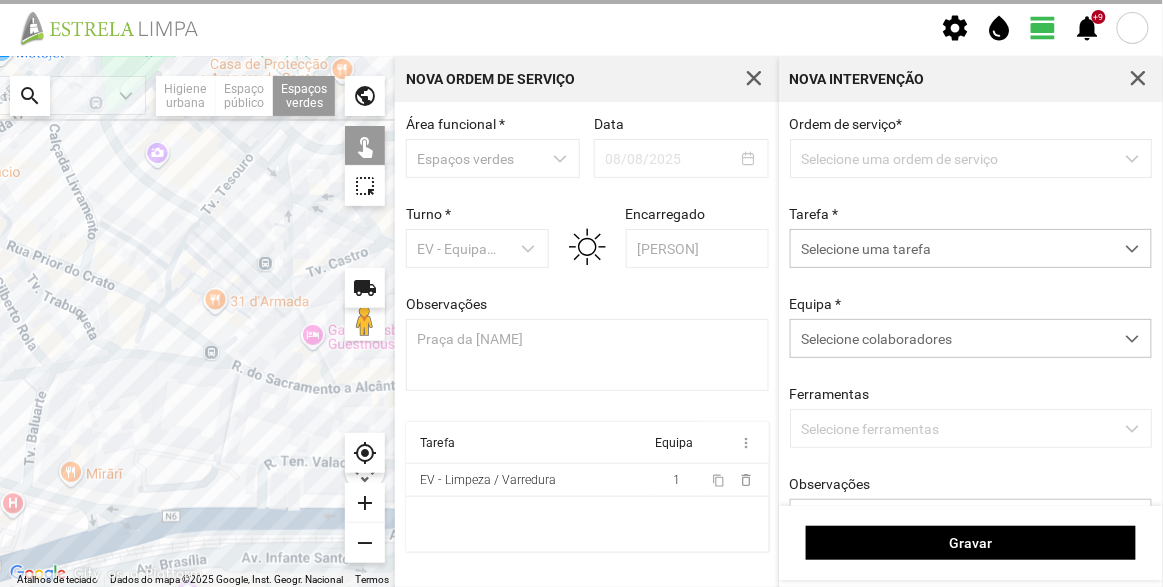 scroll, scrollTop: 0, scrollLeft: 0, axis: both 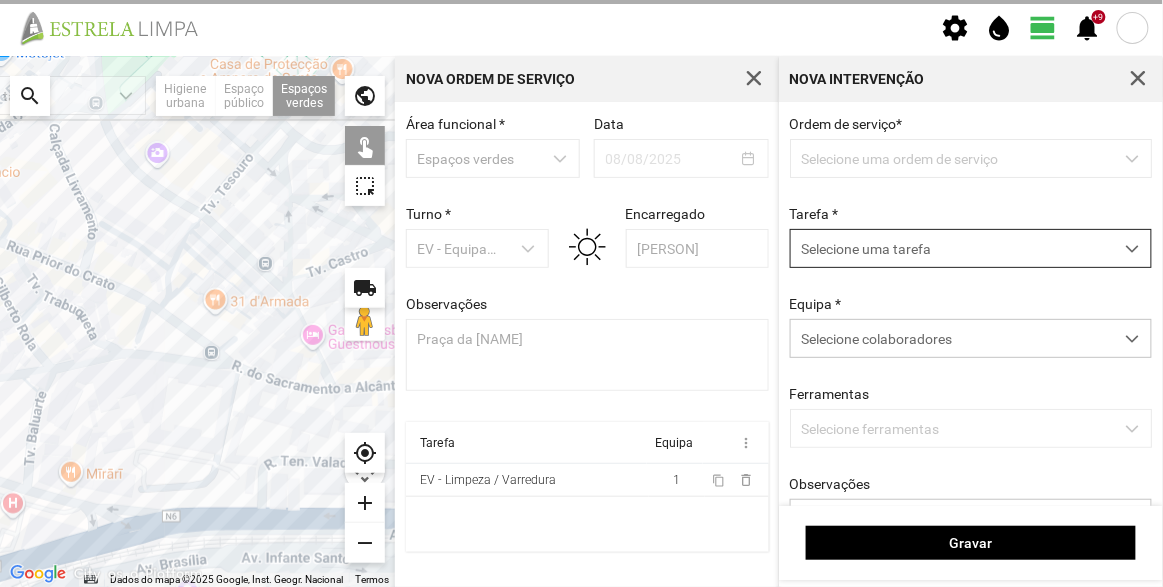 click on "Selecione colaboradores" at bounding box center (952, 338) 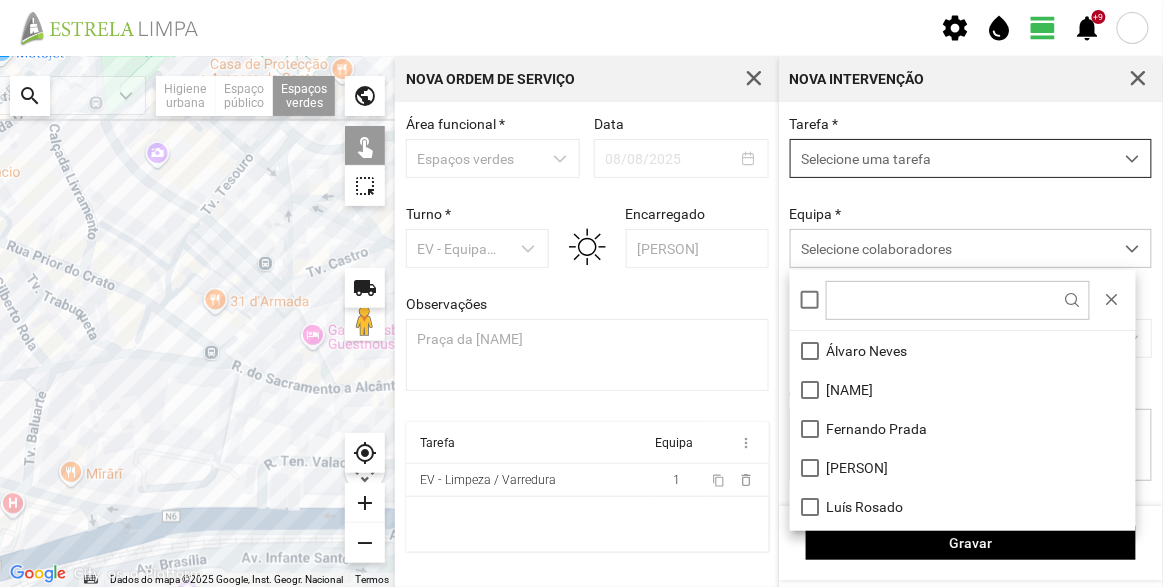 scroll, scrollTop: 10, scrollLeft: 84, axis: both 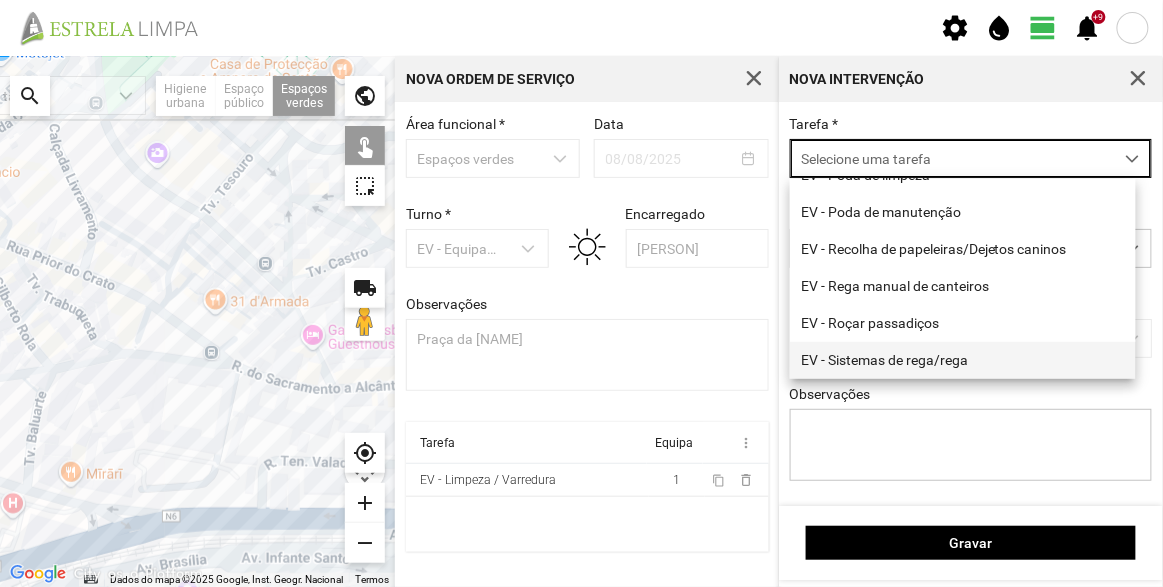 click on "EV - Sistemas de rega/rega" at bounding box center [963, 360] 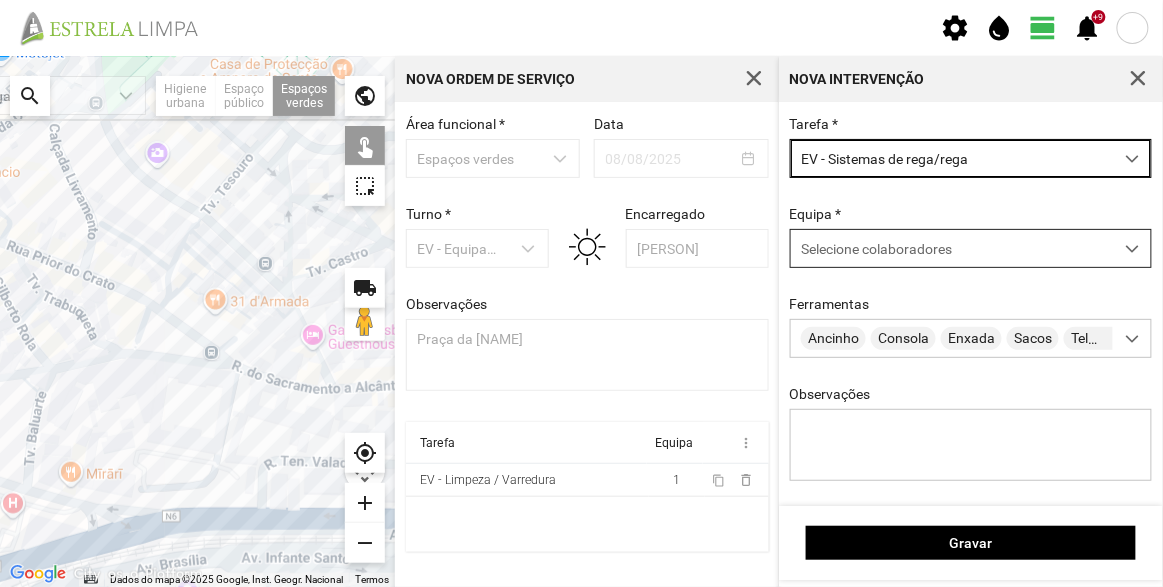 click on "Selecione colaboradores" at bounding box center (876, 249) 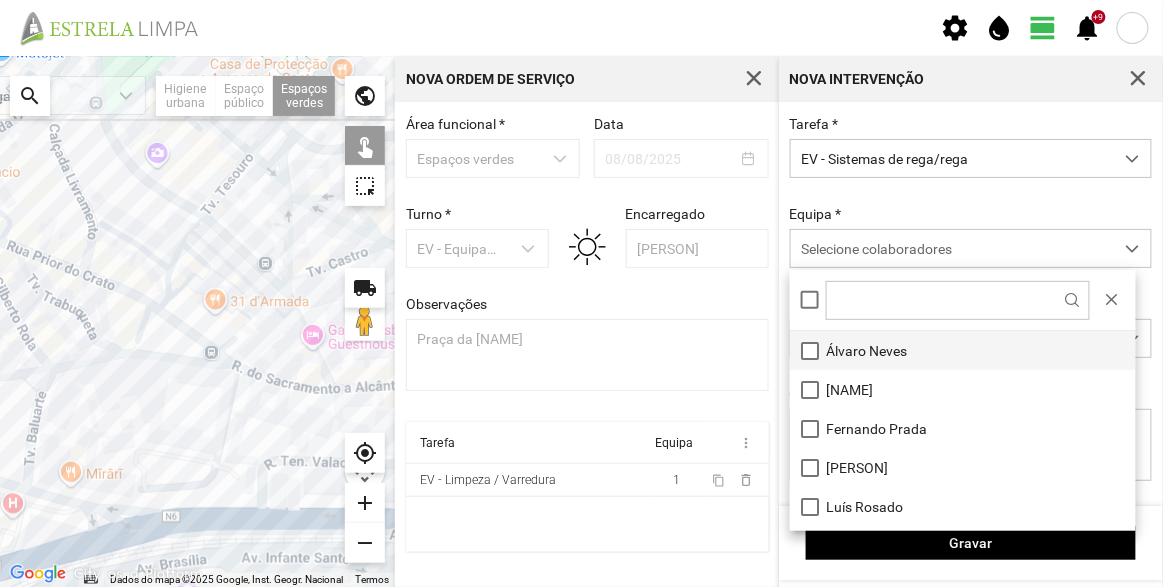 click on "Álvaro Neves" at bounding box center [963, 350] 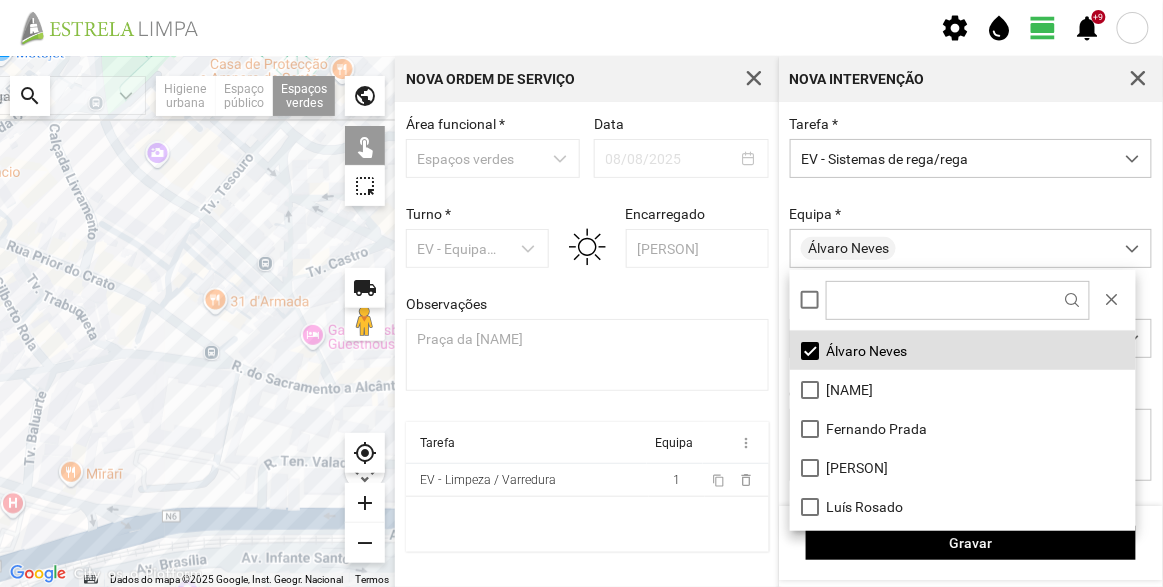 click on "Tarefa * EV - Sistemas de rega/rega Equipa *  [PERSON]  Ferramentas  Ancinho   Consola   Enxada   Sacos   Telemóvel   Vassoura Arame  Observações" at bounding box center (971, 314) 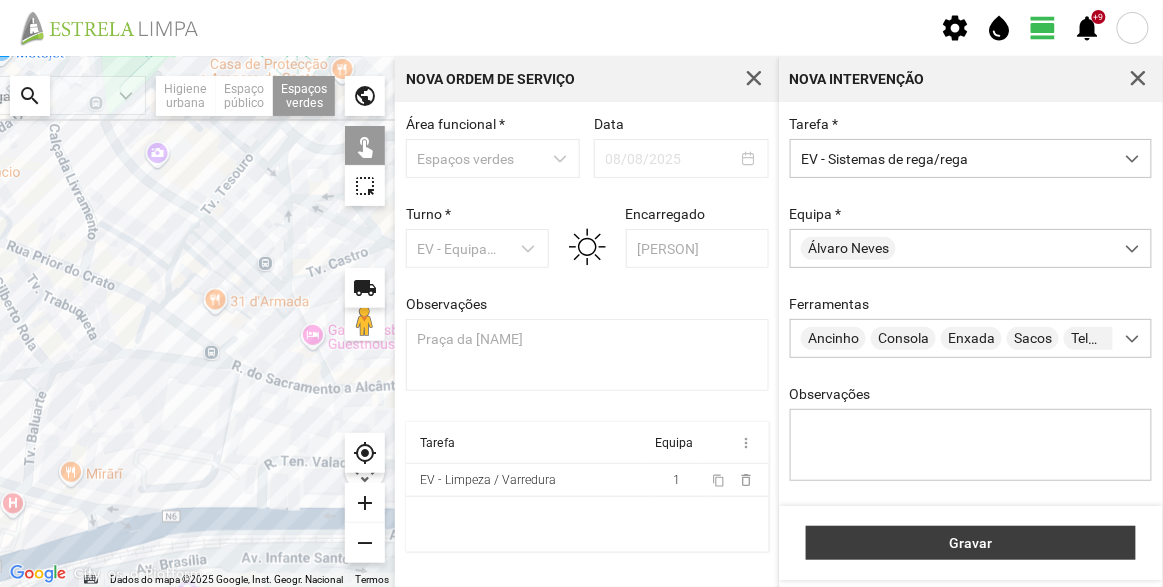 click on "Gravar" at bounding box center [971, 543] 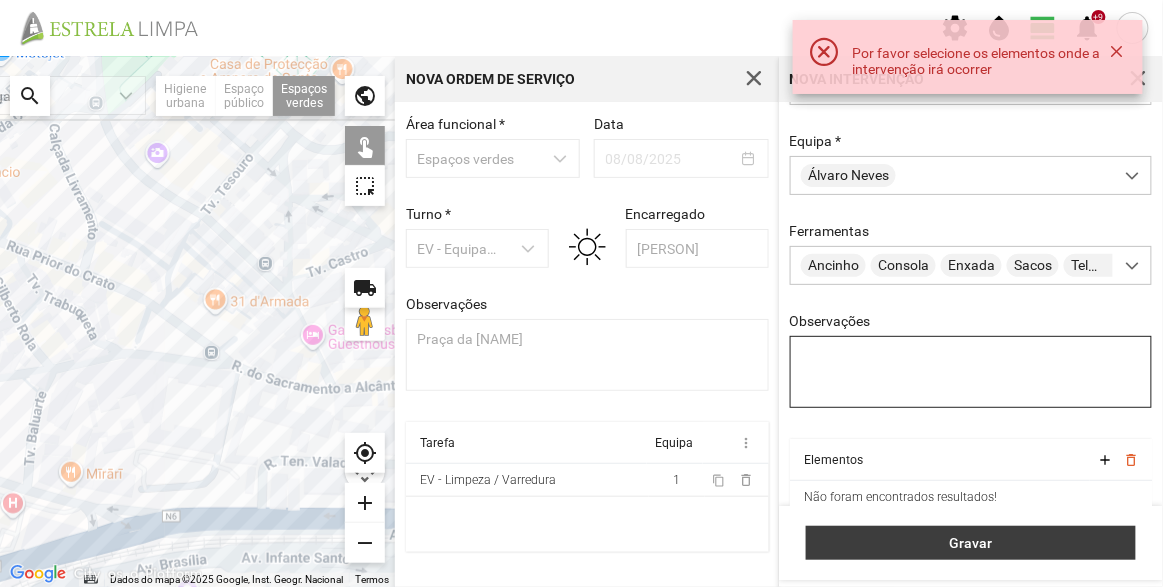 scroll, scrollTop: 150, scrollLeft: 0, axis: vertical 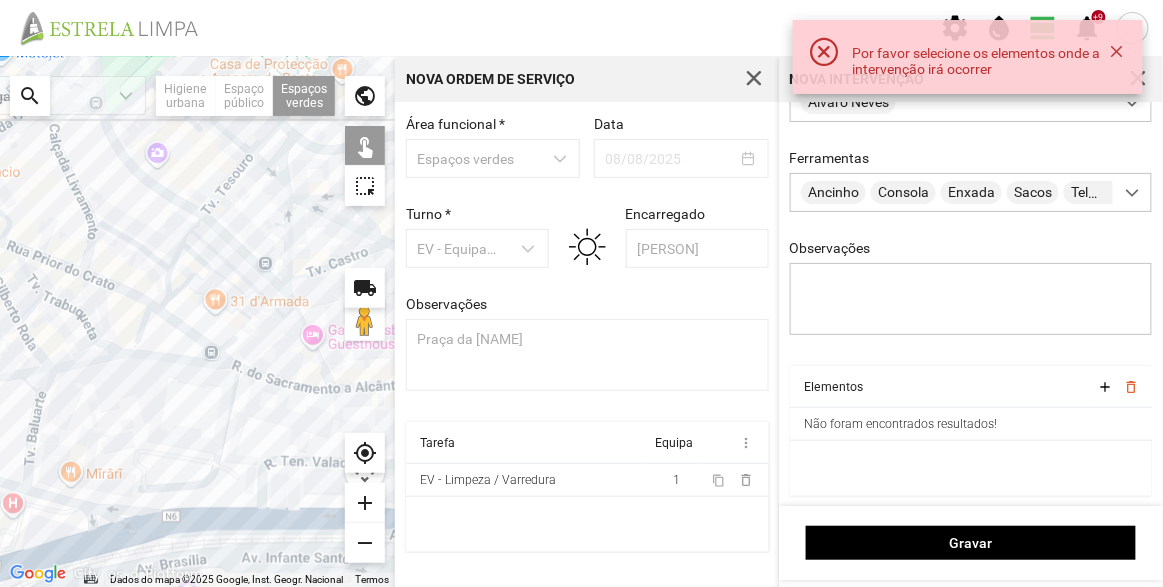 click 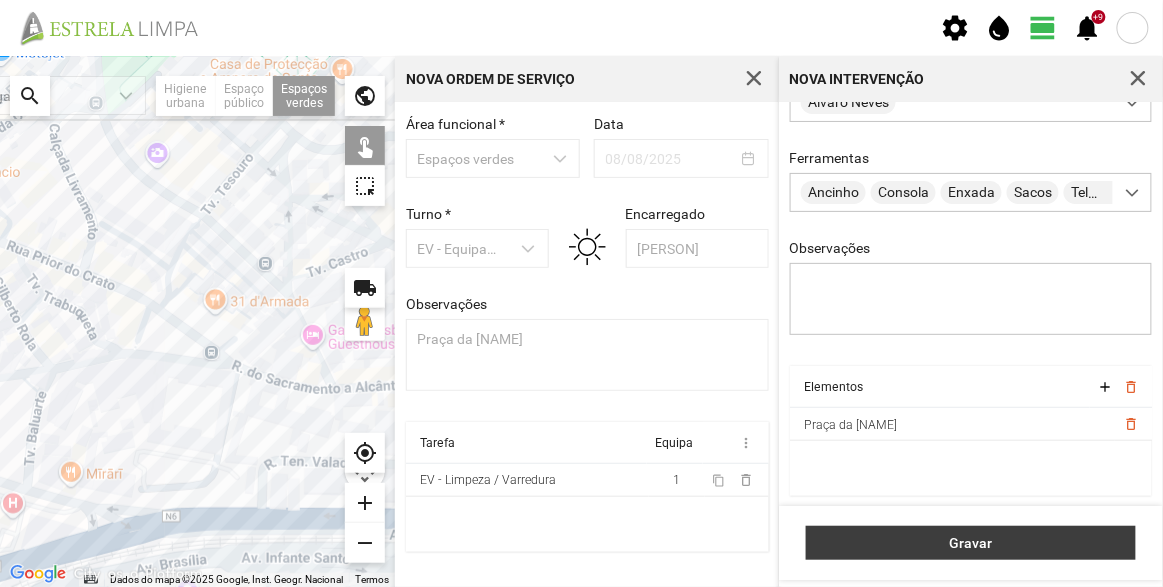 click on "Gravar" at bounding box center [971, 543] 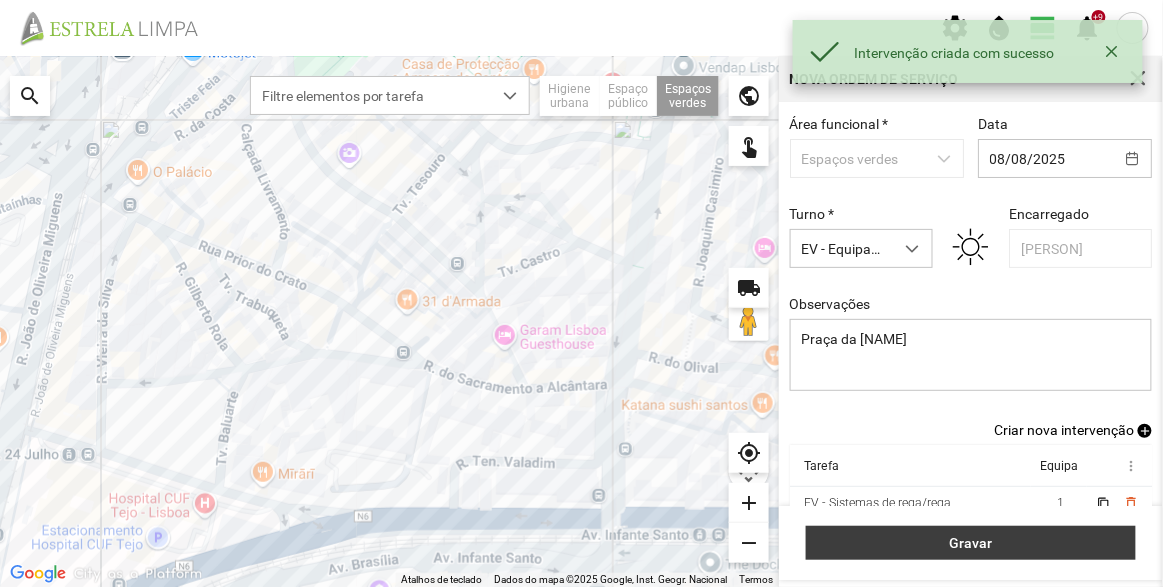 click on "Gravar" at bounding box center [971, 543] 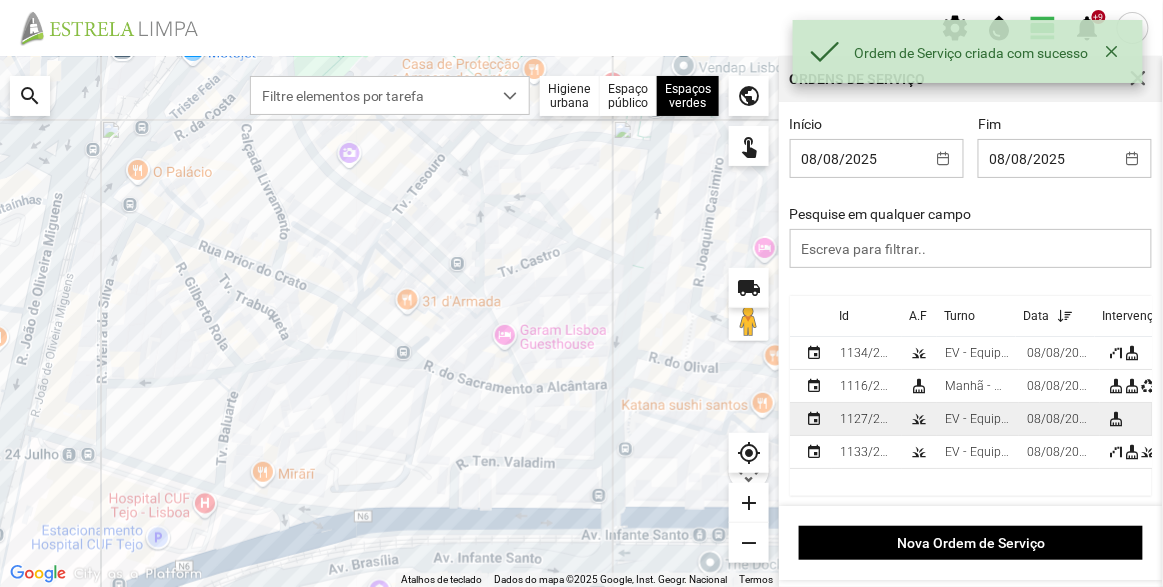 scroll, scrollTop: 0, scrollLeft: 0, axis: both 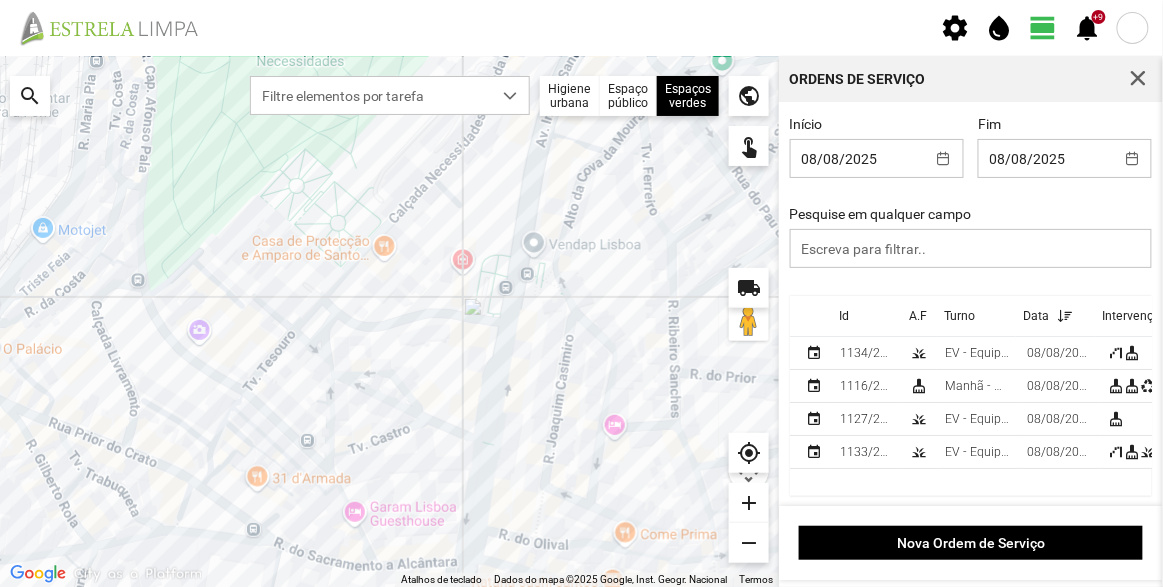 drag, startPoint x: 649, startPoint y: 205, endPoint x: 496, endPoint y: 379, distance: 231.70024 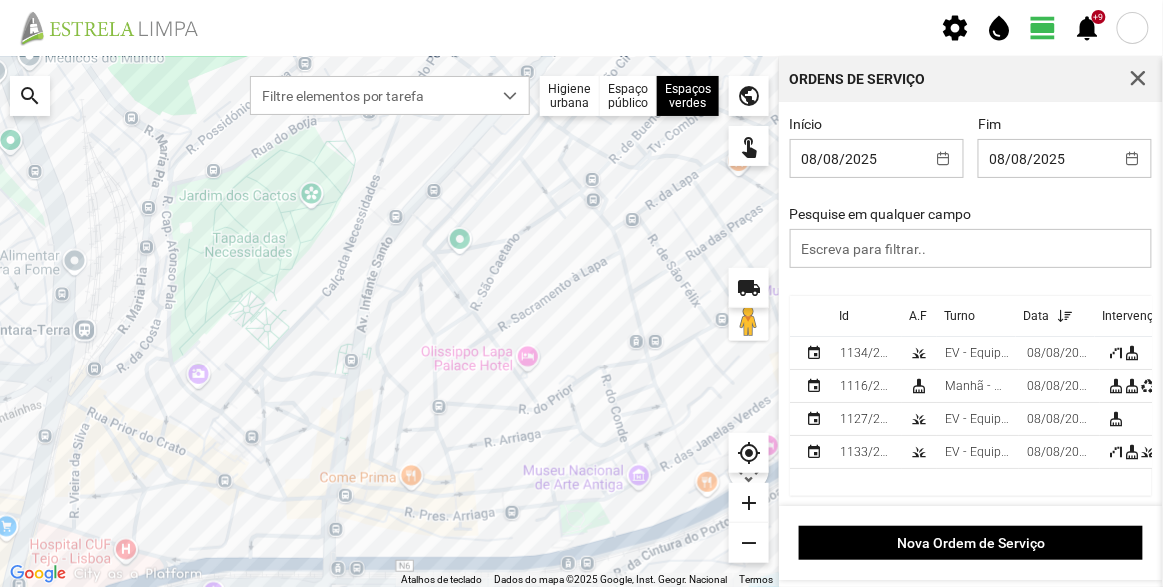 drag, startPoint x: 569, startPoint y: 333, endPoint x: 416, endPoint y: 362, distance: 155.72412 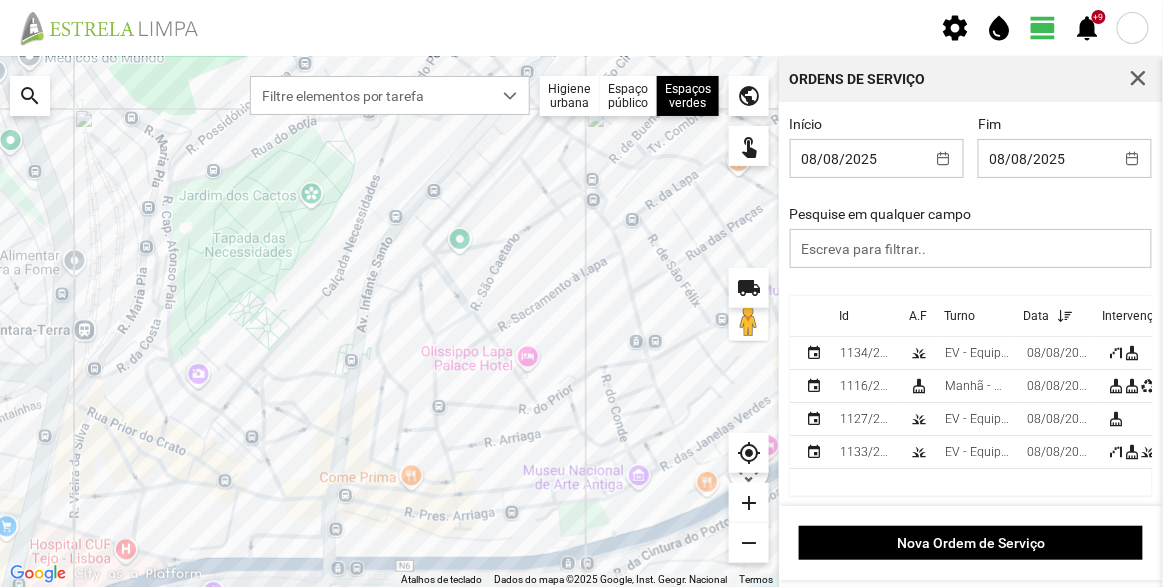 click 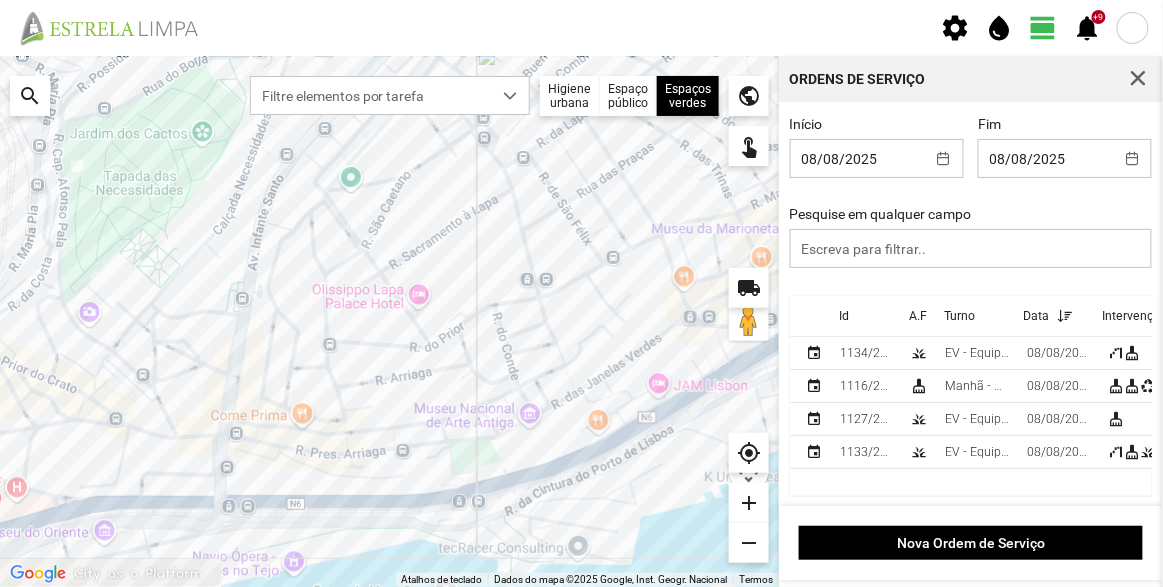 drag, startPoint x: 472, startPoint y: 347, endPoint x: 393, endPoint y: 310, distance: 87.23531 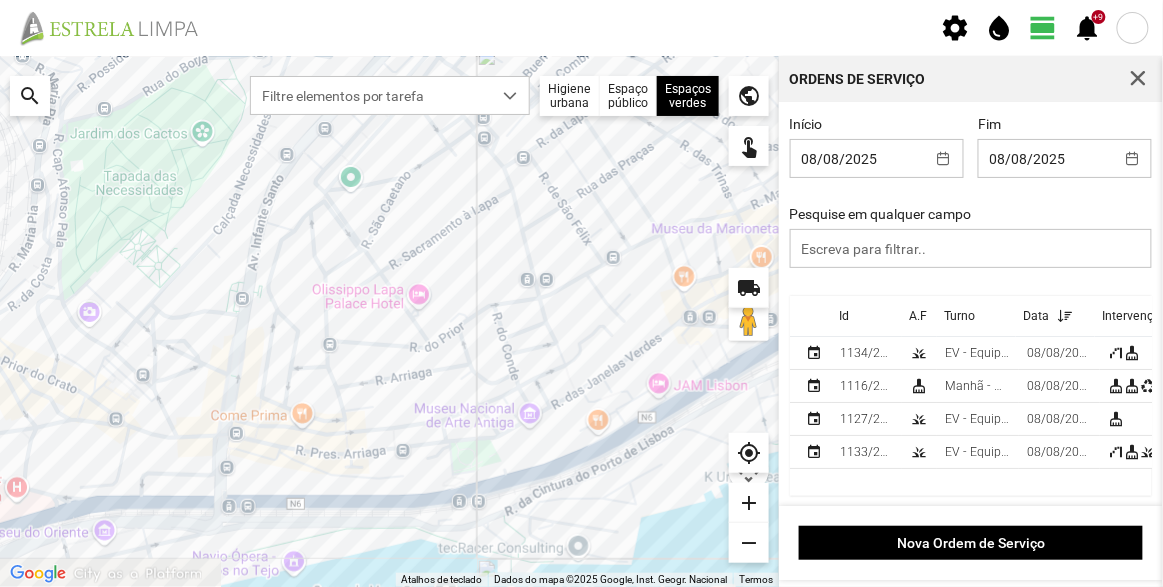 click 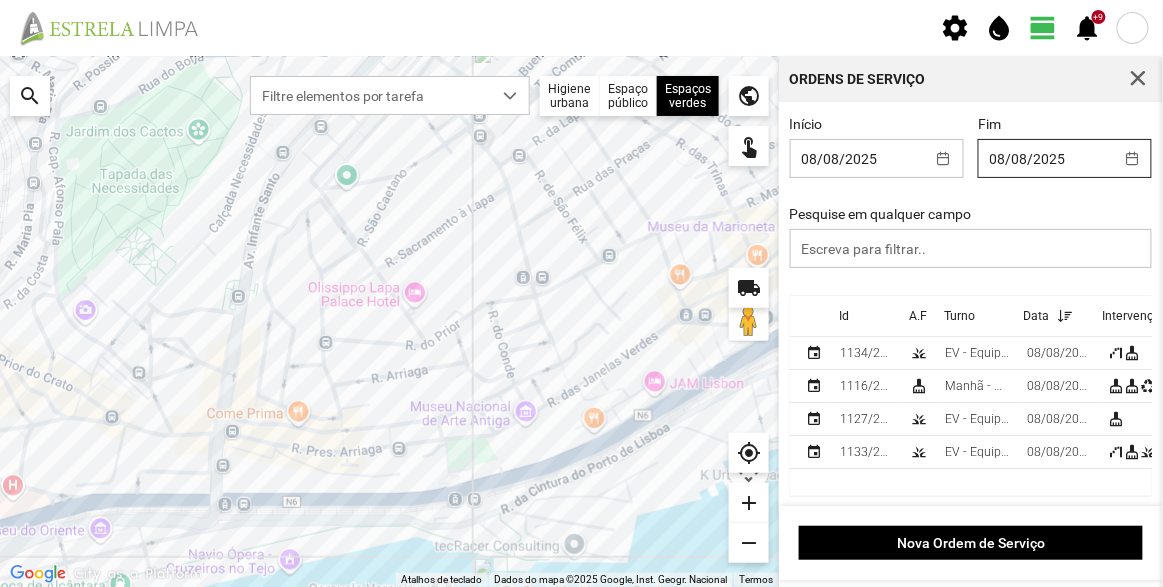click on "settings  water_drop   view_day   +9   notifications
Para navegar no mapa com gestos de toque, toque duas vezes sem soltar no mapa e, em seguida, arraste-o. ← Mover para a esquerda → Mover para a direita ↑ Mover para cima ↓ Mover para baixo + Aumentar (zoom) - Diminuir (zoom) Casa Avançar 75% para a esquerda Fim Avançar 75% para a direita Página para cima Avançar 75% para cima Página para baixo Avançar 75% para baixo Atalhos de teclado Dados do mapa Dados do mapa ©2025 Google, Inst. Geogr. Nacional Dados do mapa ©2025 Google, Inst. Geogr. Nacional 100 m  Clique no botão para alternar entre as unidades métricas e imperiais Termos Comunicar um erro no mapa local_shipping  search
Filtre elementos por tarefa  Higiene urbana   Espaço público   Espaços verdes  Árvores  Espaços verdes  public  touch_app  my_location add remove Ordens de Serviço Início [DATE]   Fim [DATE]   Pesquise em qualquer campo Id  A.F  Turno Data Intervenções  event   [ID]/[DATE]   grass       +3" at bounding box center [581, 293] 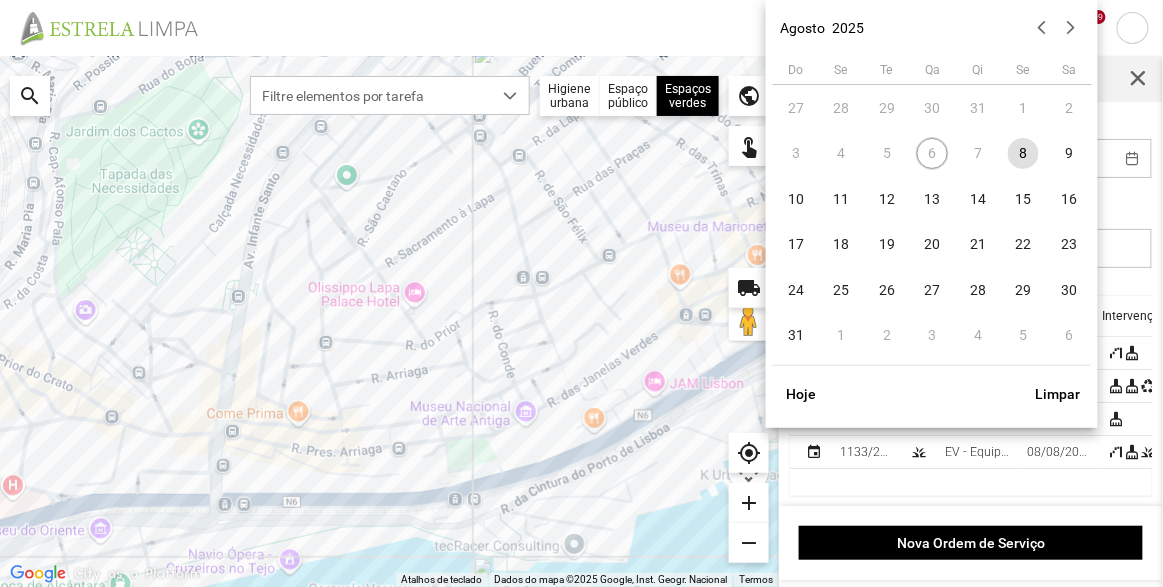 click on "8" at bounding box center [1024, 154] 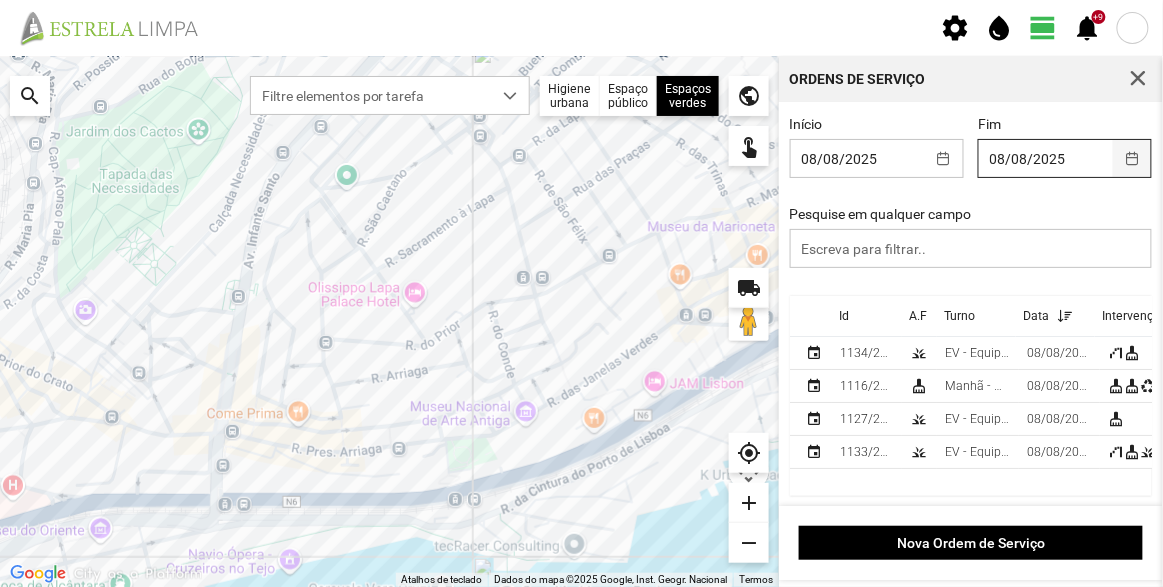 click at bounding box center (1132, 158) 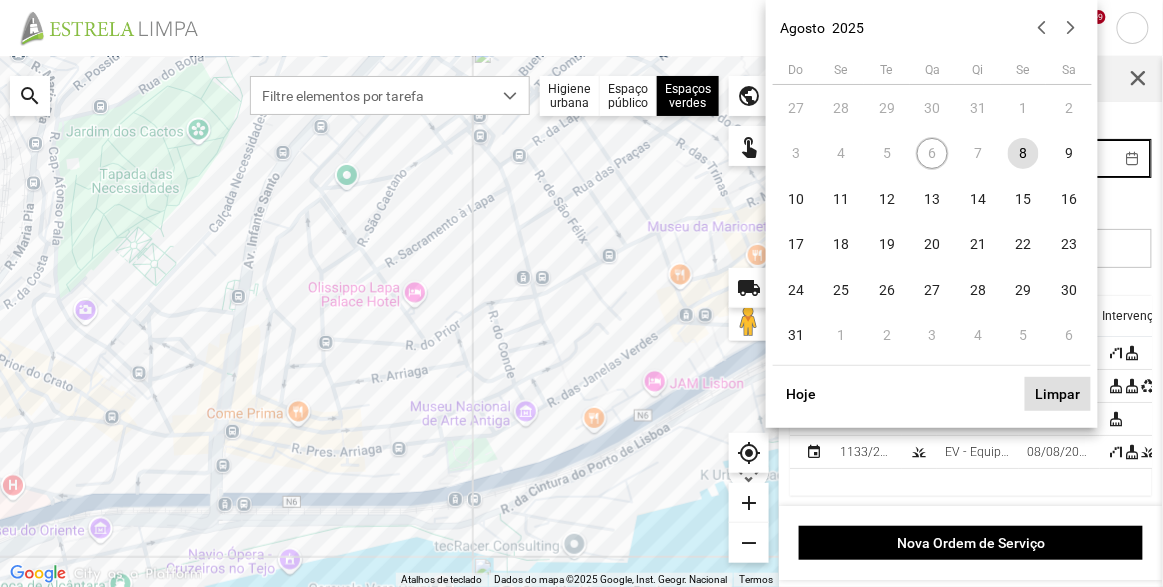 click on "Limpar" at bounding box center (1058, 394) 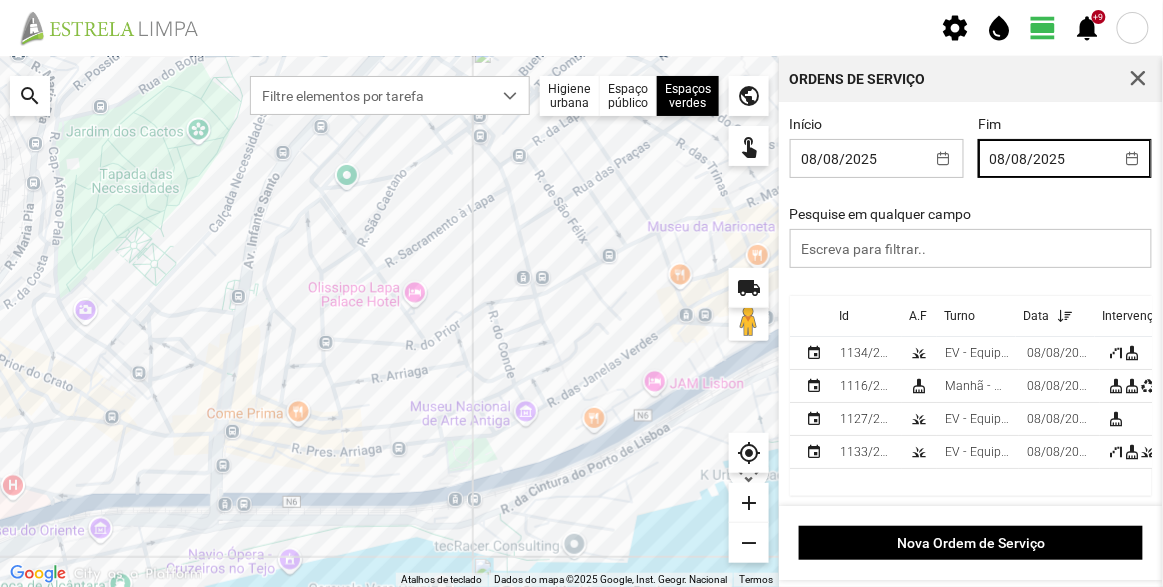 type 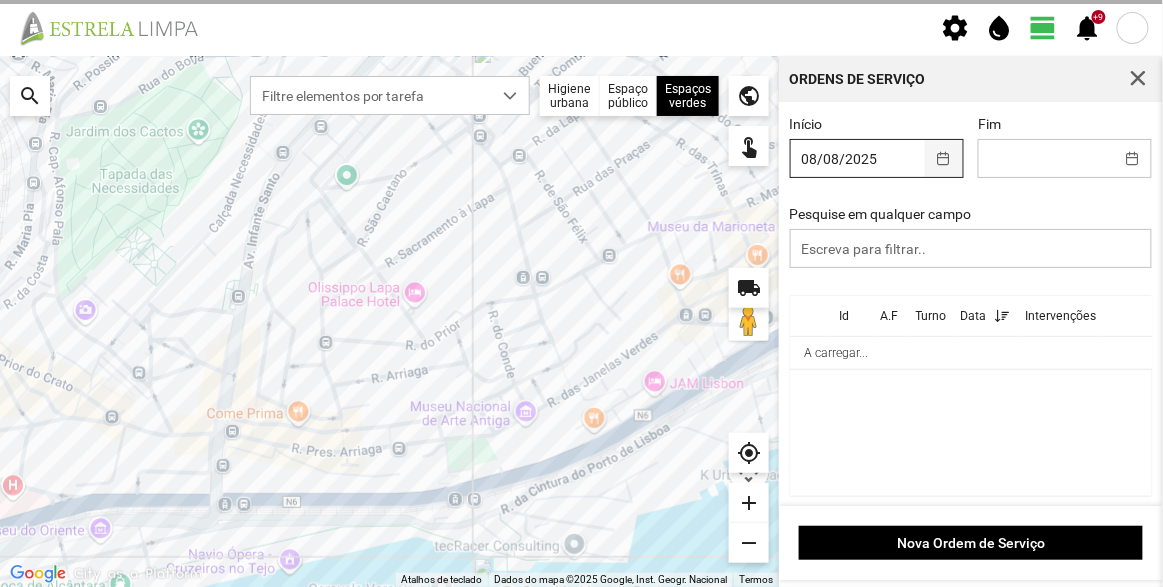 click at bounding box center [944, 158] 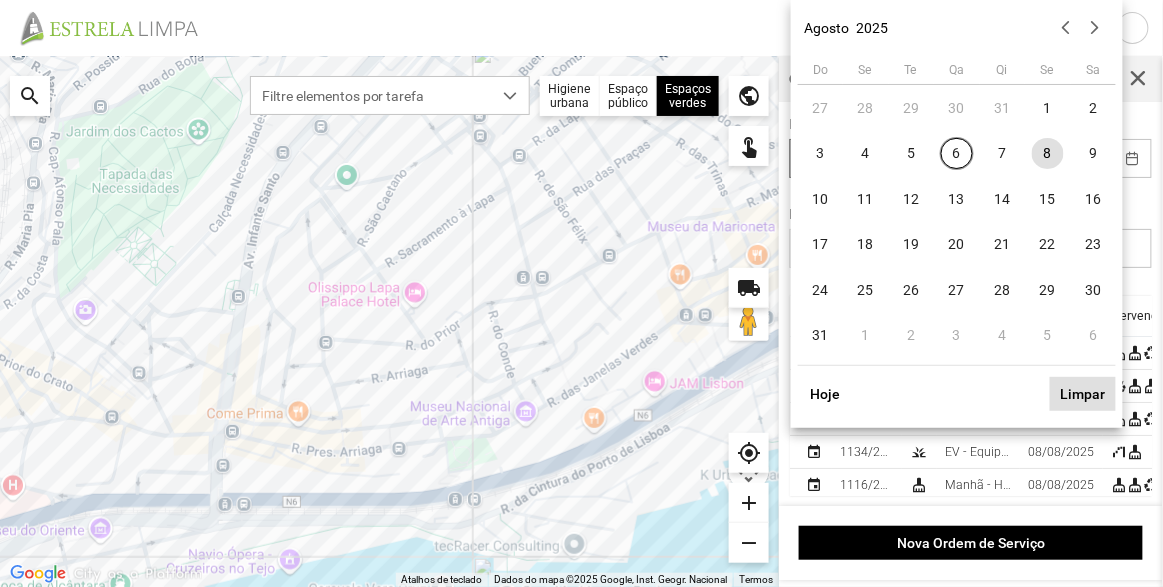 click on "Limpar" at bounding box center (1083, 394) 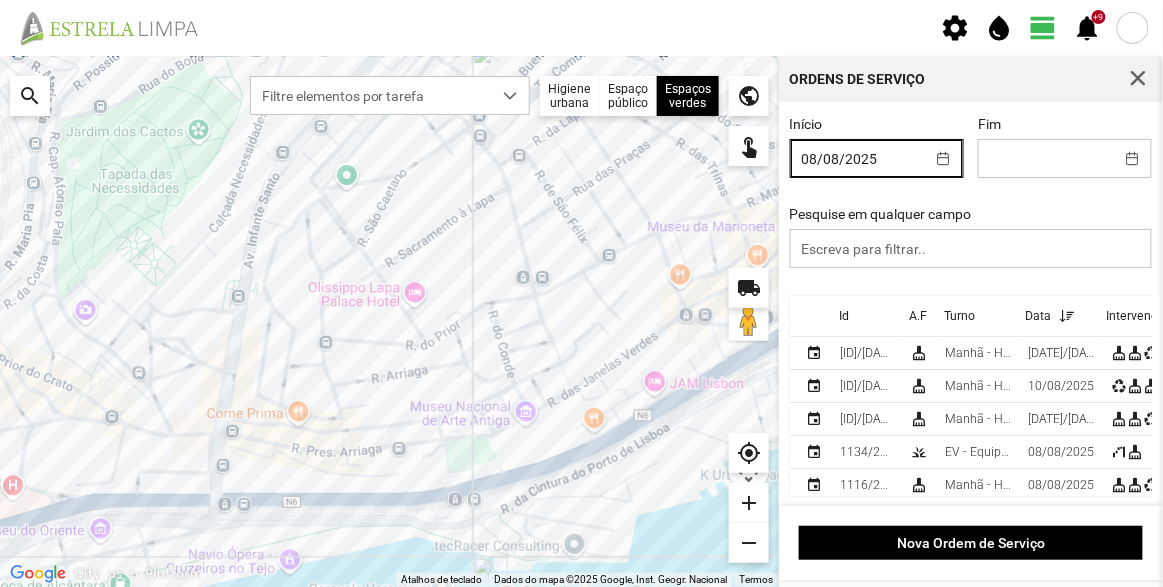 type 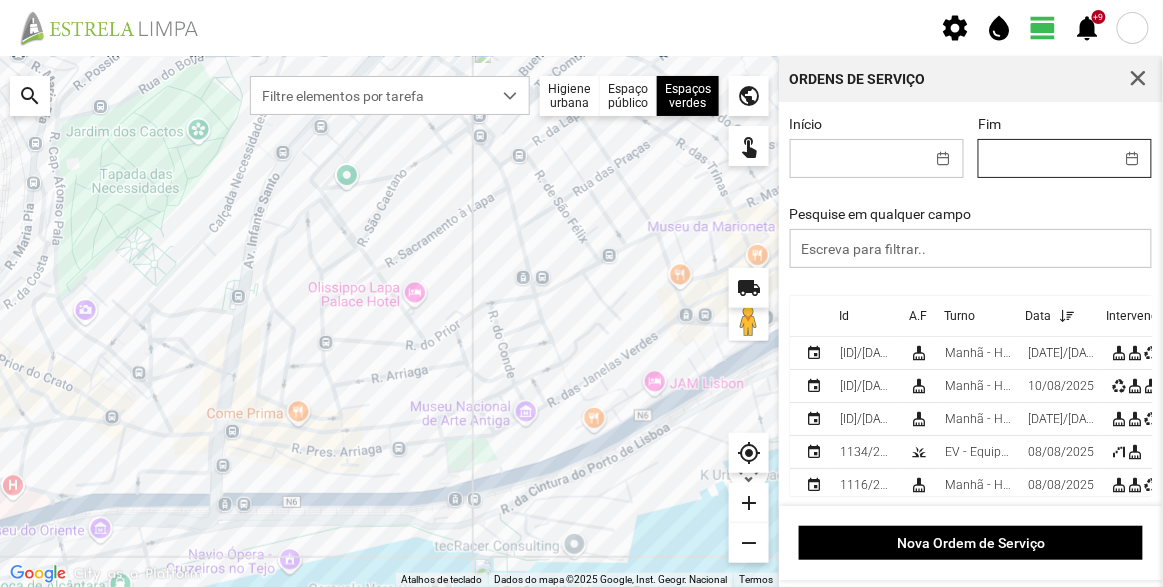 click on "settings  water_drop   view_day   +9   notifications
Para navegar no mapa com gestos de toque, toque duas vezes sem soltar no mapa e, em seguida, arraste-o. ← Mover para a esquerda → Mover para a direita ↑ Mover para cima ↓ Mover para baixo + Aumentar (zoom) - Diminuir (zoom) Casa Avançar 75% para a esquerda Fim Avançar 75% para a direita Página para cima Avançar 75% para cima Página para baixo Avançar 75% para baixo Atalhos de teclado Dados do mapa Dados do mapa ©2025 Google, Inst. Geogr. Nacional Dados do mapa ©2025 Google, Inst. Geogr. Nacional 100 m	 Clique no botão para alternar entre as unidades métricas e imperiais Termos Comunicar um erro no mapa local_shipping  search
Filtre elementos por tarefa  Higiene urbana   Espaço público   Espaços verdes  Árvores  Espaços verdes  public  touch_app  my_location add remove Ordens de Serviço Início 	 Fim 	 Pesquise em qualquer campo Id  A.F  Turno Data Intervenções  event   [ID]/[DATE]   cleaning_services   Manhã - HU 1" at bounding box center (581, 293) 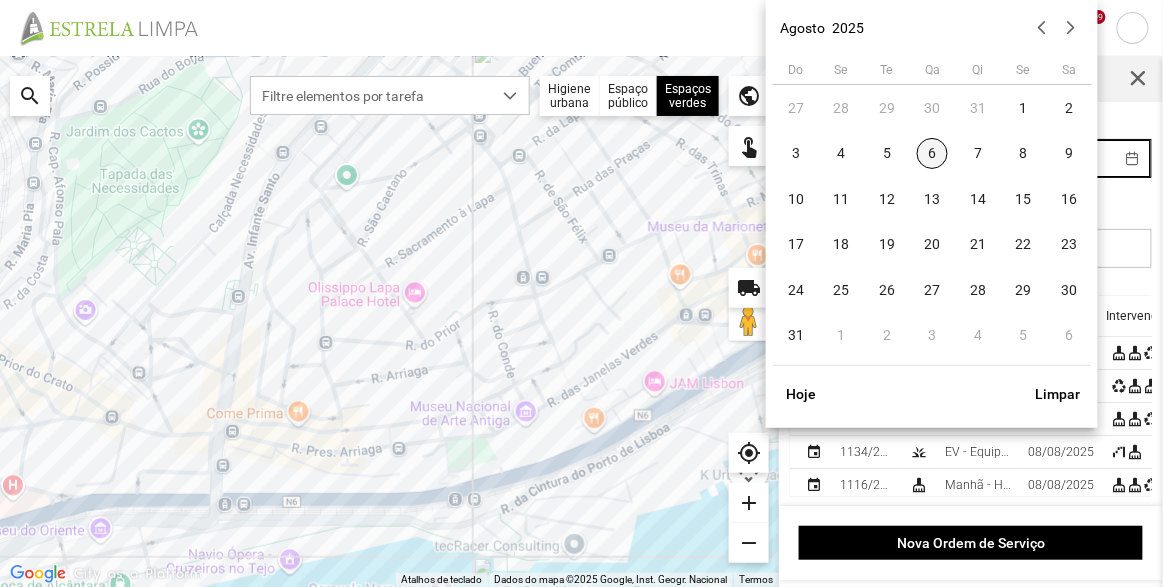 click on "6" at bounding box center [933, 154] 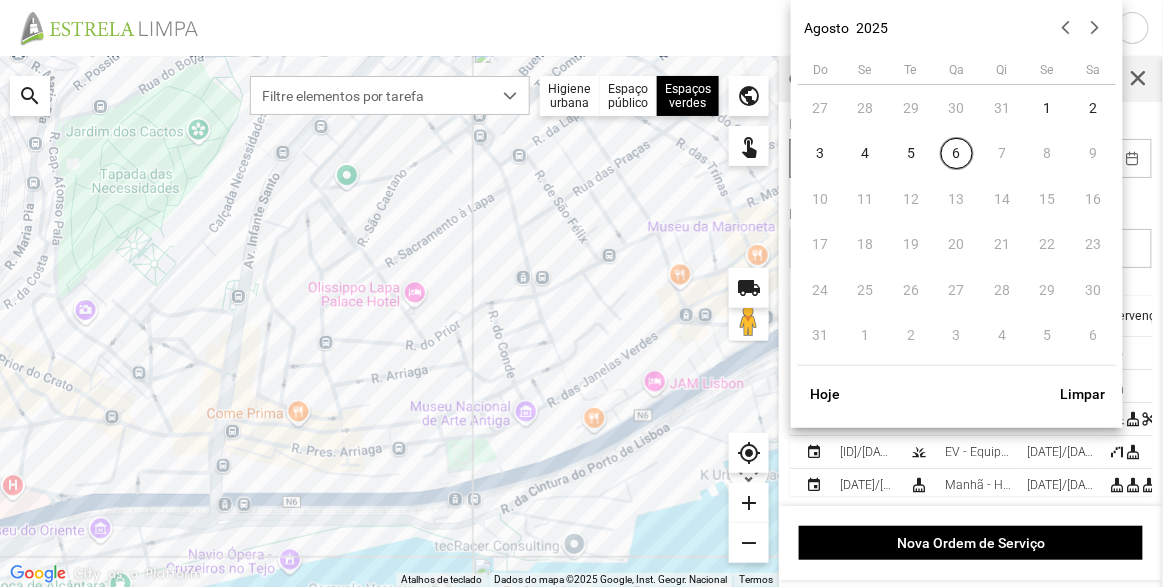click on "settings  water_drop   view_day   +9   notifications
Para navegar no mapa com gestos de toque, toque duas vezes sem soltar no mapa e, em seguida, arraste-o. ← Mover para a esquerda → Mover para a direita ↑ Mover para cima ↓ Mover para baixo + Aumentar (zoom) - Diminuir (zoom) Casa Avançar 75% para a esquerda Fim Avançar 75% para a direita Página para cima Avançar 75% para cima Página para baixo Avançar 75% para baixo Atalhos de teclado Dados do mapa Dados do mapa ©2025 Google, Inst. Geogr. Nacional Dados do mapa ©2025 Google, Inst. Geogr. Nacional 100 m	 Clique no botão para alternar entre as unidades métricas e imperiais Termos Comunicar um erro no mapa local_shipping  search
Filtre elementos por tarefa  Higiene urbana   Espaço público   Espaços verdes  Árvores  Espaços verdes  public  touch_app  my_location add remove Ordens de Serviço Início 	 Fim [DATE] 	 Pesquise em qualquer campo Id  A.F  Turno Data Intervenções  event   [ID]/[DATE]   grass   EV - Equipa A" at bounding box center (581, 293) 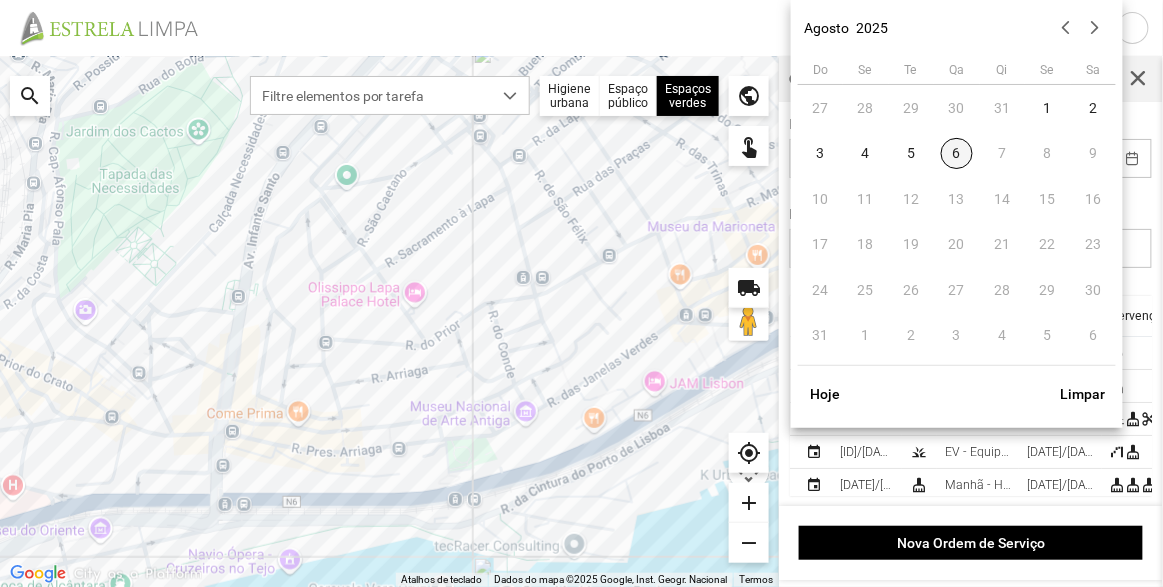 click on "6" at bounding box center (957, 154) 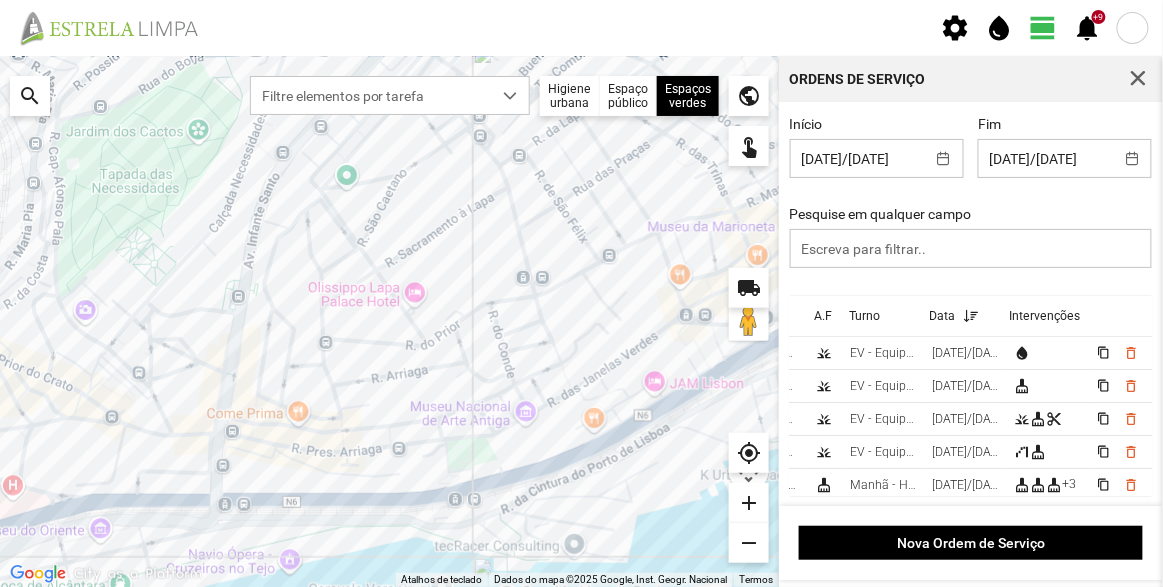 scroll, scrollTop: 0, scrollLeft: 119, axis: horizontal 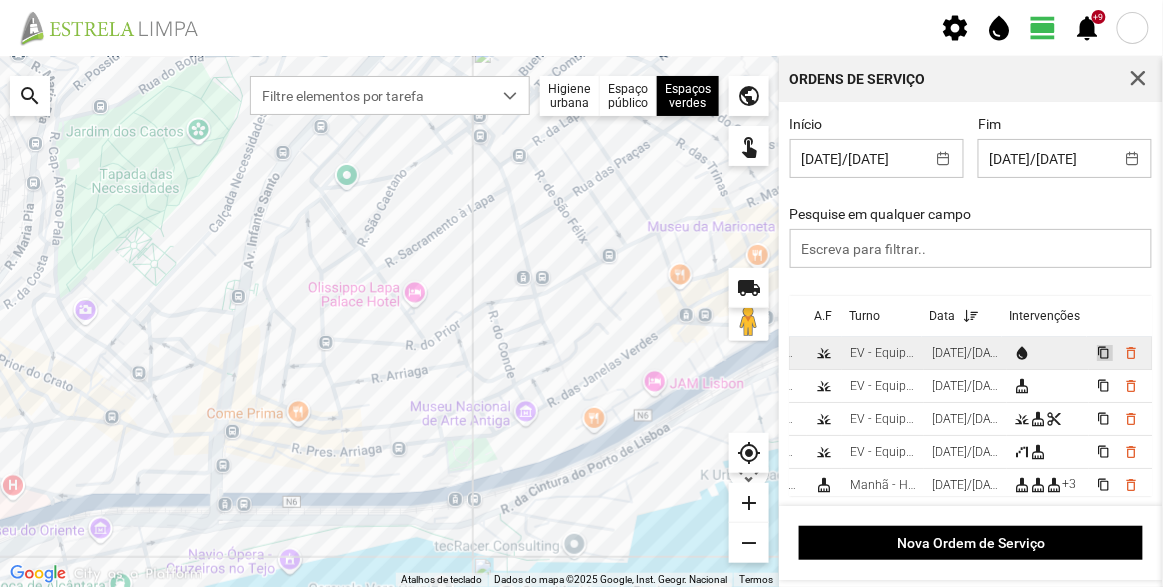 click on "content_copy" at bounding box center (1103, 352) 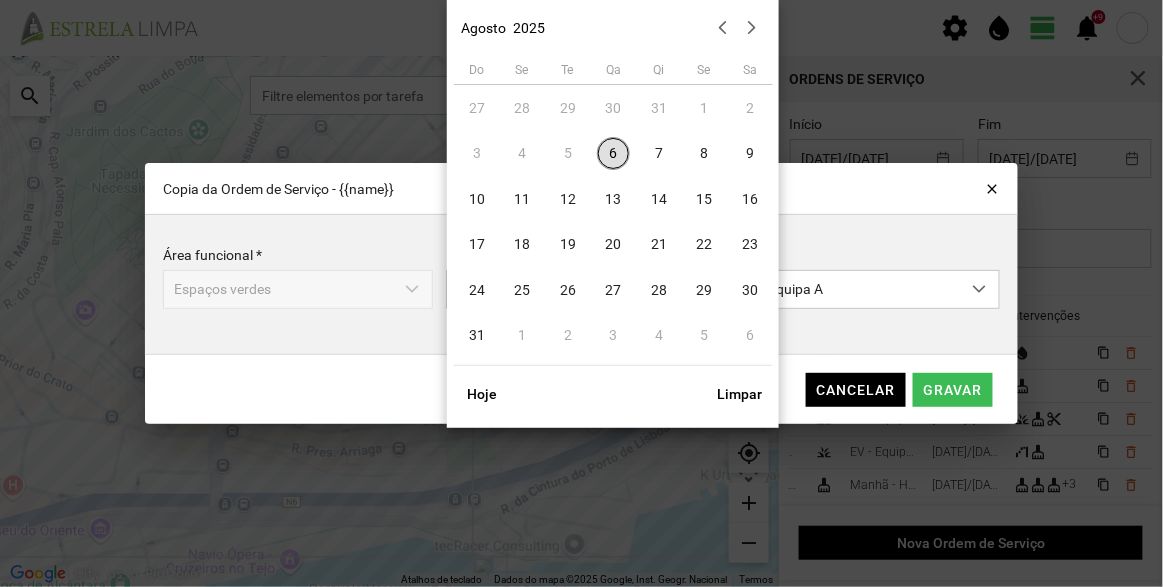 click on "settings  water_drop   view_day   +9   notifications
Para navegar no mapa com gestos de toque, toque duas vezes sem soltar no mapa e, em seguida, arraste-o. ← Mover para a esquerda → Mover para a direita ↑ Mover para cima ↓ Mover para baixo + Aumentar (zoom) - Diminuir (zoom) Casa Avançar 75% para a esquerda Fim Avançar 75% para a direita Página para cima Avançar 75% para cima Página para baixo Avançar 75% para baixo Atalhos de teclado Dados do mapa Dados do mapa ©2025 Google, Inst. Geogr. Nacional Dados do mapa ©2025 Google, Inst. Geogr. Nacional 100 m	 Clique no botão para alternar entre as unidades métricas e imperiais Termos Comunicar um erro no mapa local_shipping  search
Filtre elementos por tarefa  Higiene urbana   Espaço público   Espaços verdes  Árvores  Espaços verdes  public  touch_app  my_location add remove Ordens de Serviço Início [DATE] 	 Fim [DATE] 	 Pesquise em qualquer campo Id  A.F  Turno Data Intervenções  event   [ID]/[DATE]   grass" at bounding box center [581, 293] 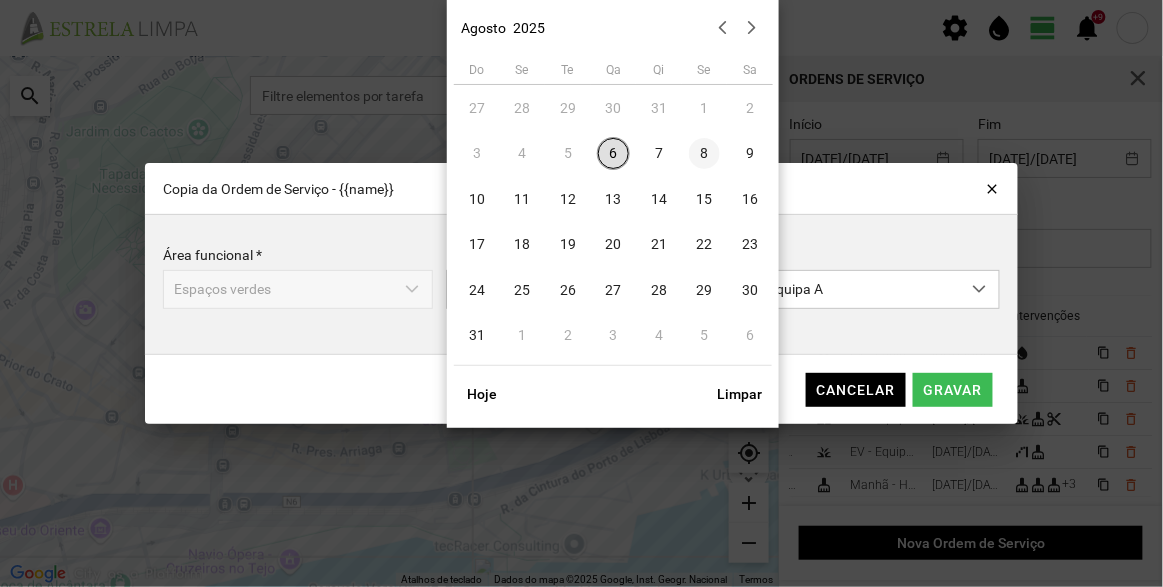 click on "8" at bounding box center (705, 154) 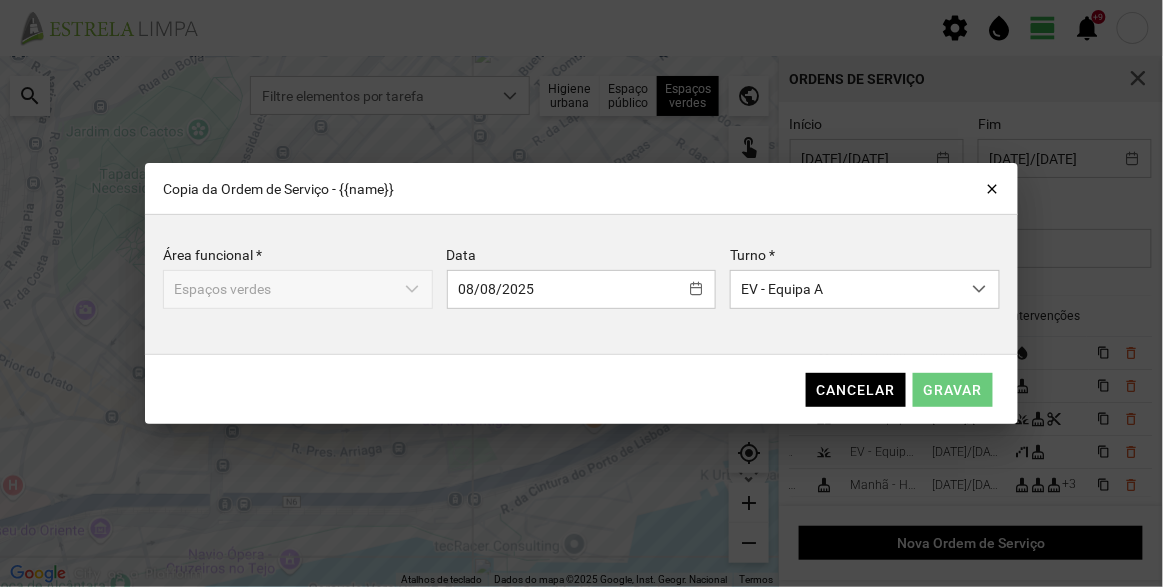 click on "Gravar" 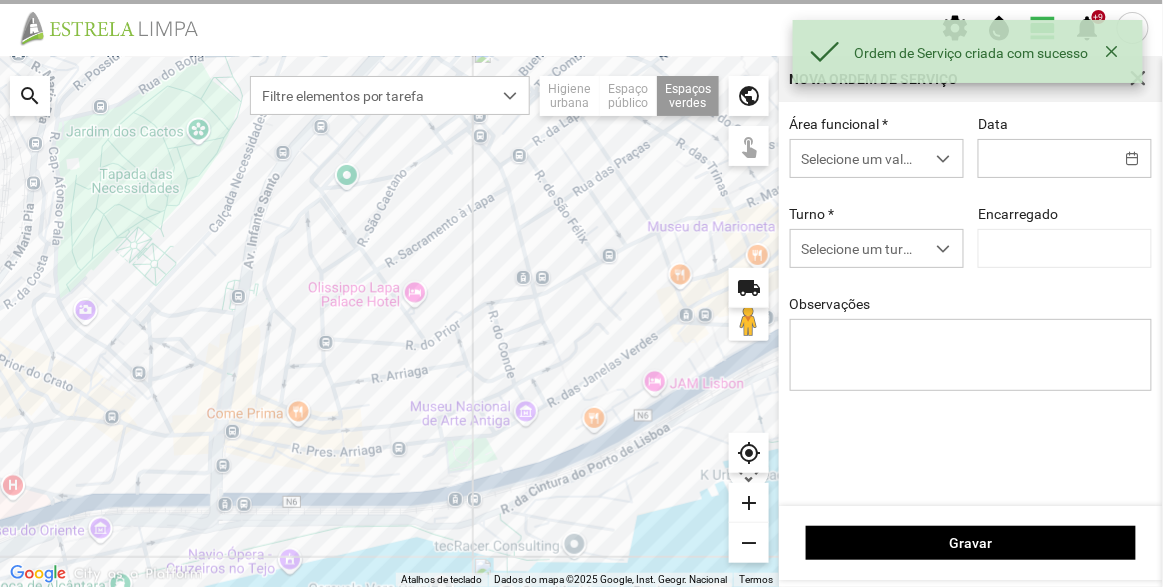 type on "08/08/2025" 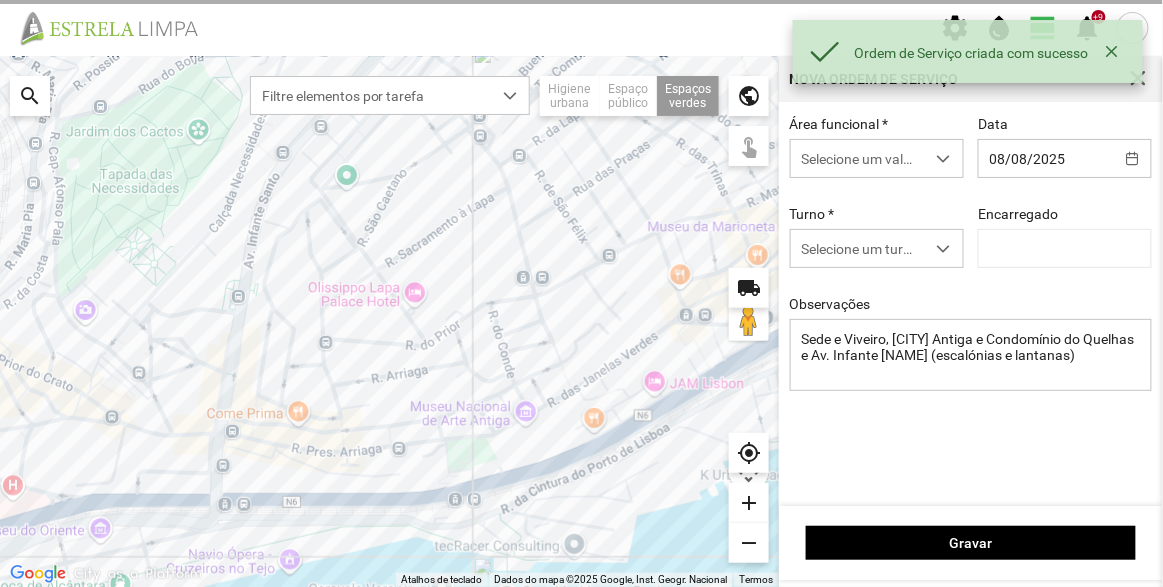 type on "[PERSON]" 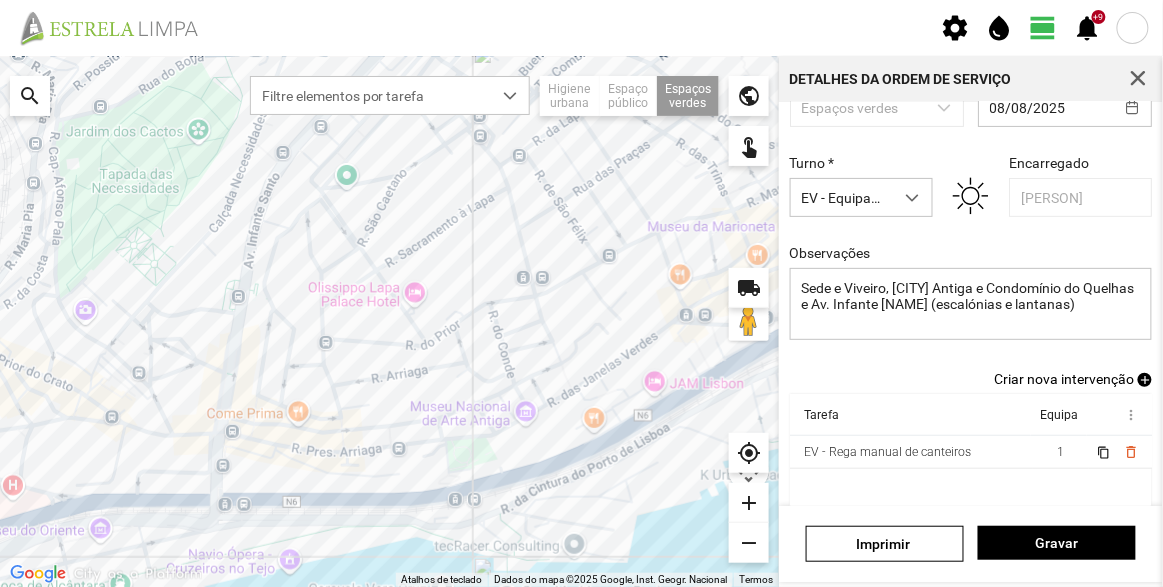 scroll, scrollTop: 174, scrollLeft: 0, axis: vertical 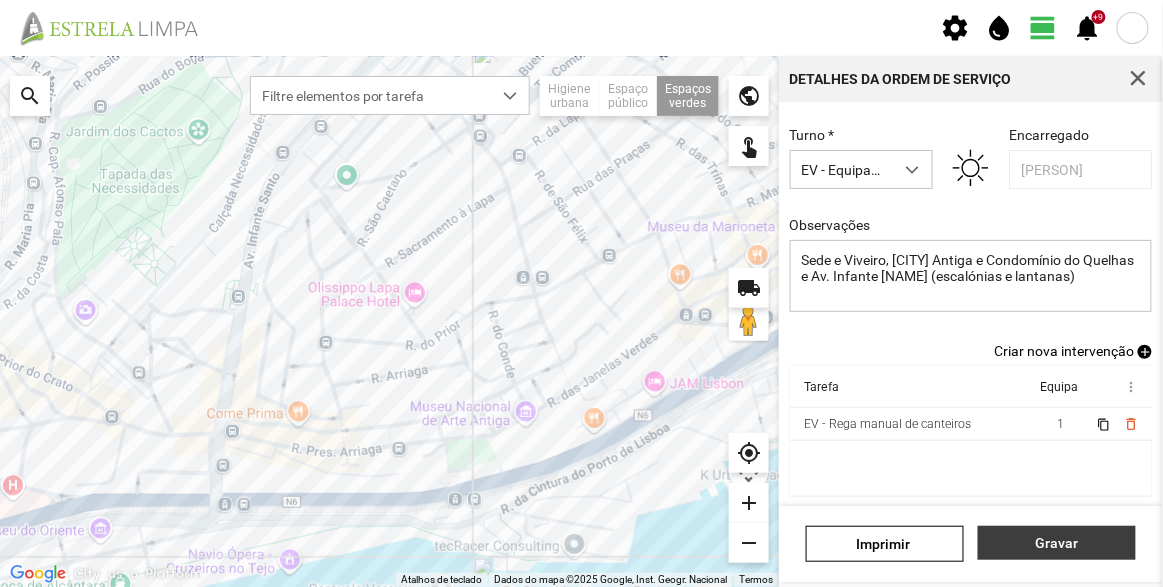 click on "Gravar" at bounding box center [1057, 543] 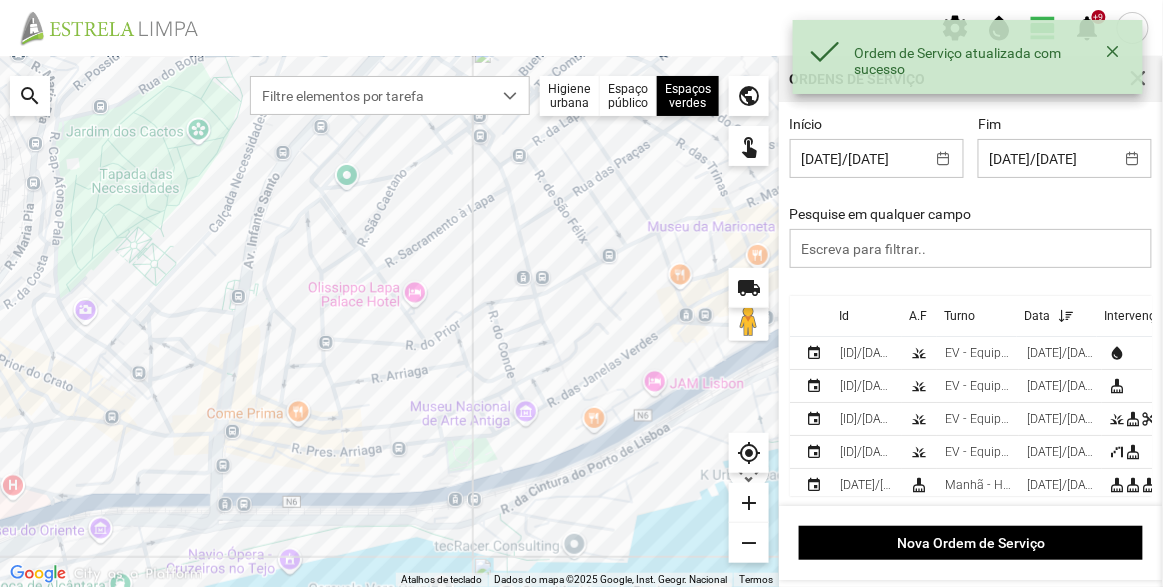 click on "Início 06/08/2025   Fim 06/08/2025   Pesquise em qualquer campo" at bounding box center [971, 206] 